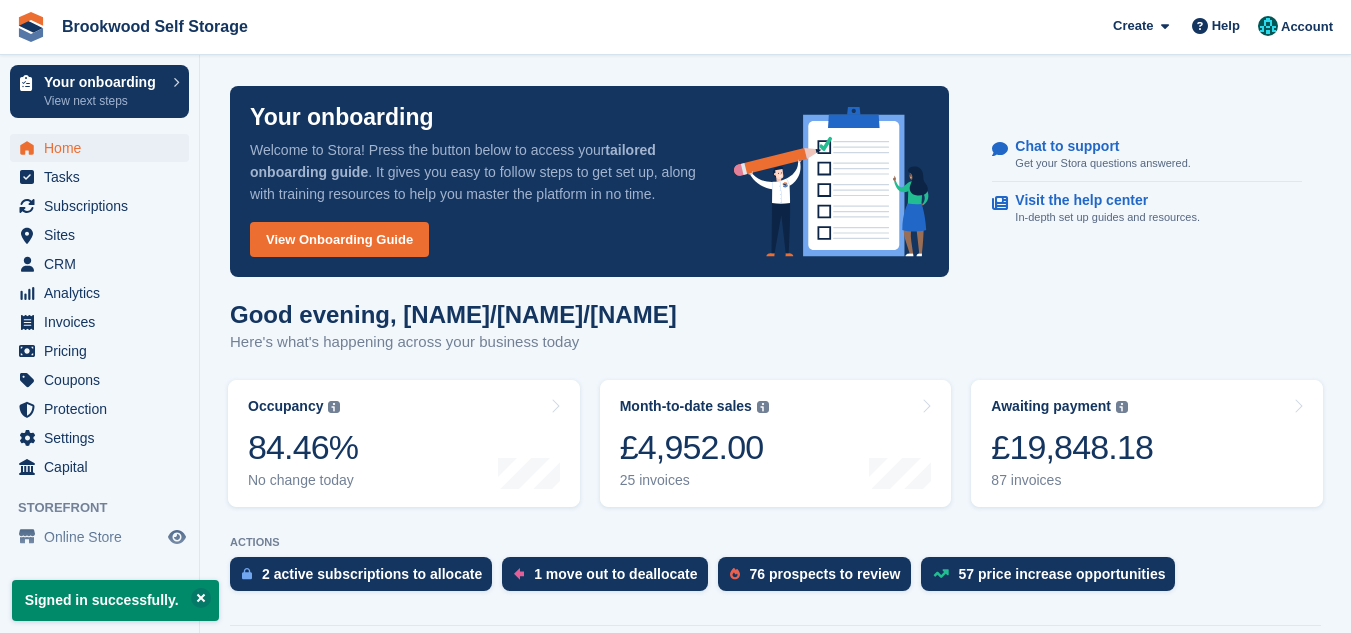 scroll, scrollTop: 0, scrollLeft: 0, axis: both 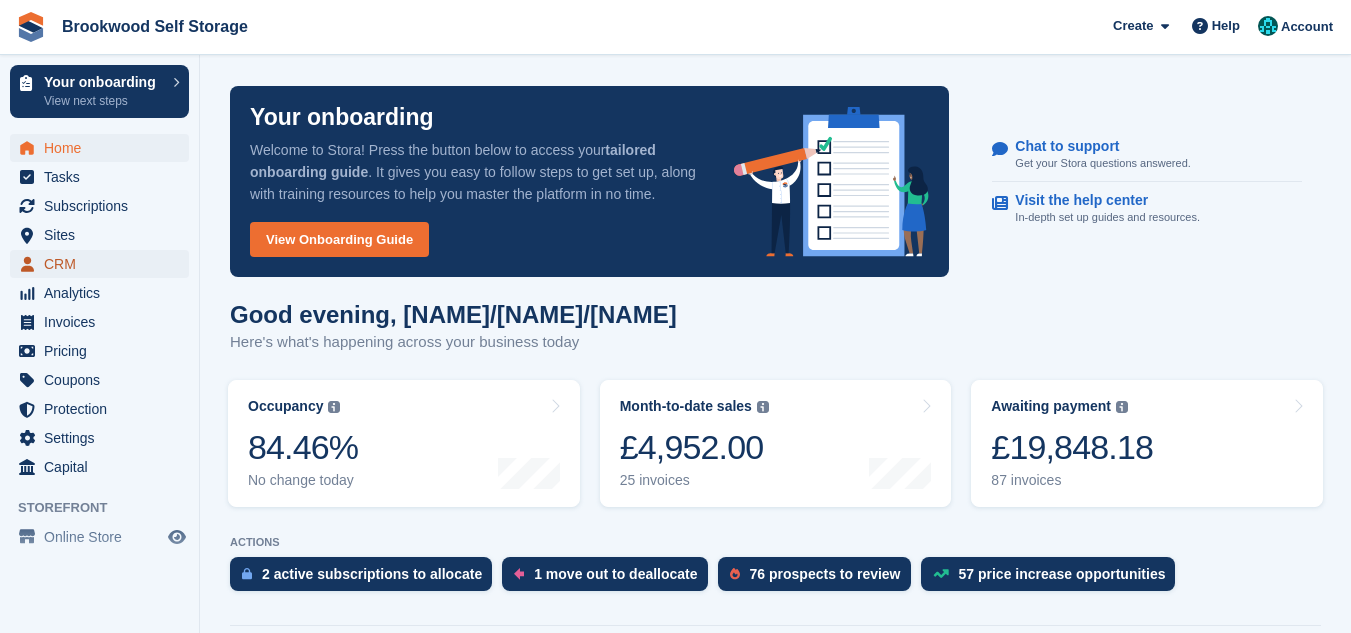 click on "CRM" at bounding box center [104, 264] 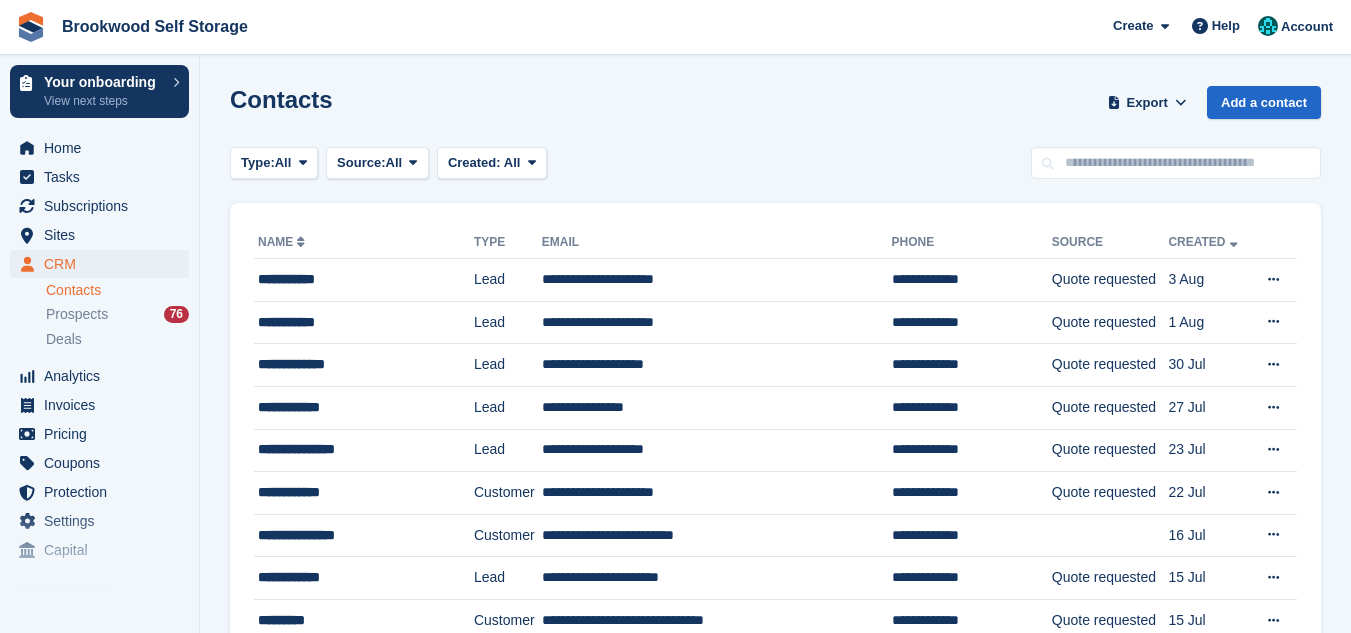 scroll, scrollTop: 0, scrollLeft: 0, axis: both 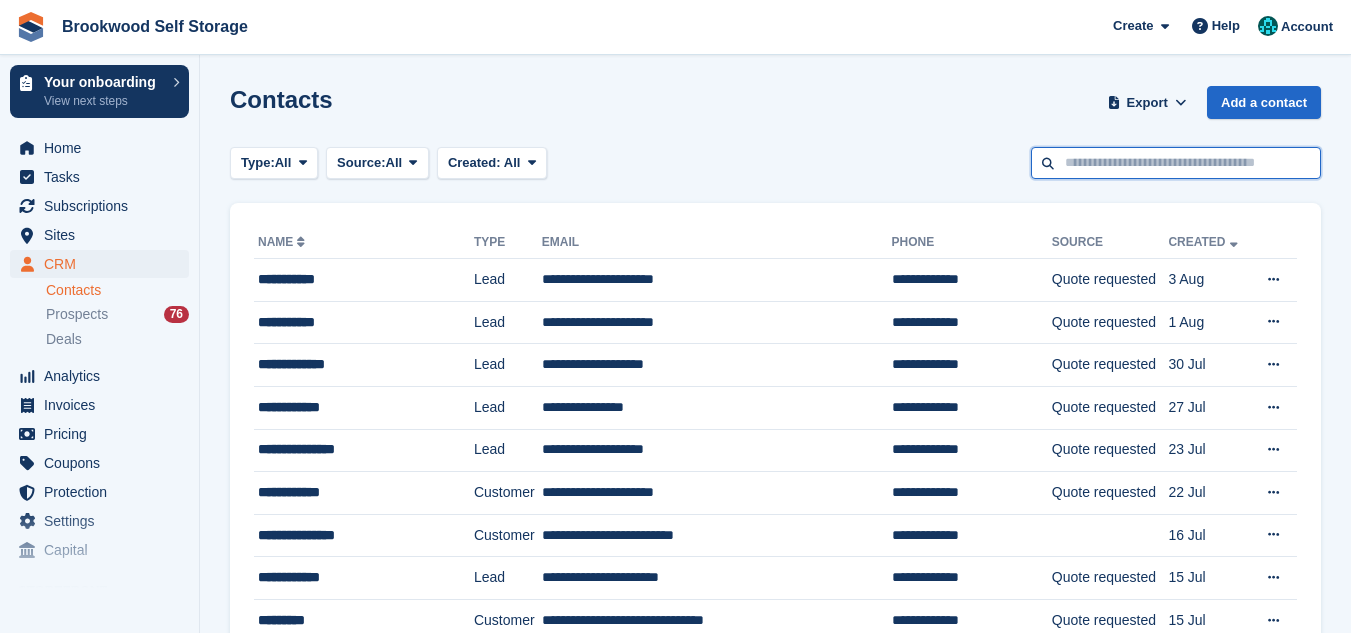 click at bounding box center (1176, 163) 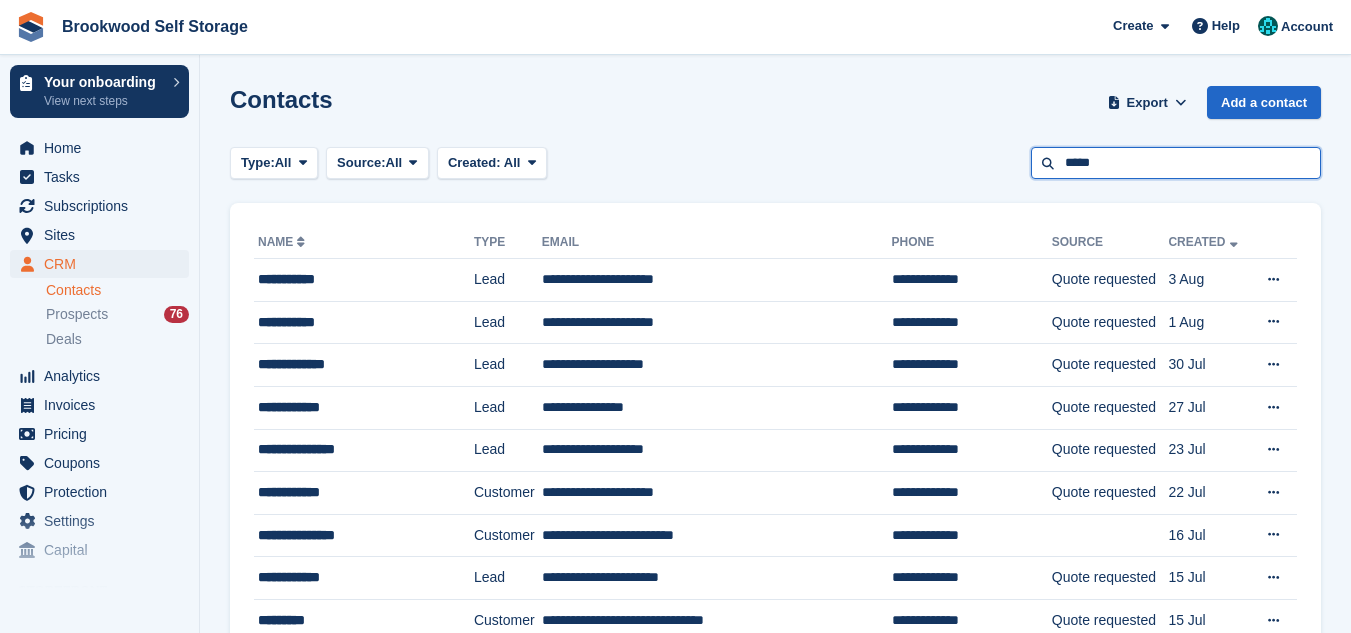 type on "*****" 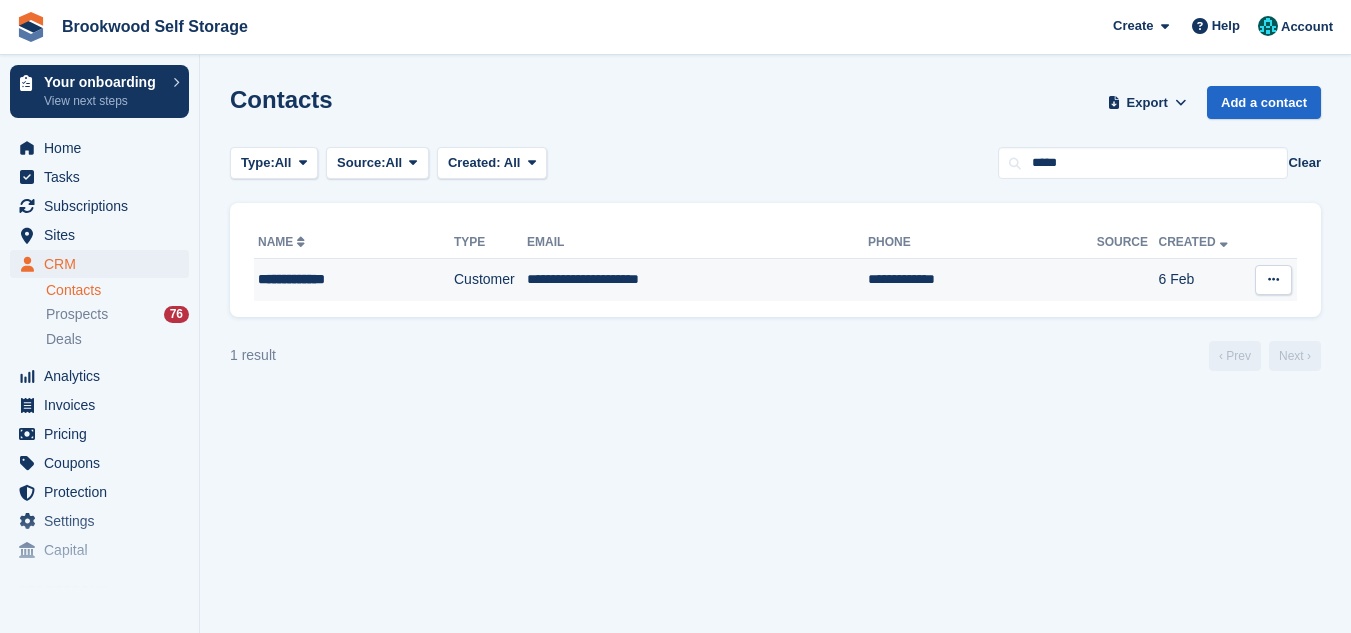 click on "**********" at bounding box center [697, 280] 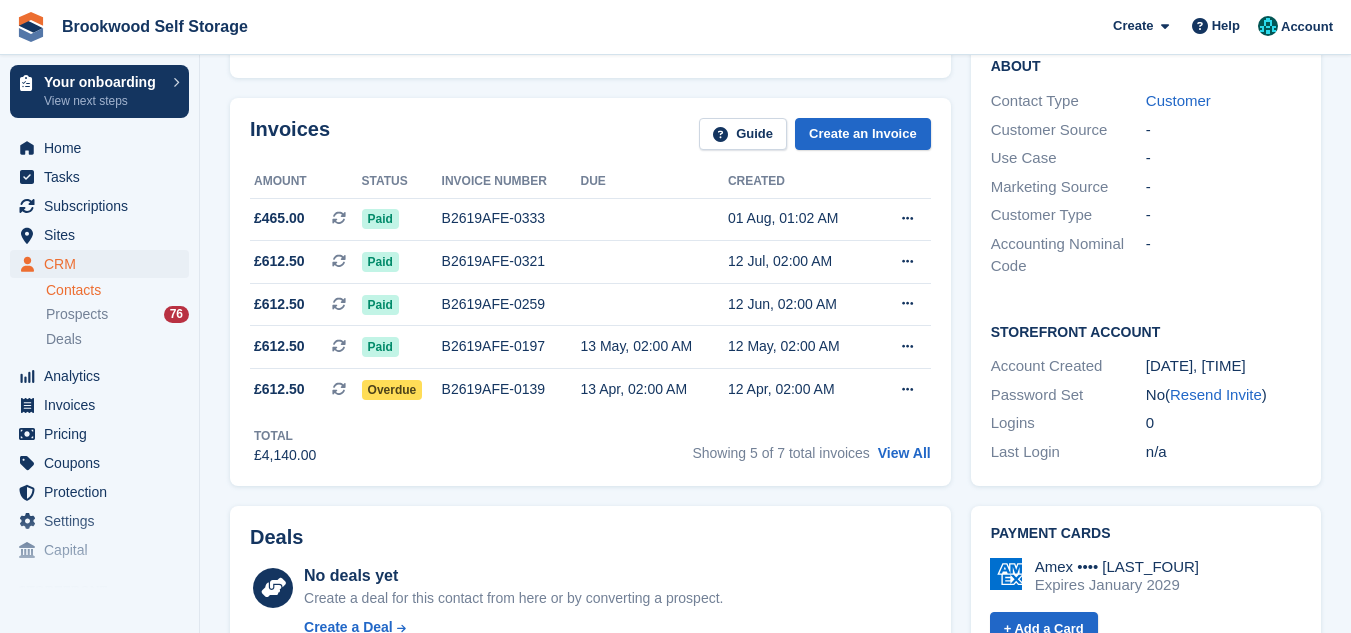 scroll, scrollTop: 520, scrollLeft: 0, axis: vertical 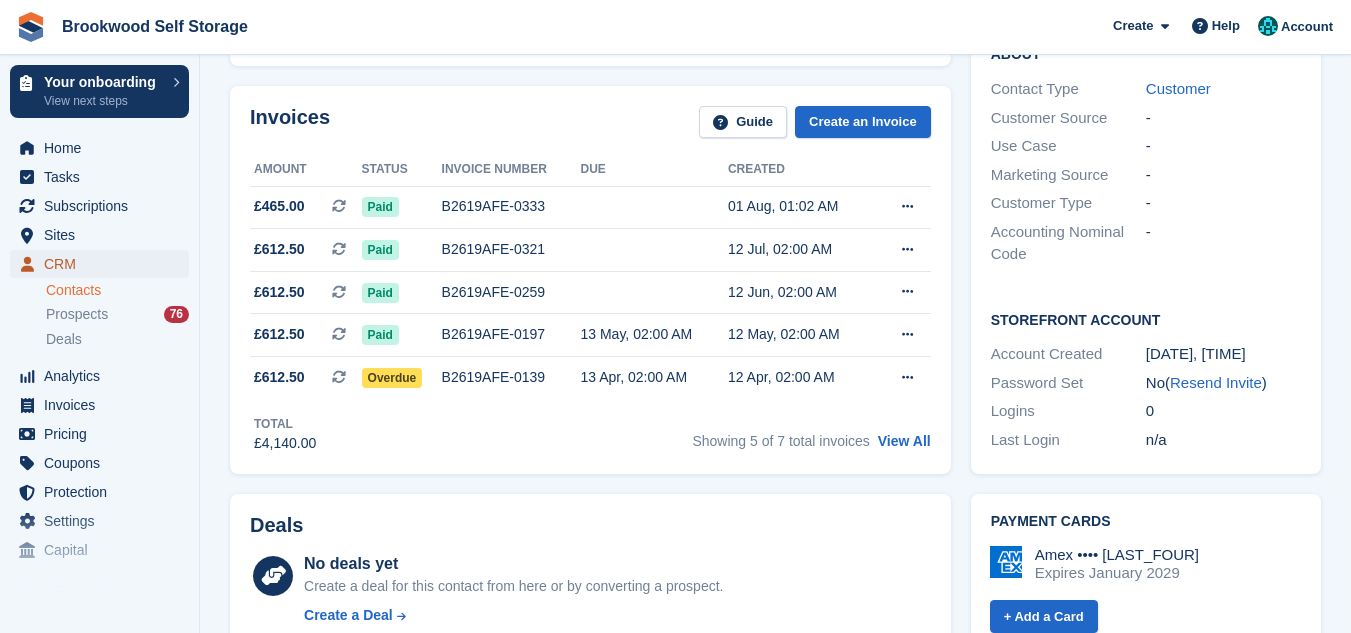 click on "CRM" at bounding box center (104, 264) 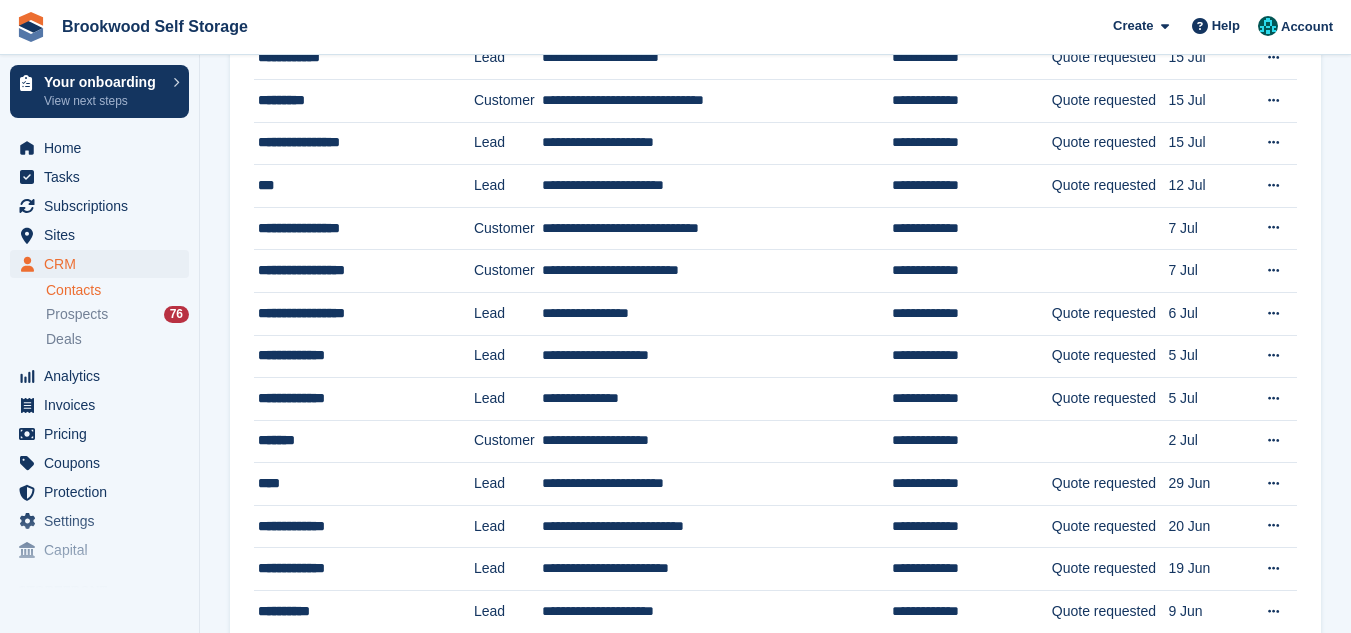 scroll, scrollTop: 0, scrollLeft: 0, axis: both 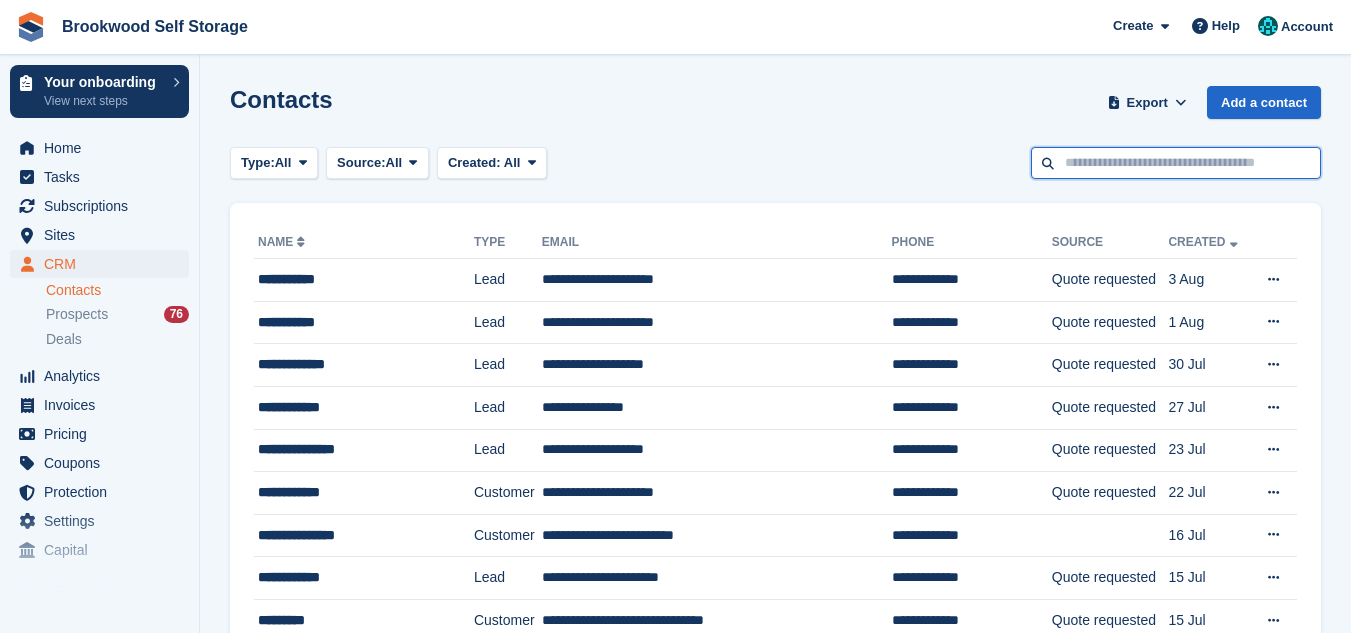 click at bounding box center [1176, 163] 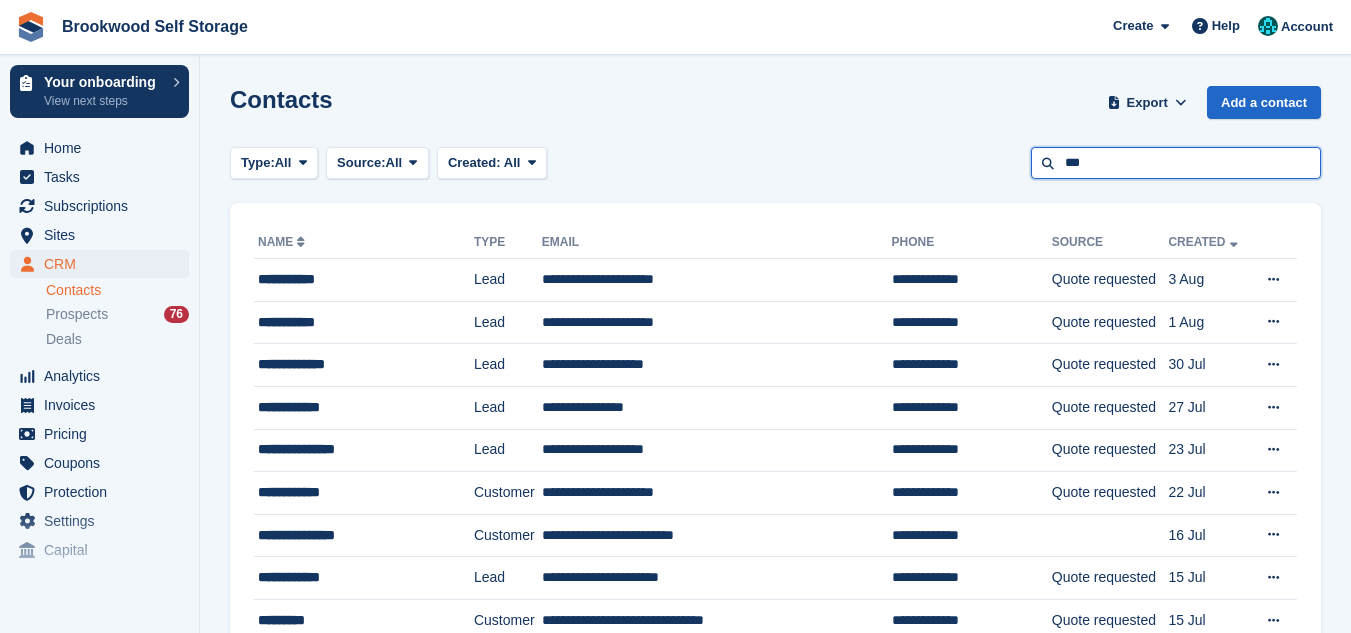 type on "***" 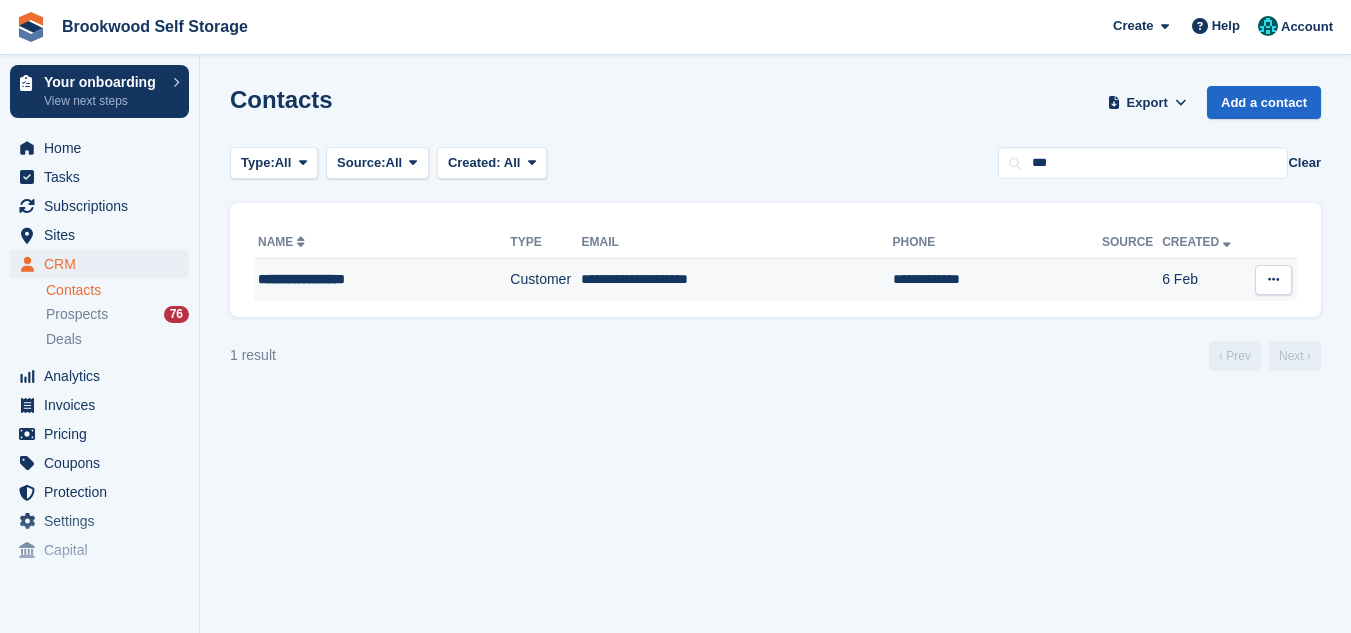 click on "**********" at bounding box center (736, 280) 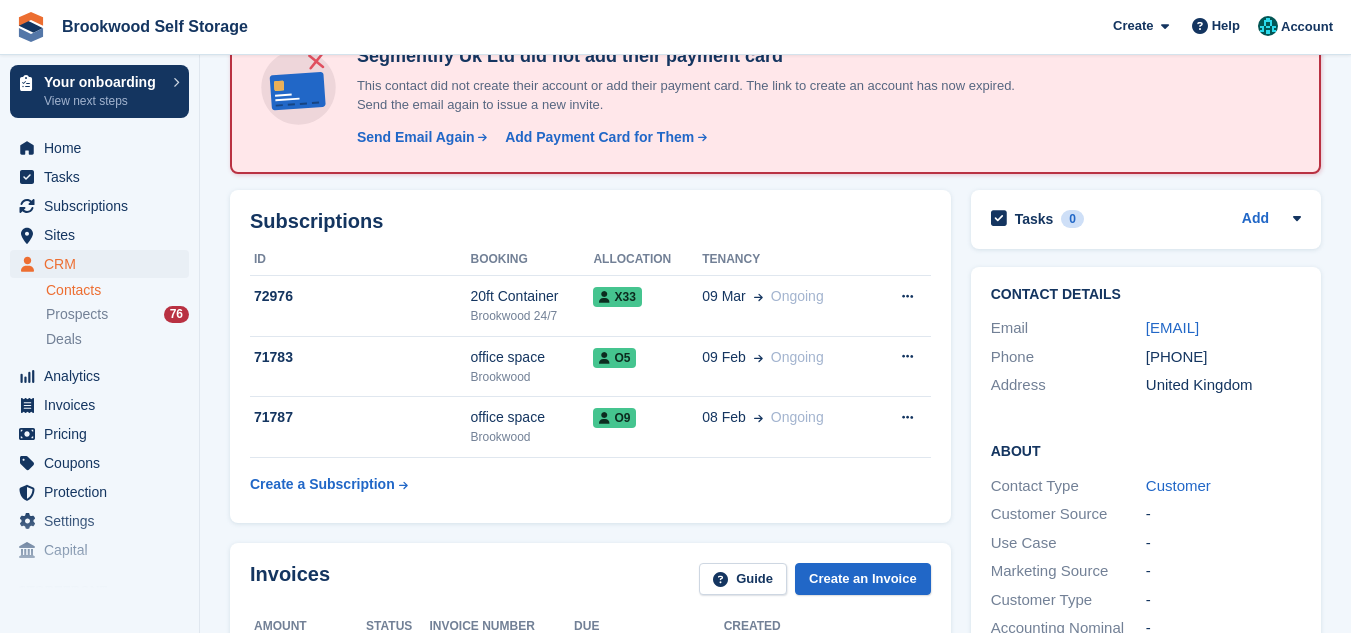 scroll, scrollTop: 120, scrollLeft: 0, axis: vertical 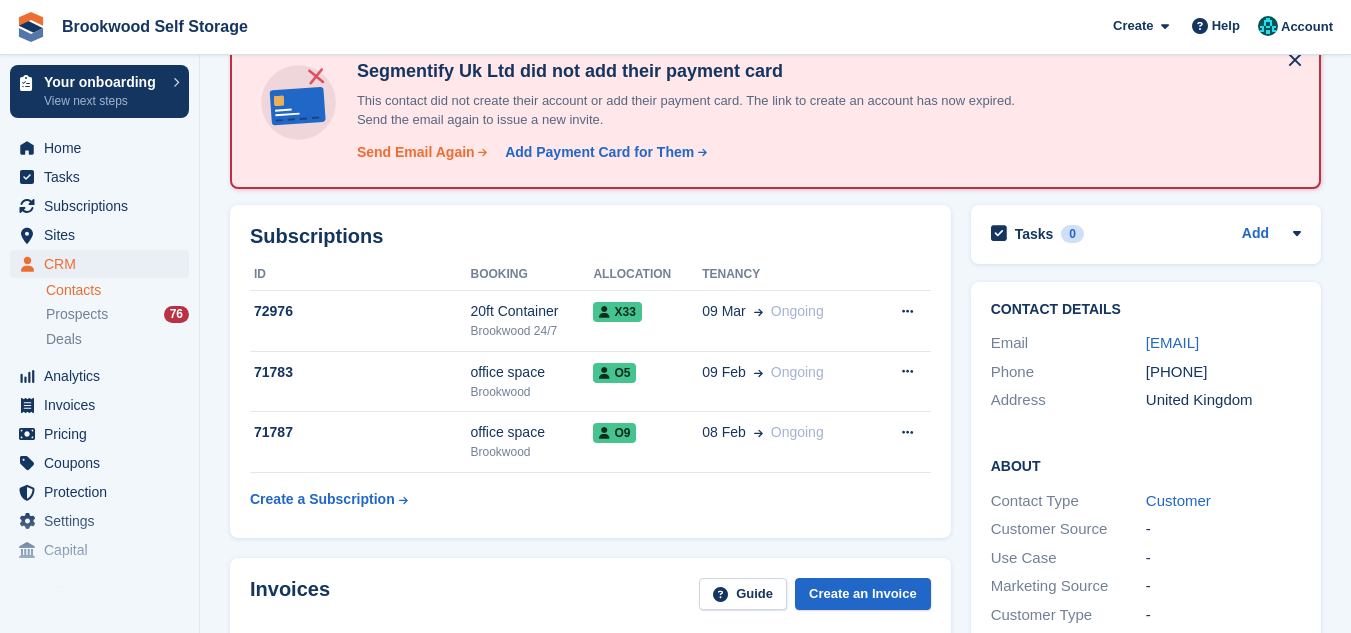 click on "Send Email Again" at bounding box center [416, 152] 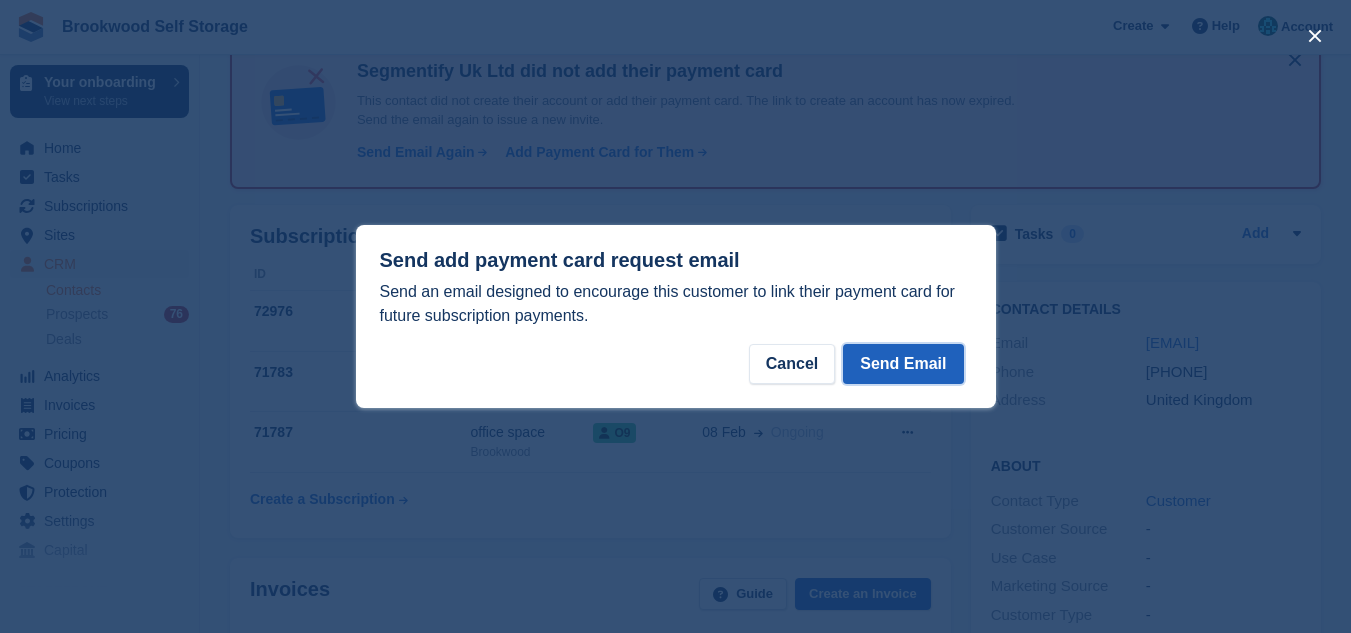 click on "Send Email" at bounding box center (903, 364) 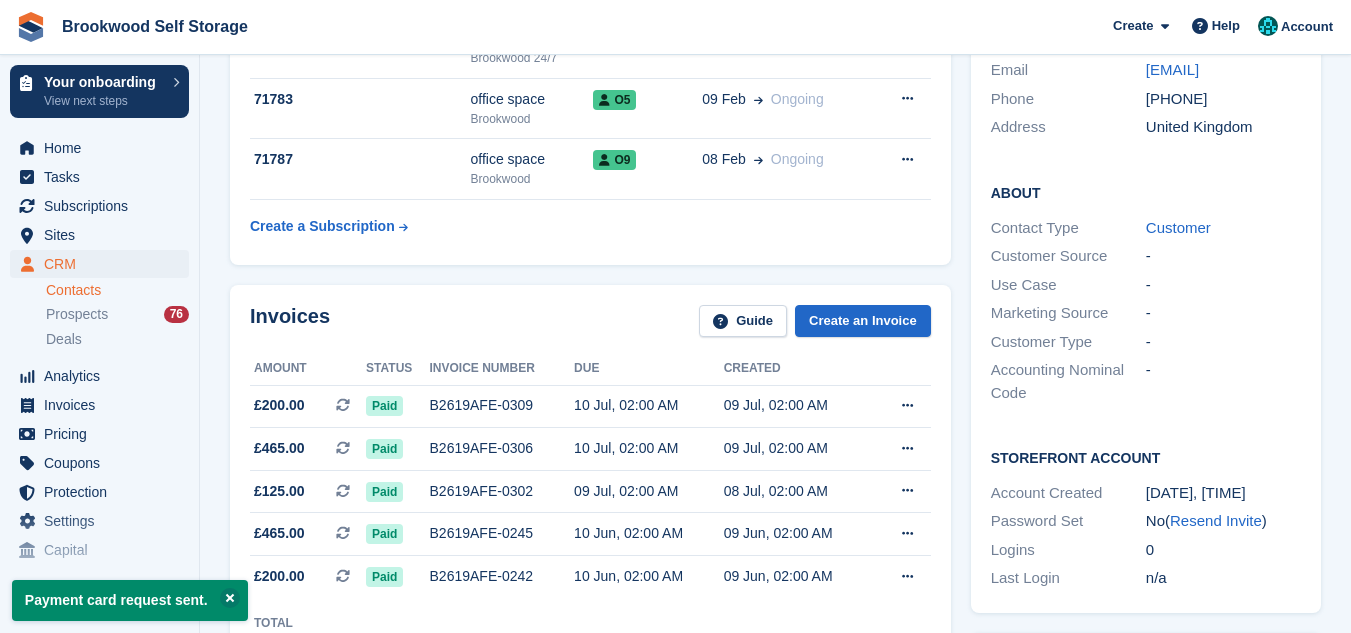 scroll, scrollTop: 600, scrollLeft: 0, axis: vertical 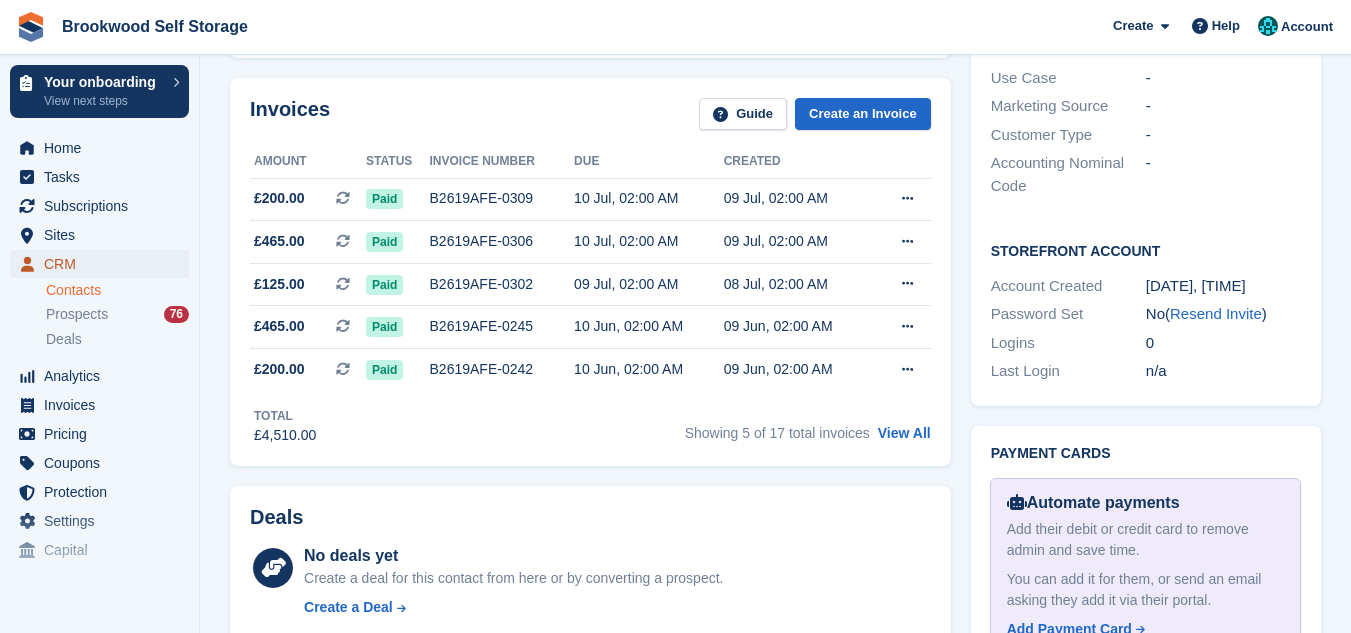 click on "CRM" at bounding box center [104, 264] 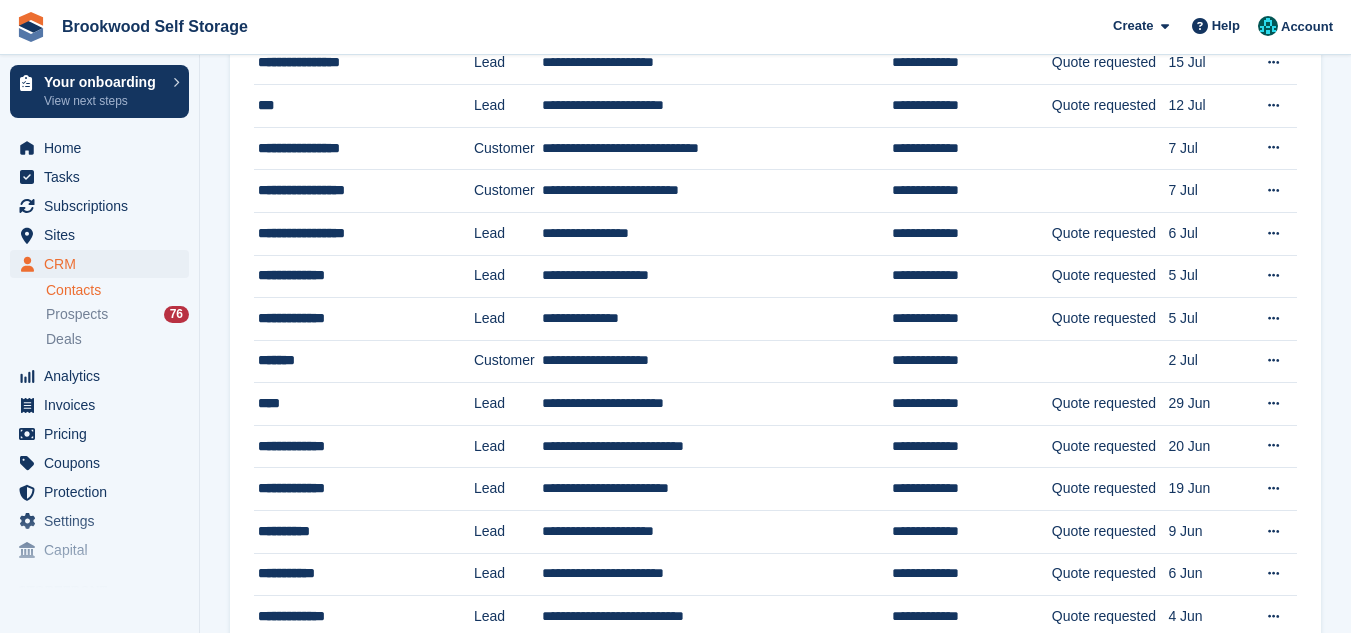 scroll, scrollTop: 0, scrollLeft: 0, axis: both 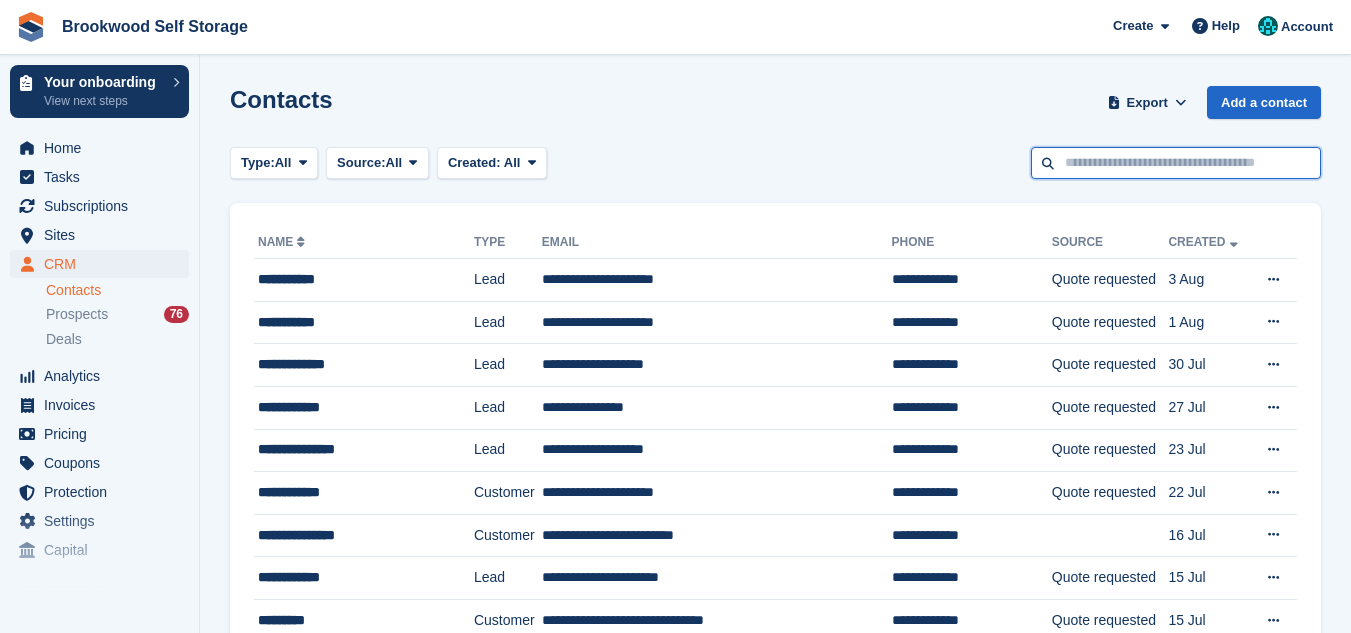 click at bounding box center [1176, 163] 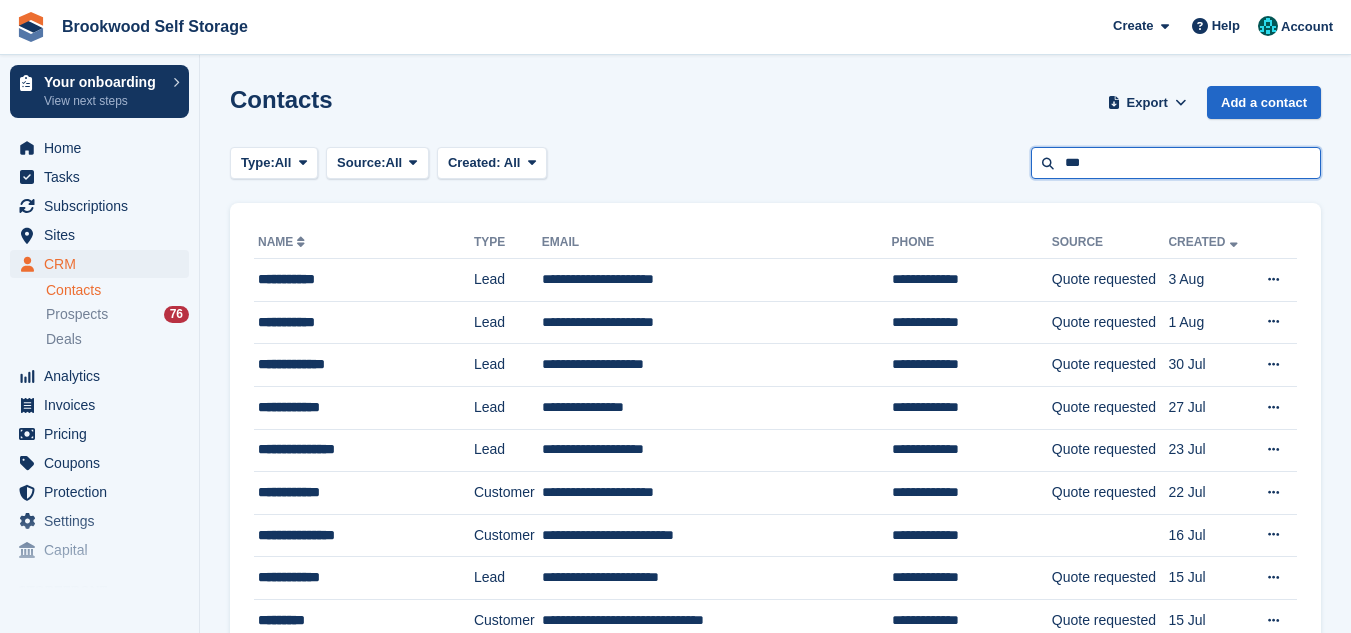 type on "***" 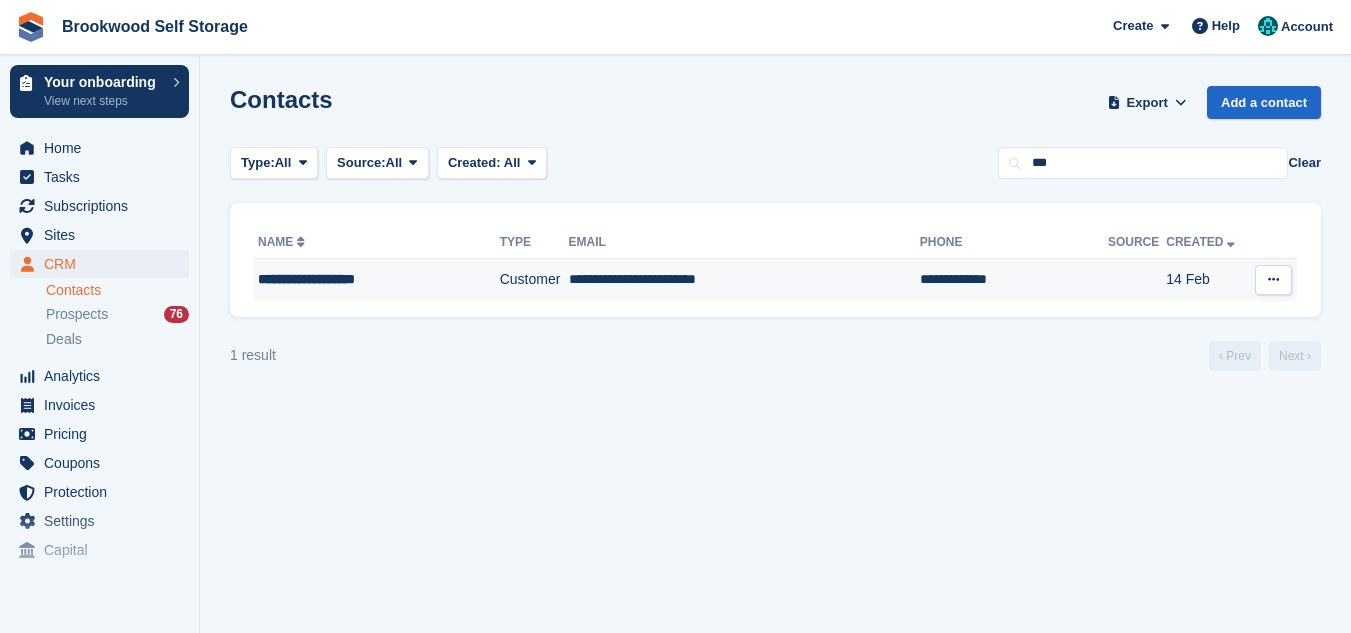 click on "**********" at bounding box center [744, 280] 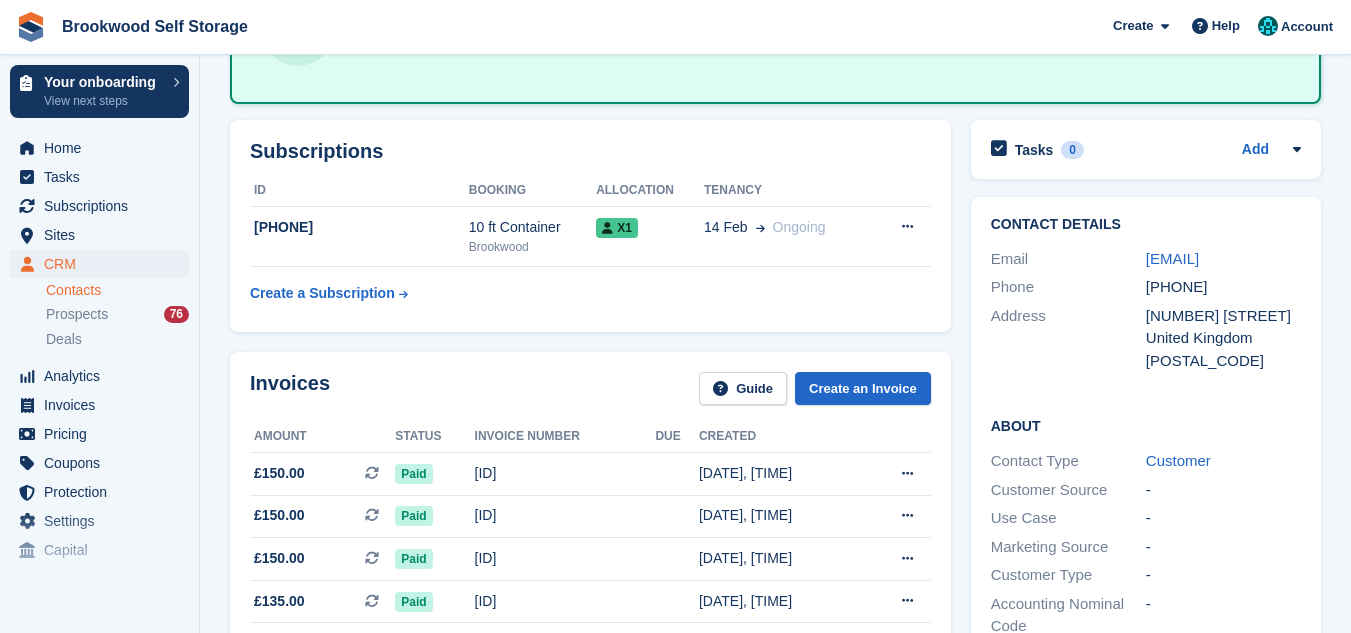 scroll, scrollTop: 400, scrollLeft: 0, axis: vertical 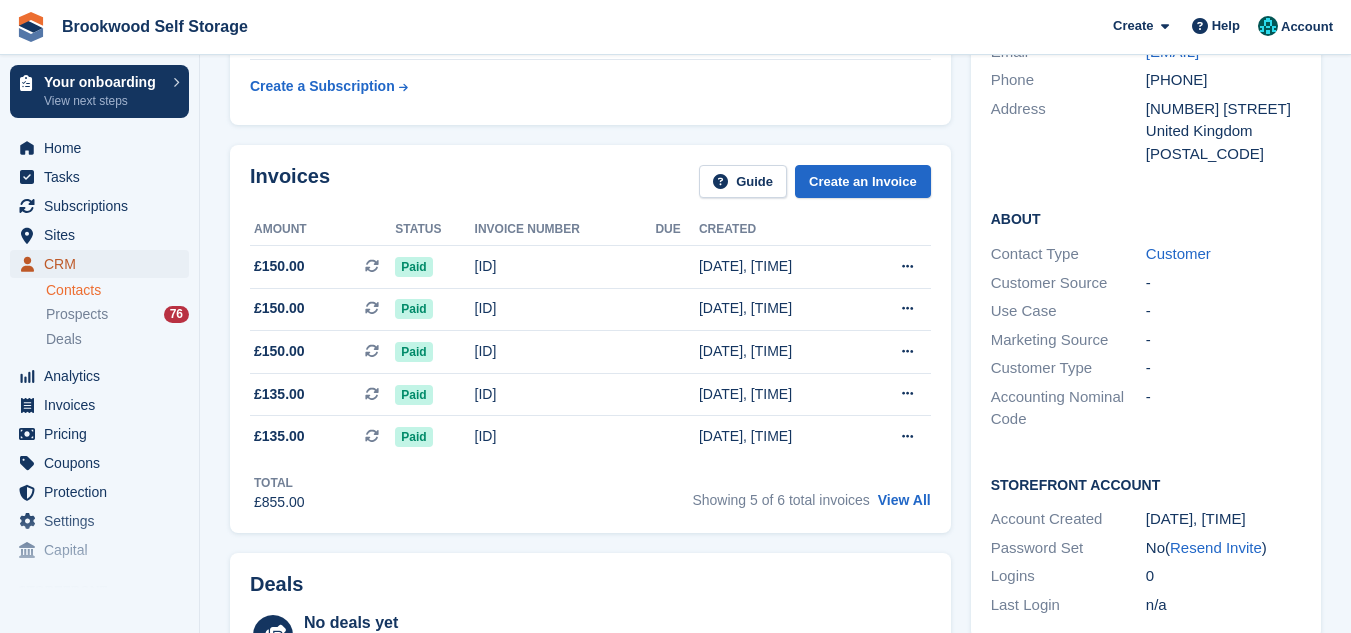 click on "CRM" at bounding box center (104, 264) 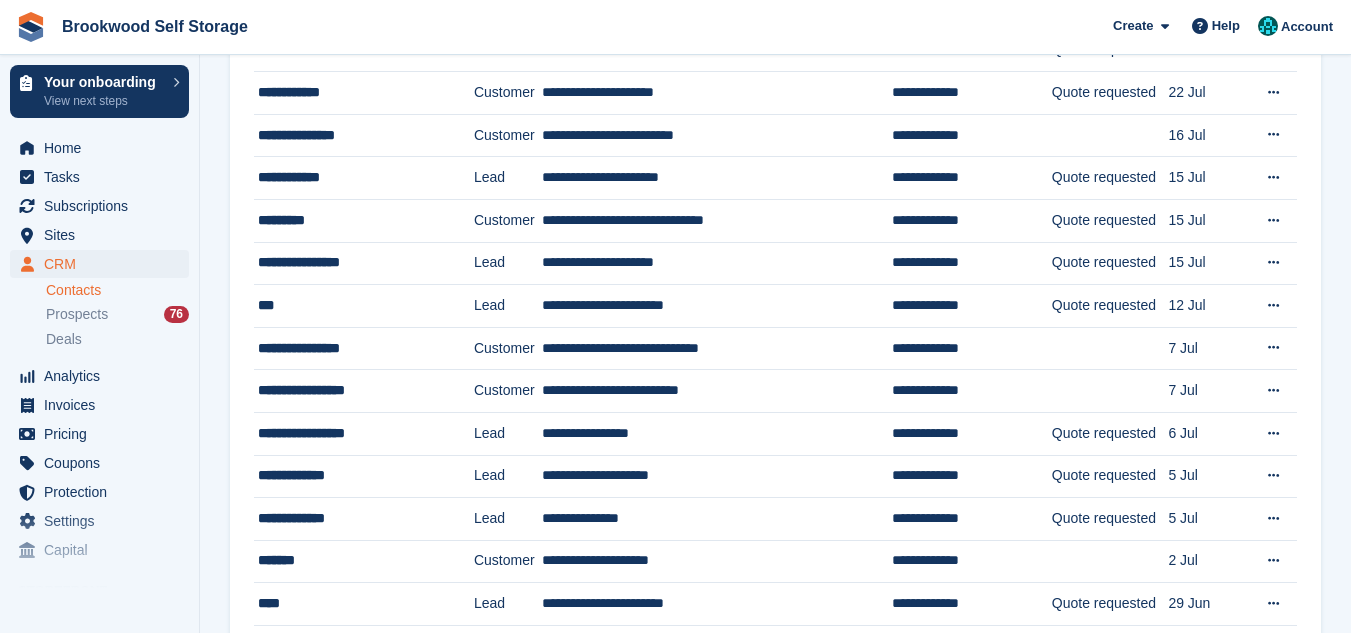 scroll, scrollTop: 0, scrollLeft: 0, axis: both 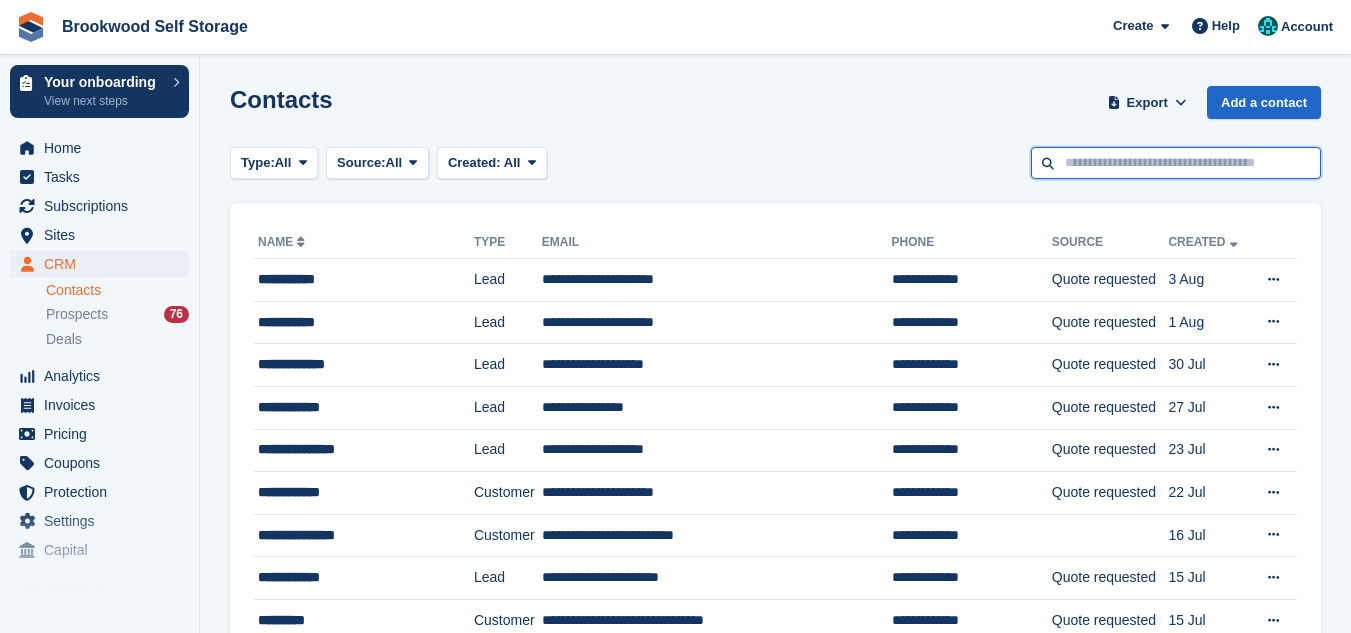 click at bounding box center (1176, 163) 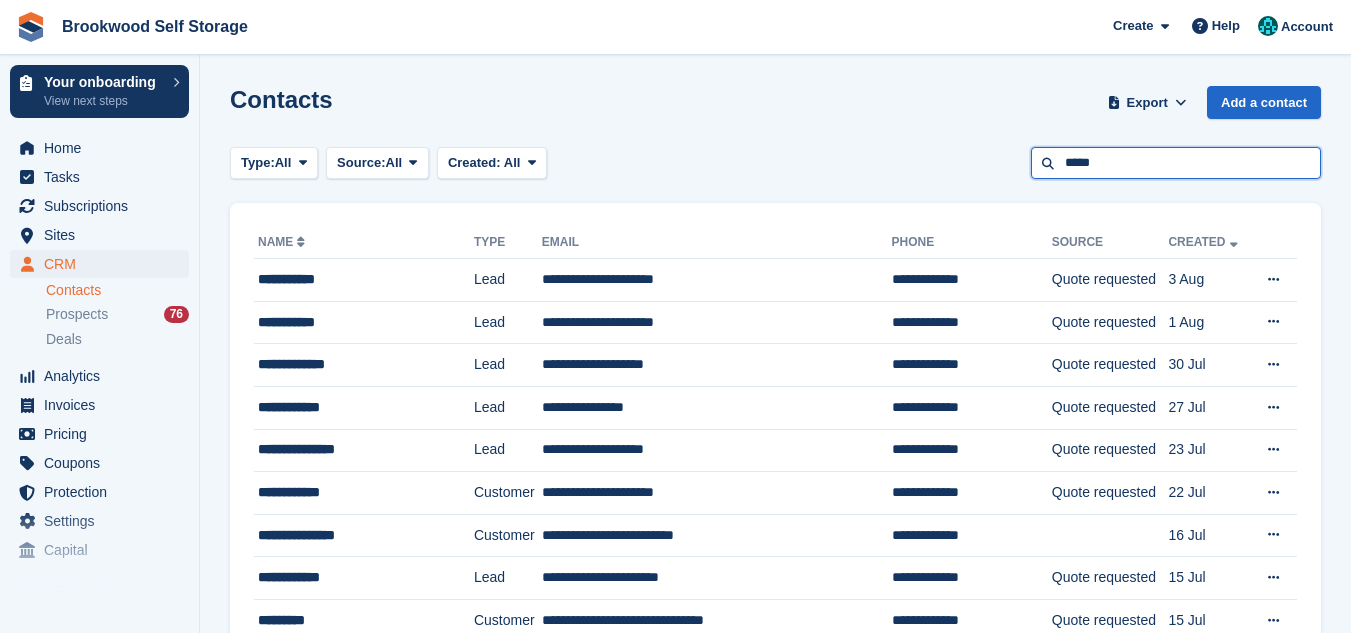 type on "*****" 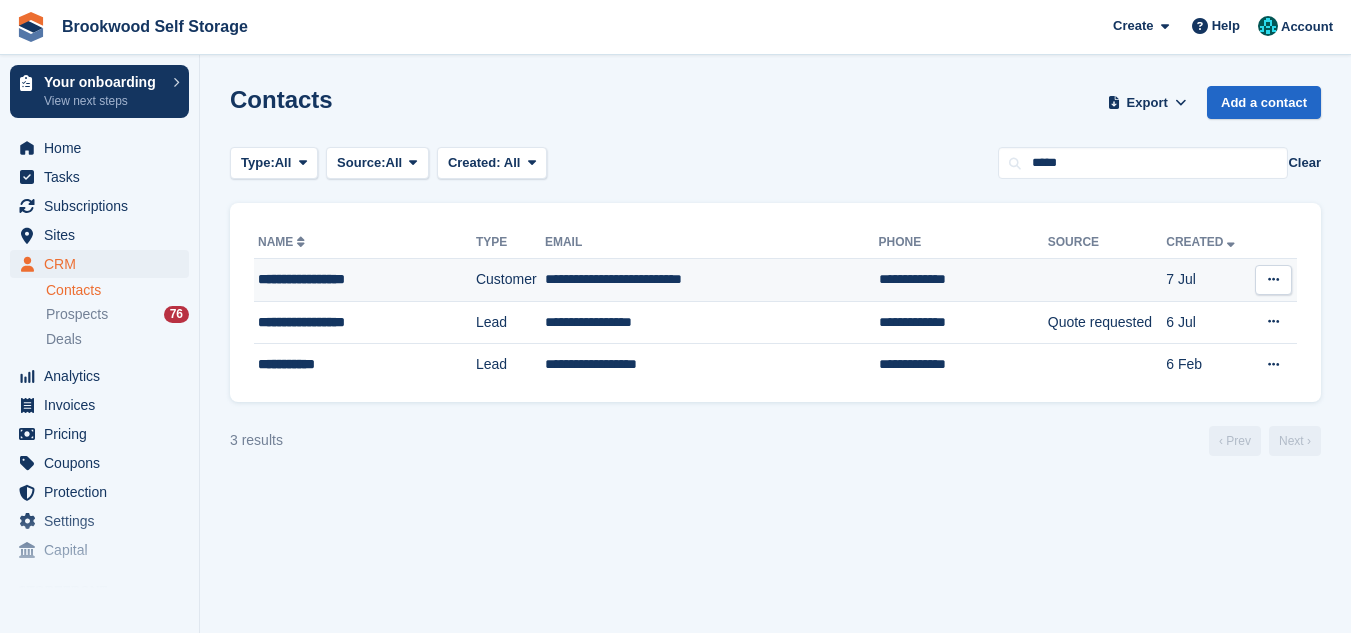 click on "**********" at bounding box center (712, 280) 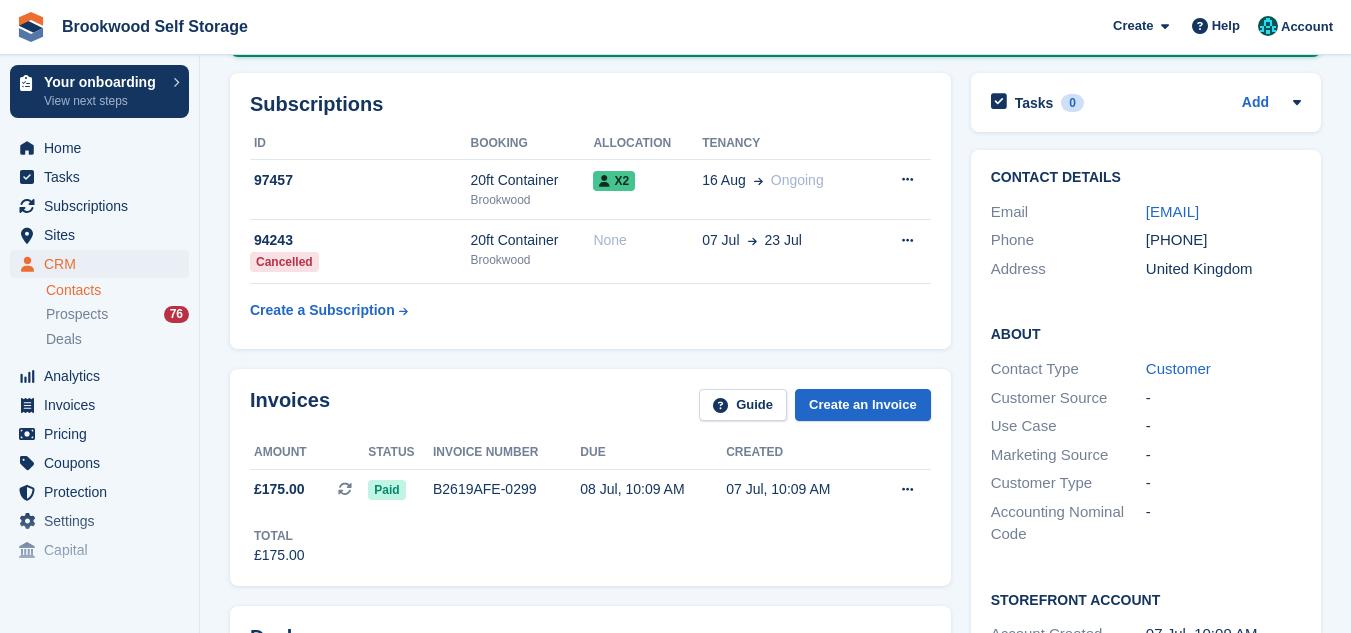 scroll, scrollTop: 280, scrollLeft: 0, axis: vertical 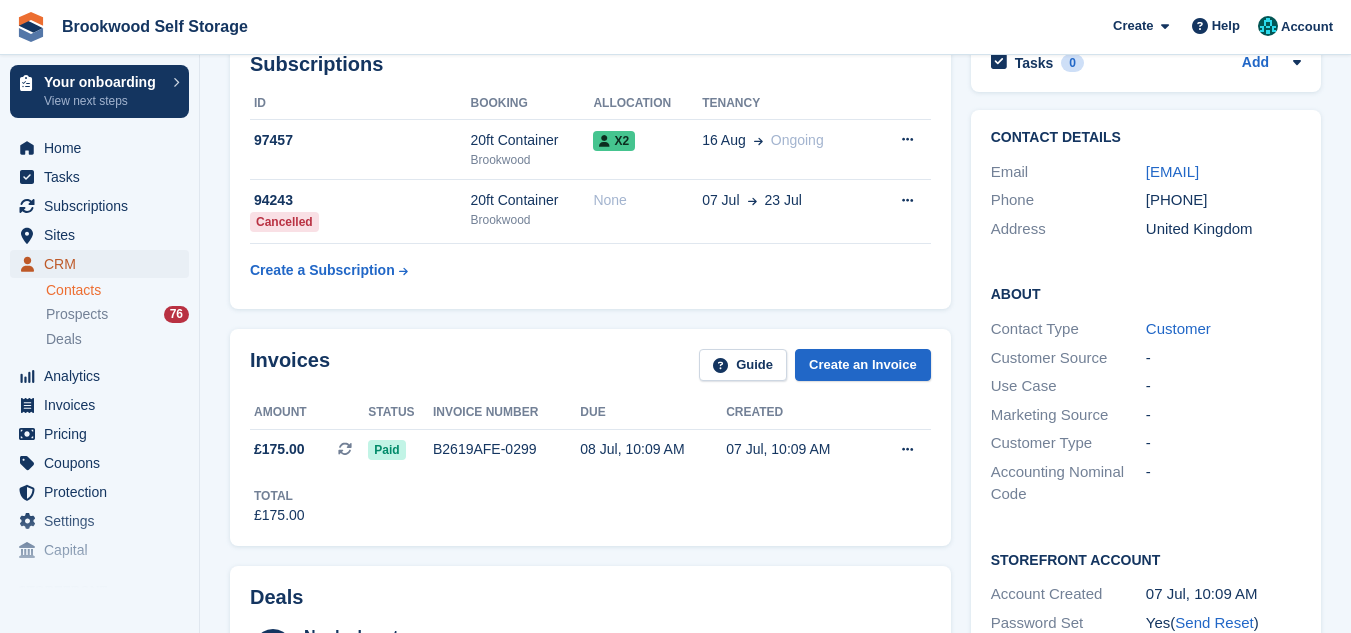 click on "CRM" at bounding box center [104, 264] 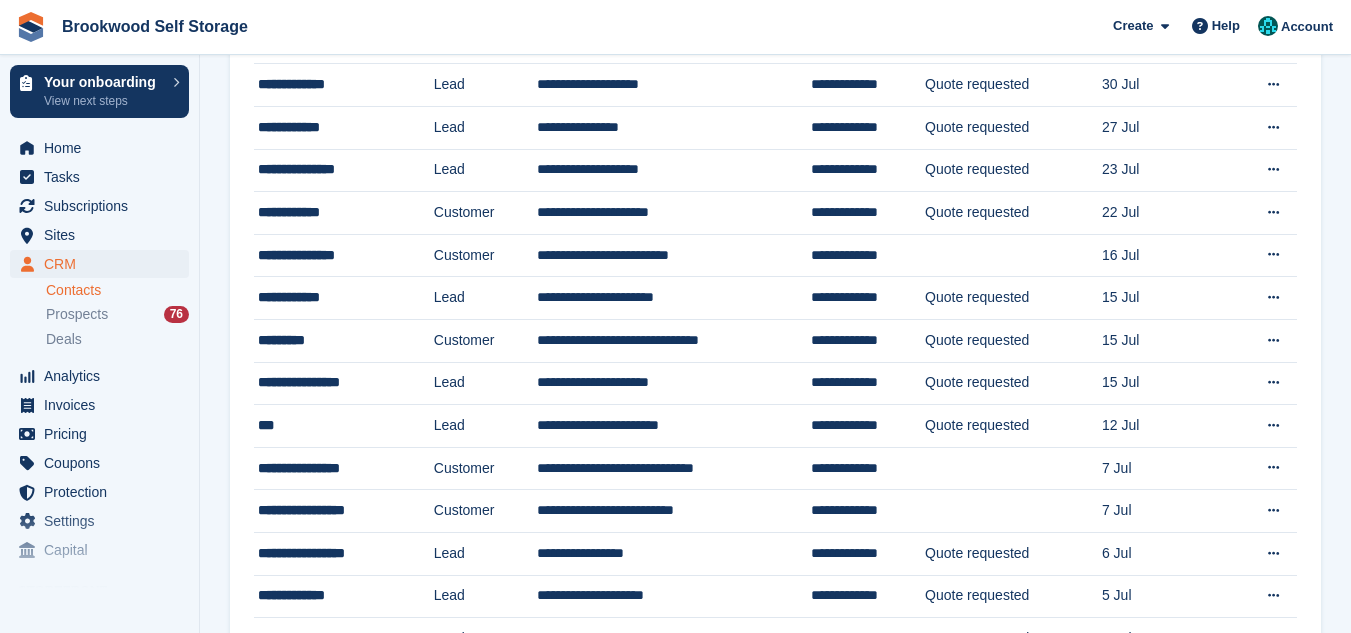 scroll, scrollTop: 0, scrollLeft: 0, axis: both 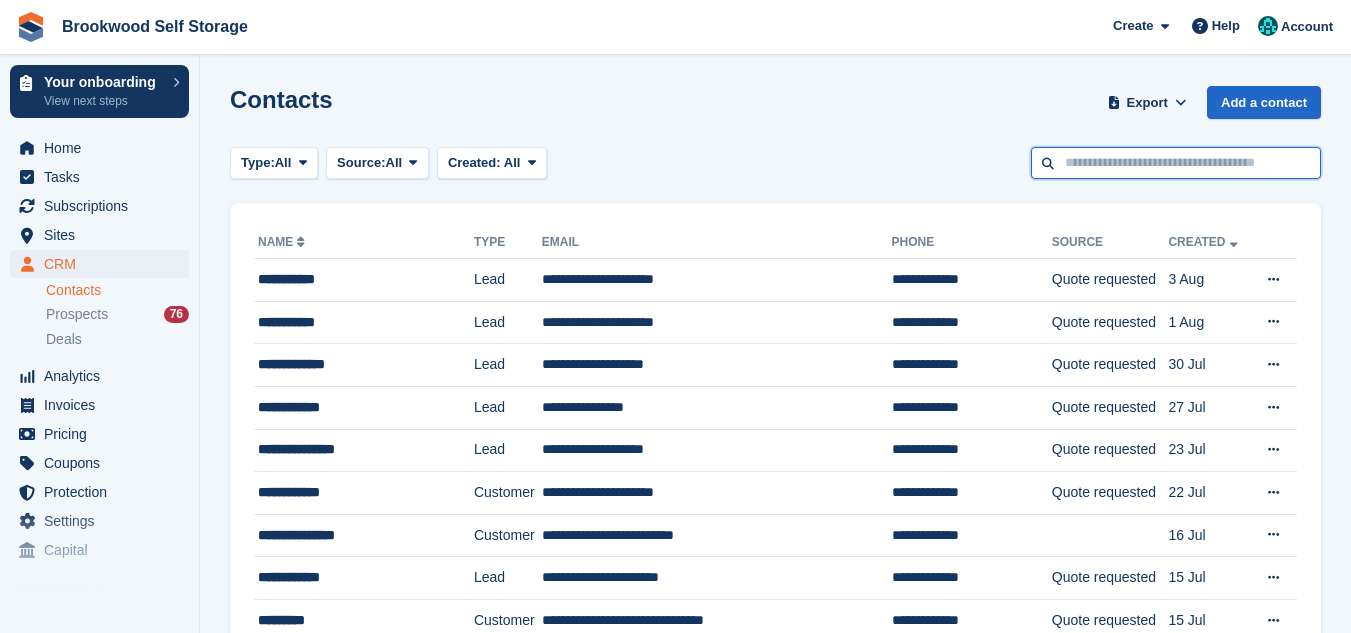 click at bounding box center (1176, 163) 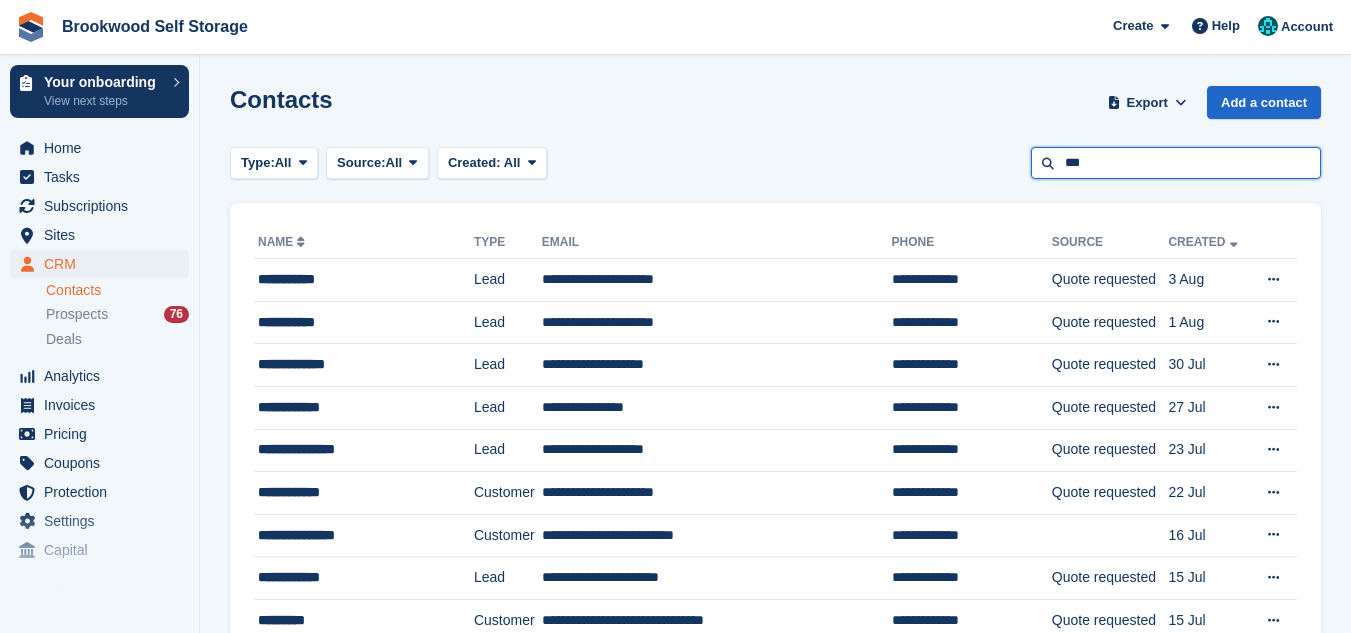 type on "***" 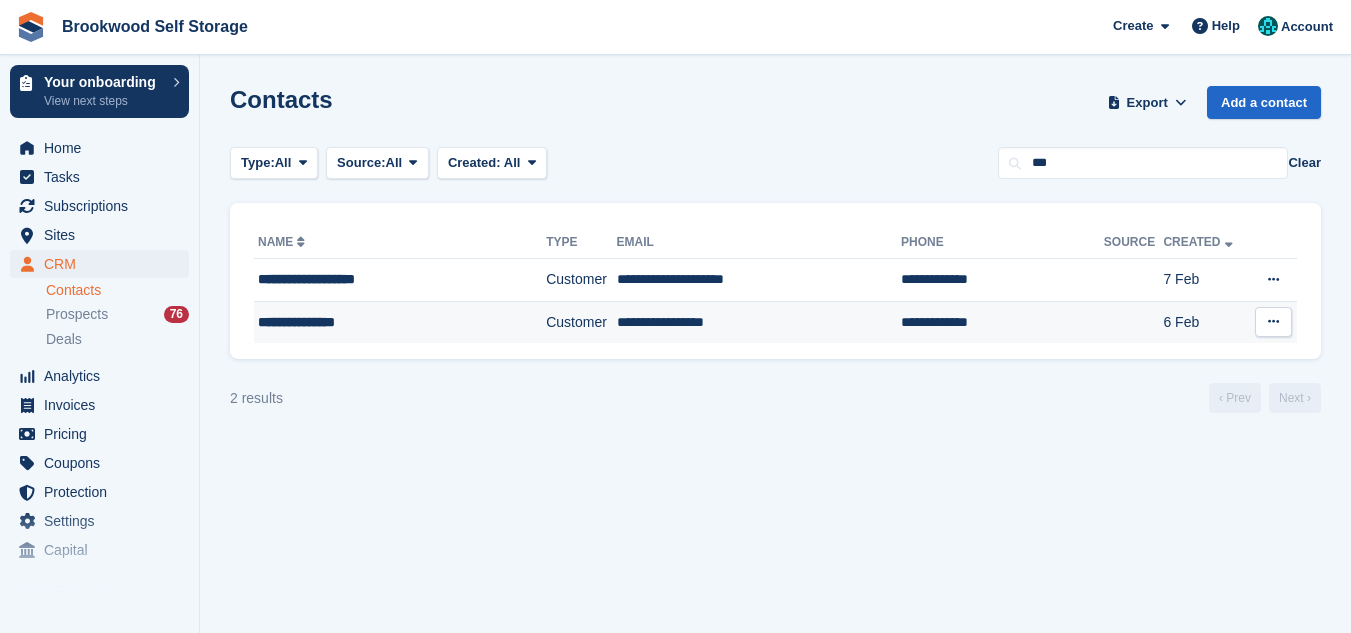 click on "**********" at bounding box center [759, 322] 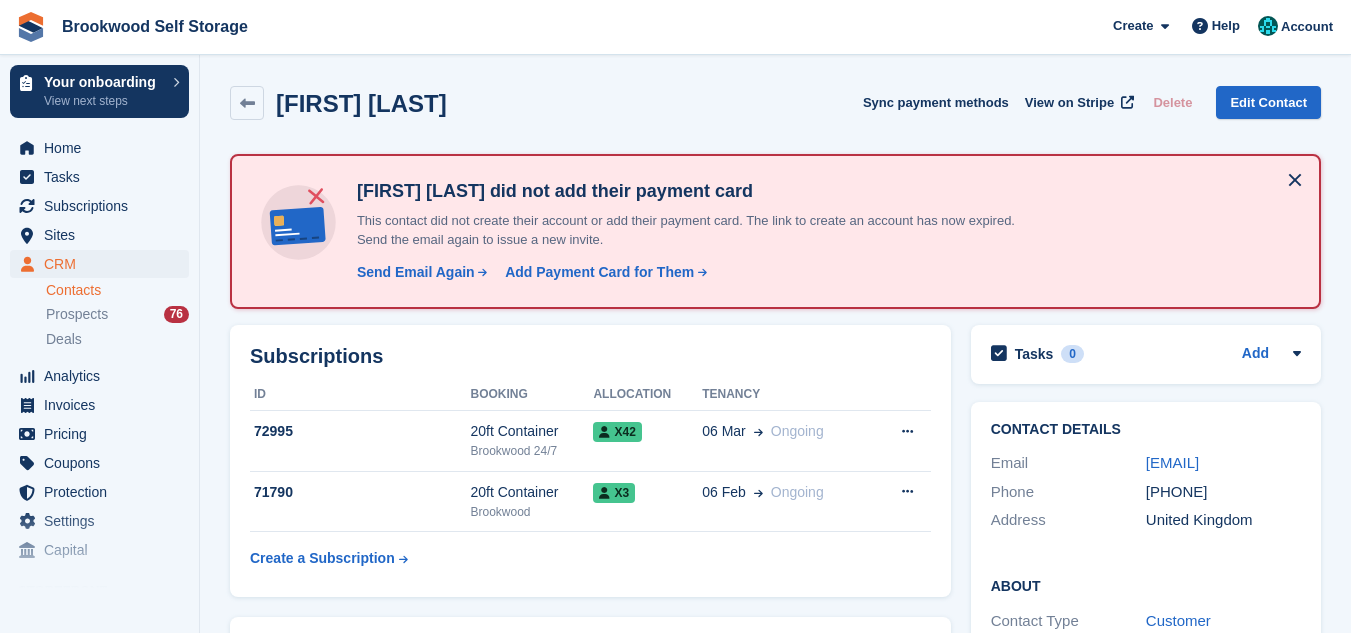 scroll, scrollTop: 320, scrollLeft: 0, axis: vertical 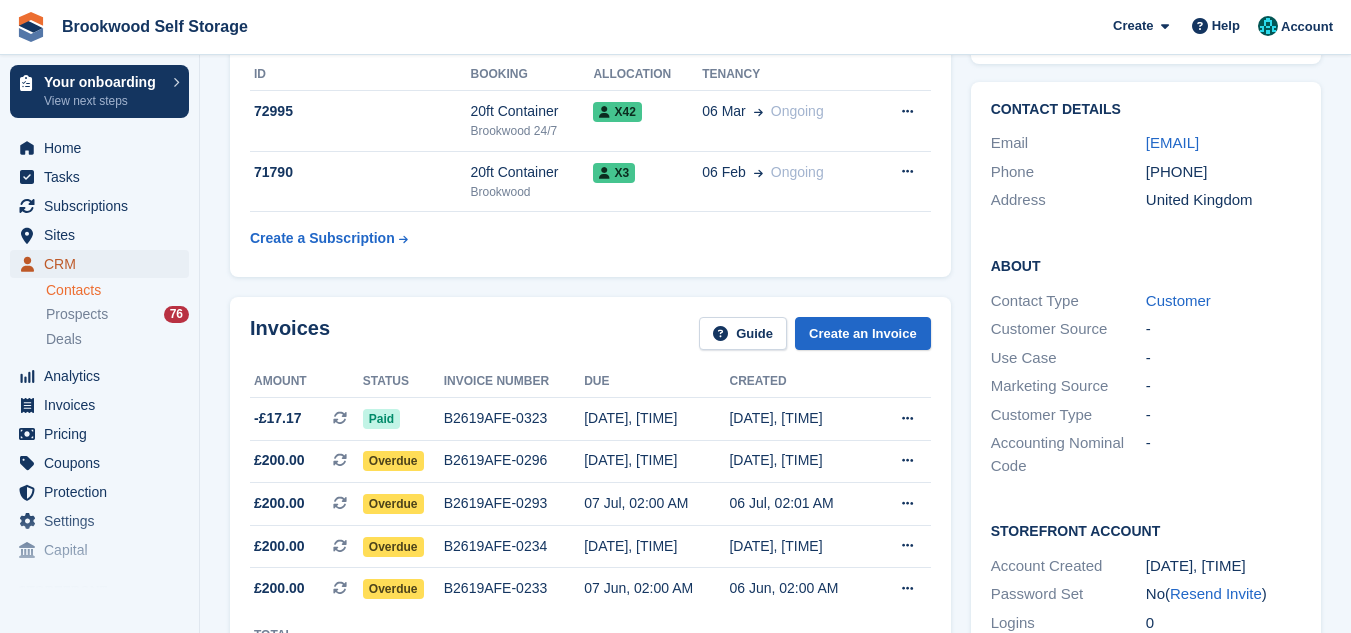 click on "CRM" at bounding box center (104, 264) 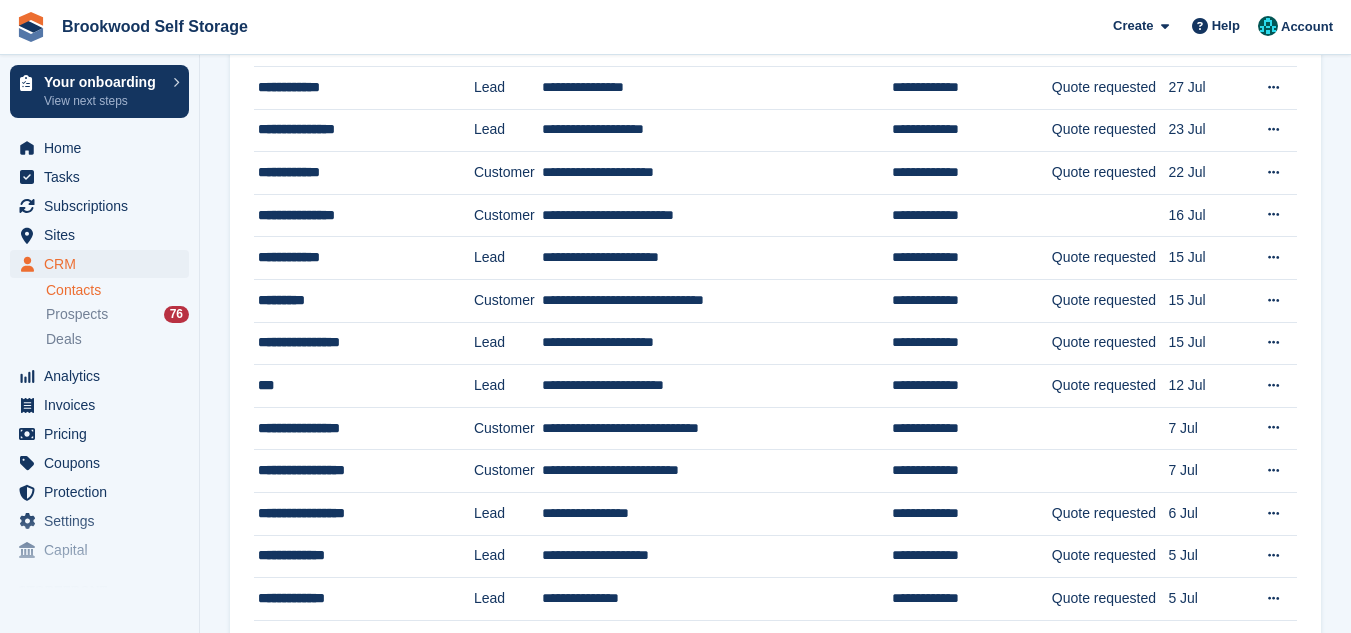 scroll, scrollTop: 0, scrollLeft: 0, axis: both 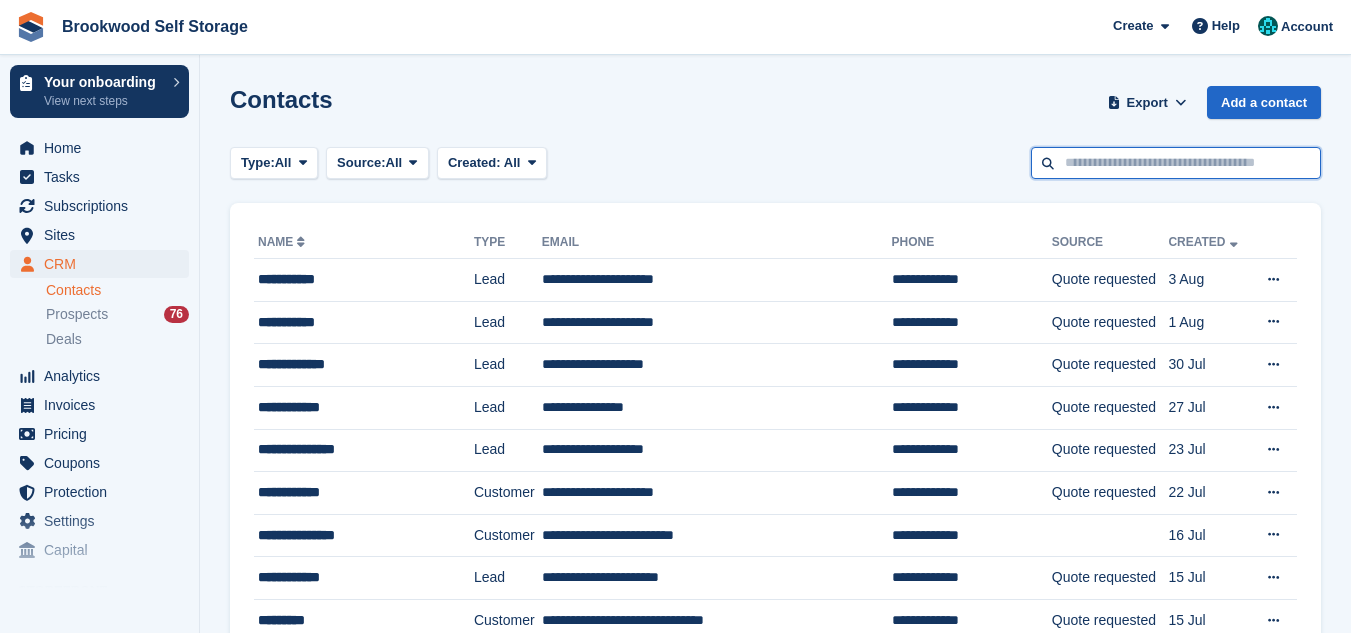 click at bounding box center (1176, 163) 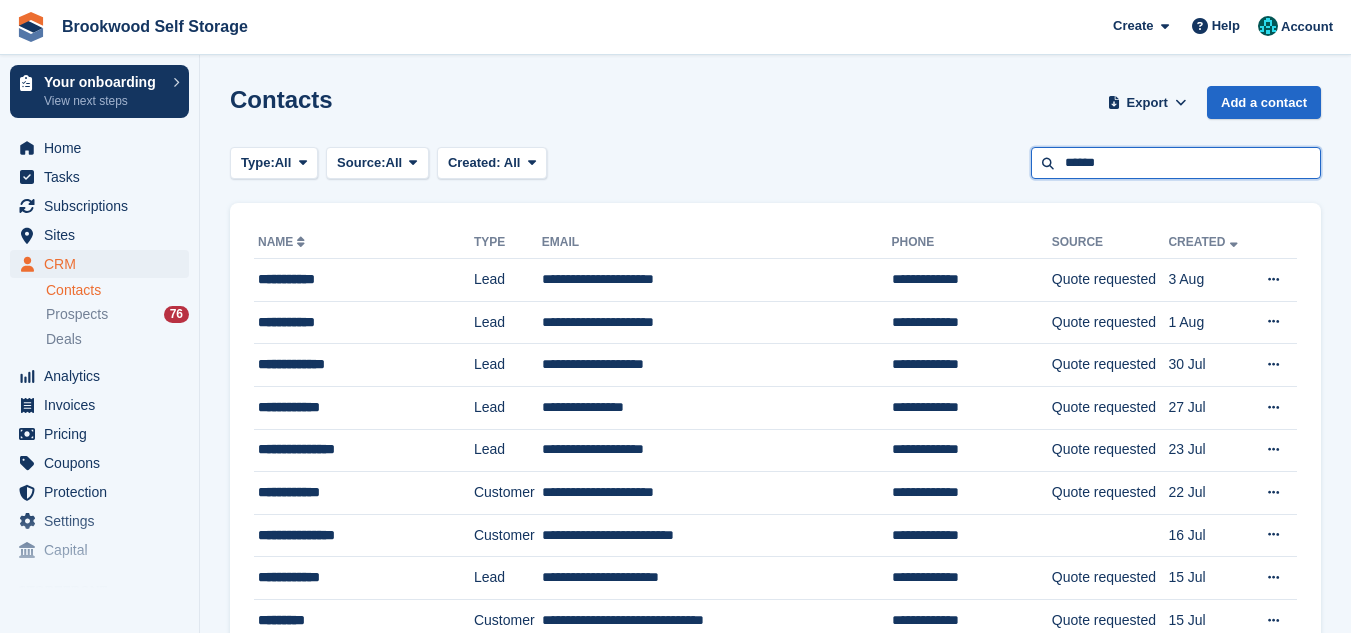 type on "******" 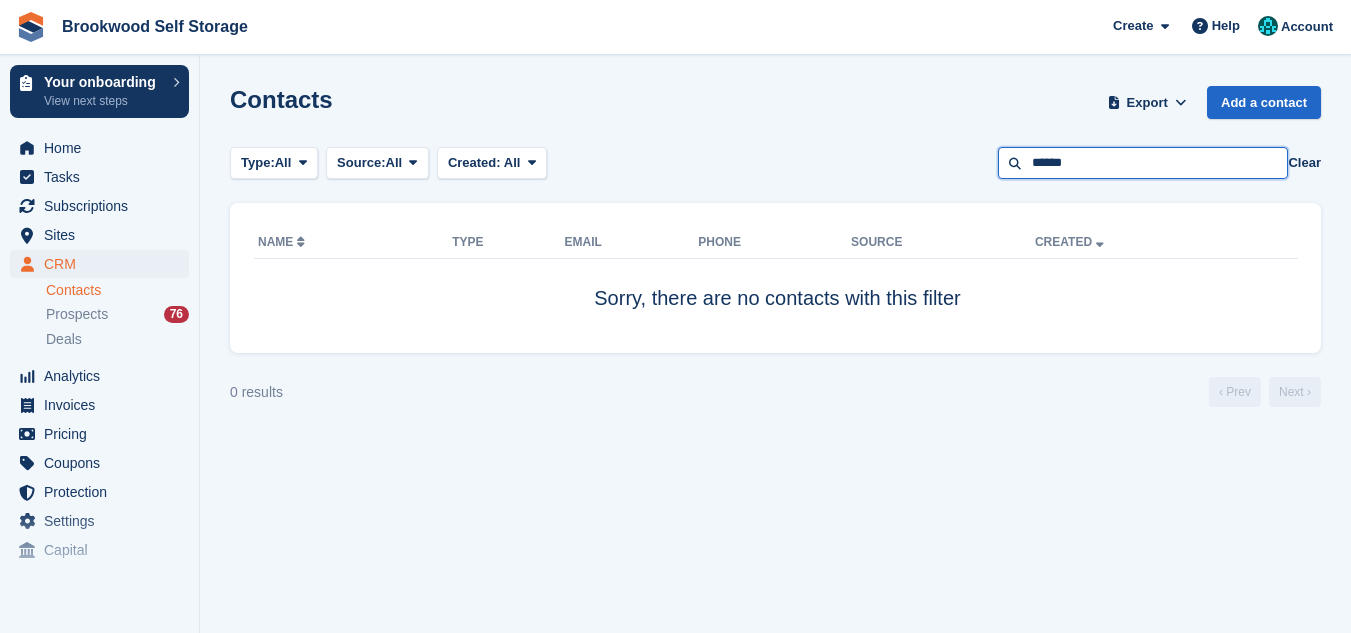 click on "******" at bounding box center (1143, 163) 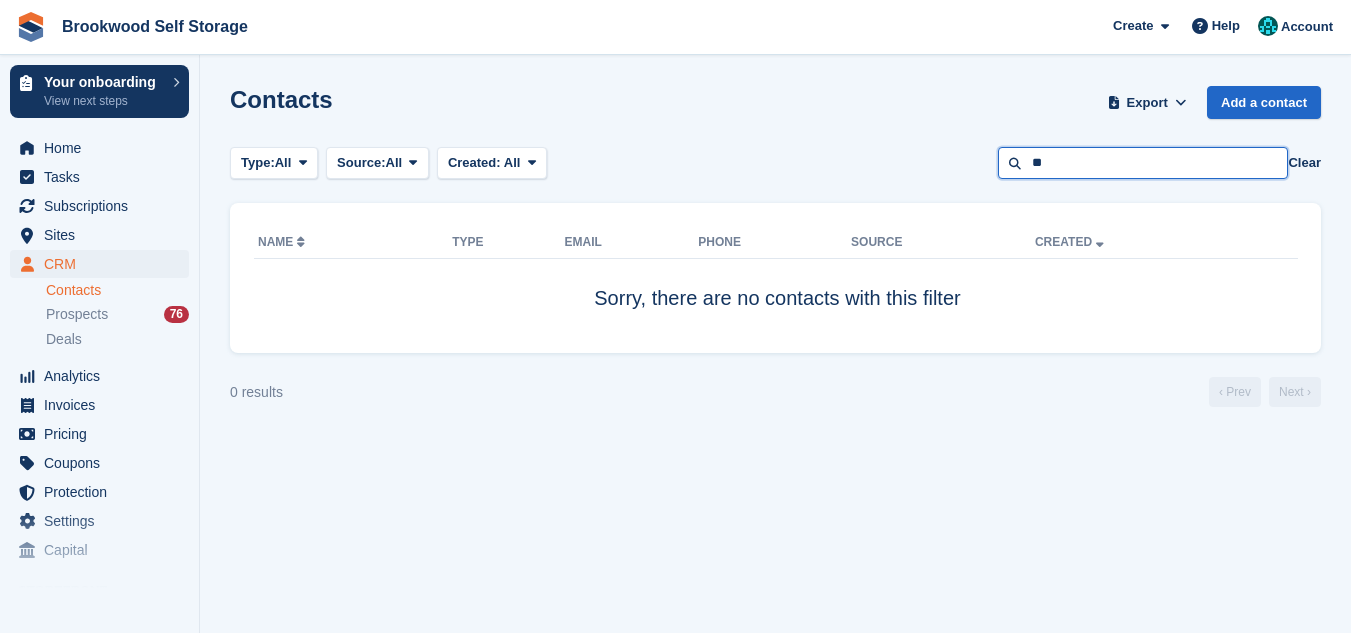 type on "*" 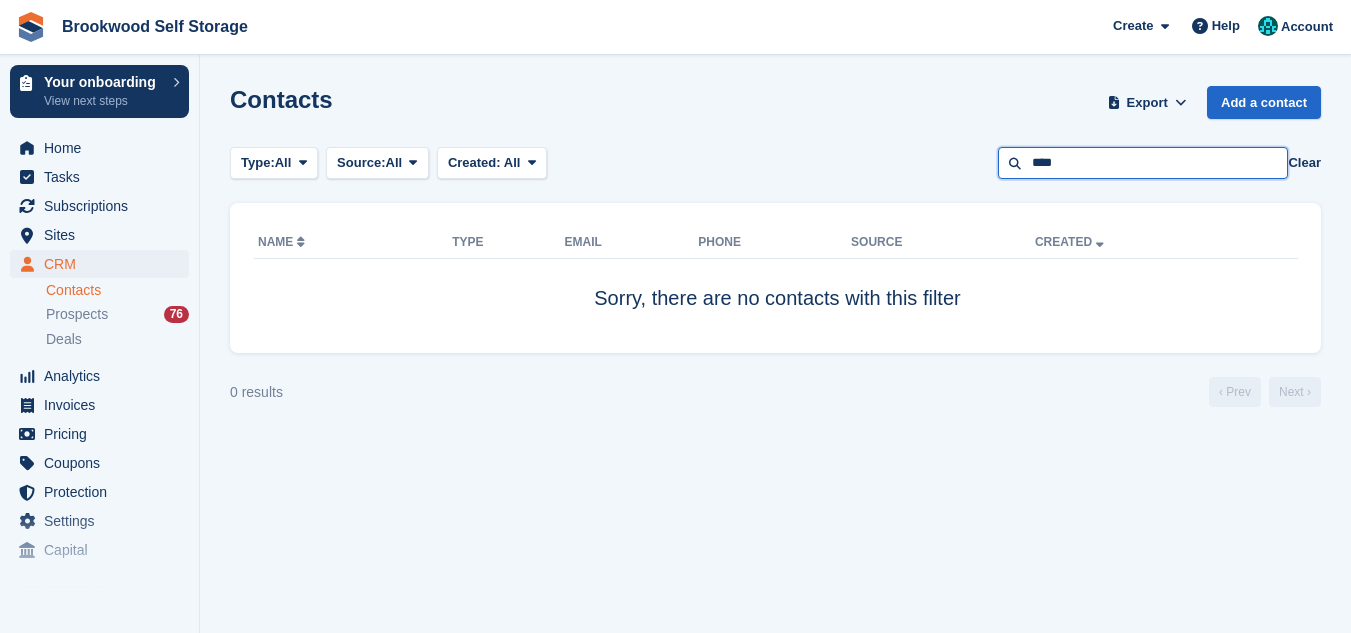 type on "****" 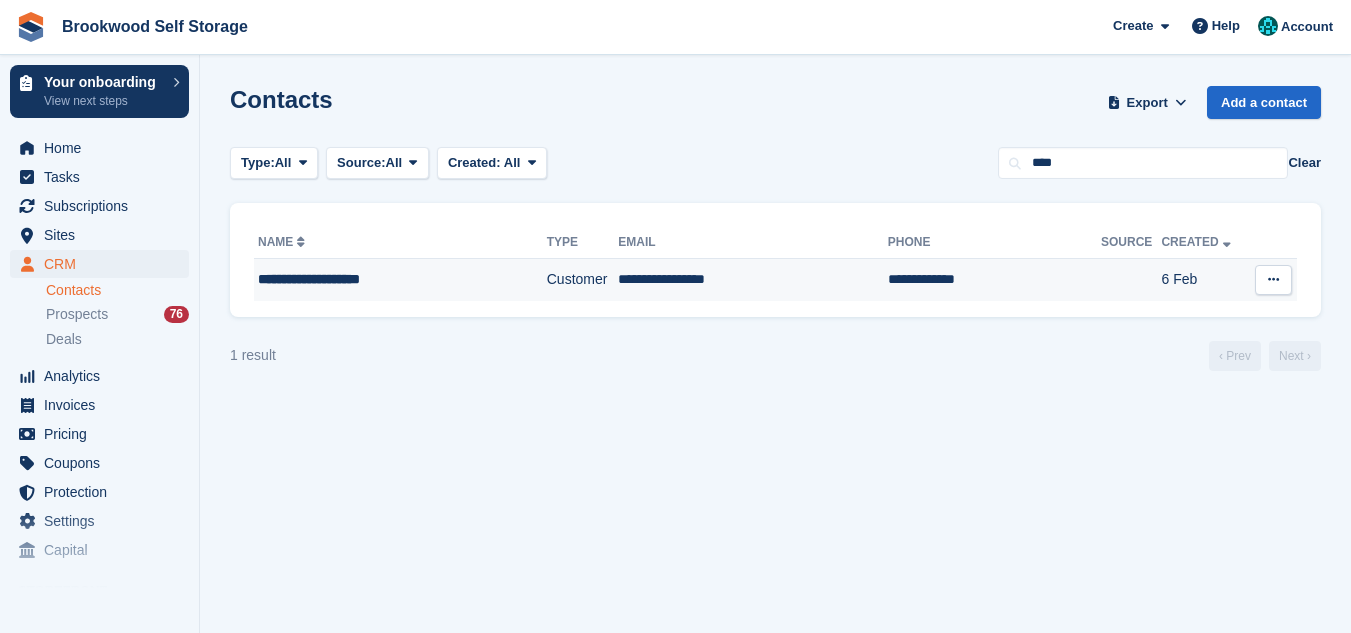 click on "**********" at bounding box center [753, 280] 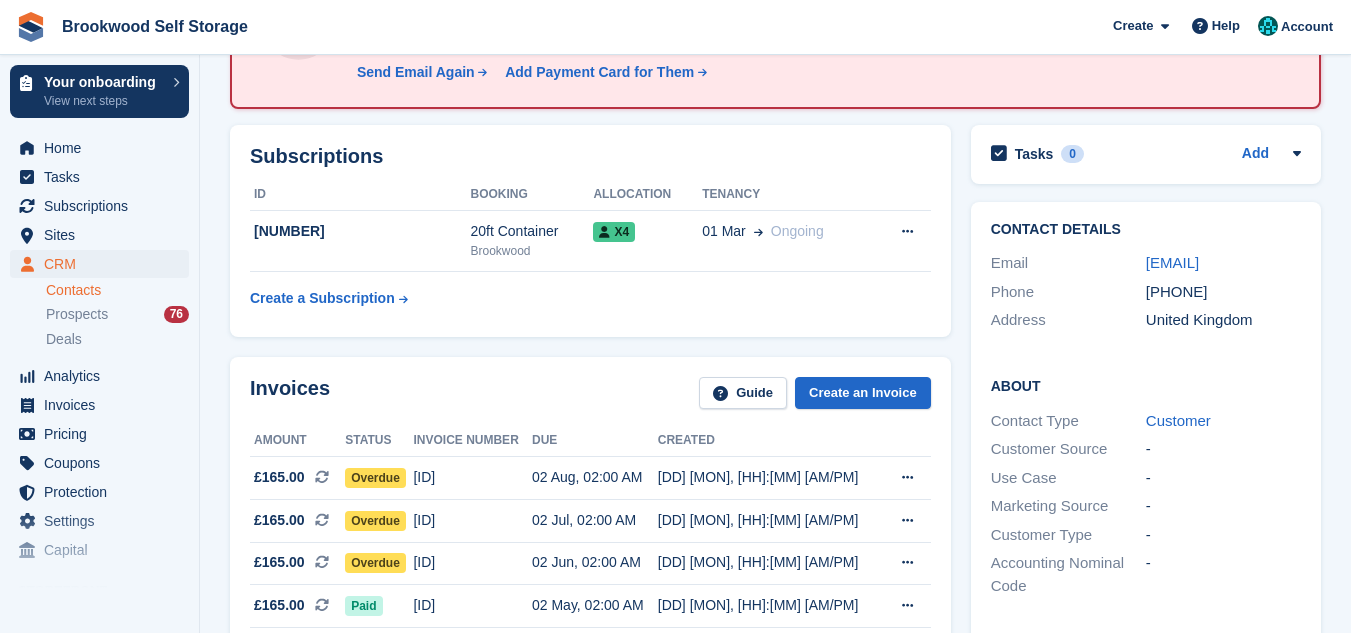 scroll, scrollTop: 160, scrollLeft: 0, axis: vertical 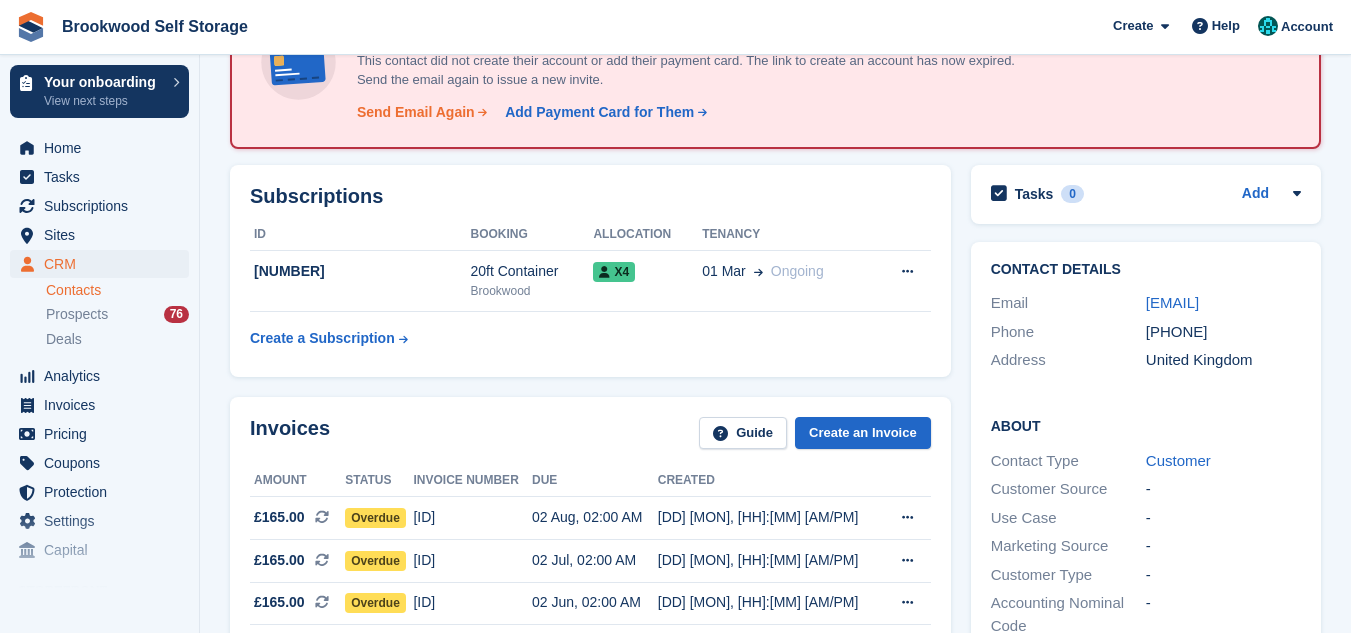 click on "Send Email Again" at bounding box center [416, 112] 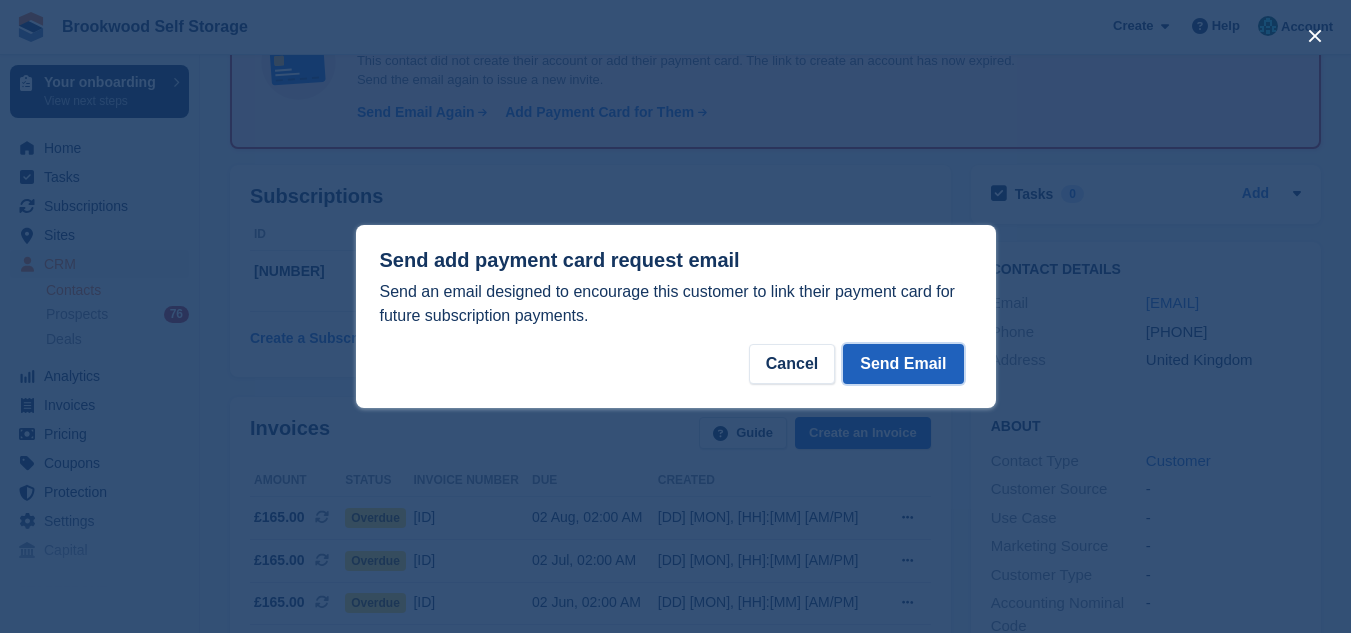 click on "Send Email" at bounding box center [903, 364] 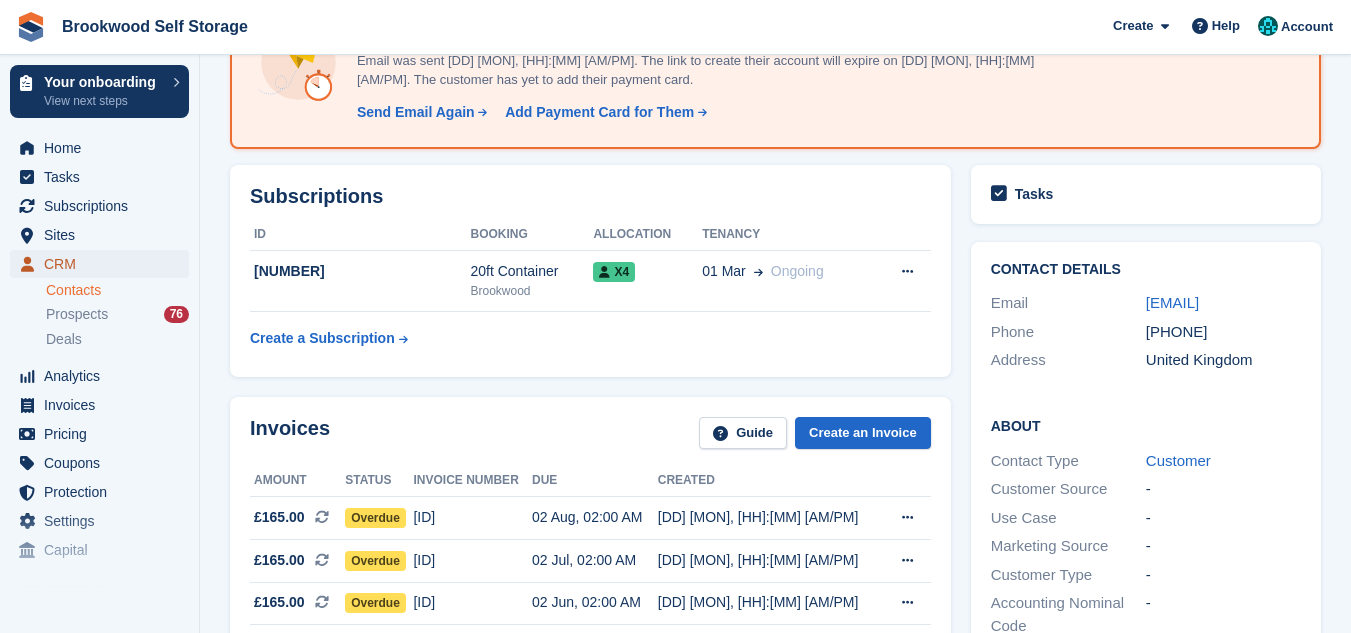 click on "CRM" at bounding box center [104, 264] 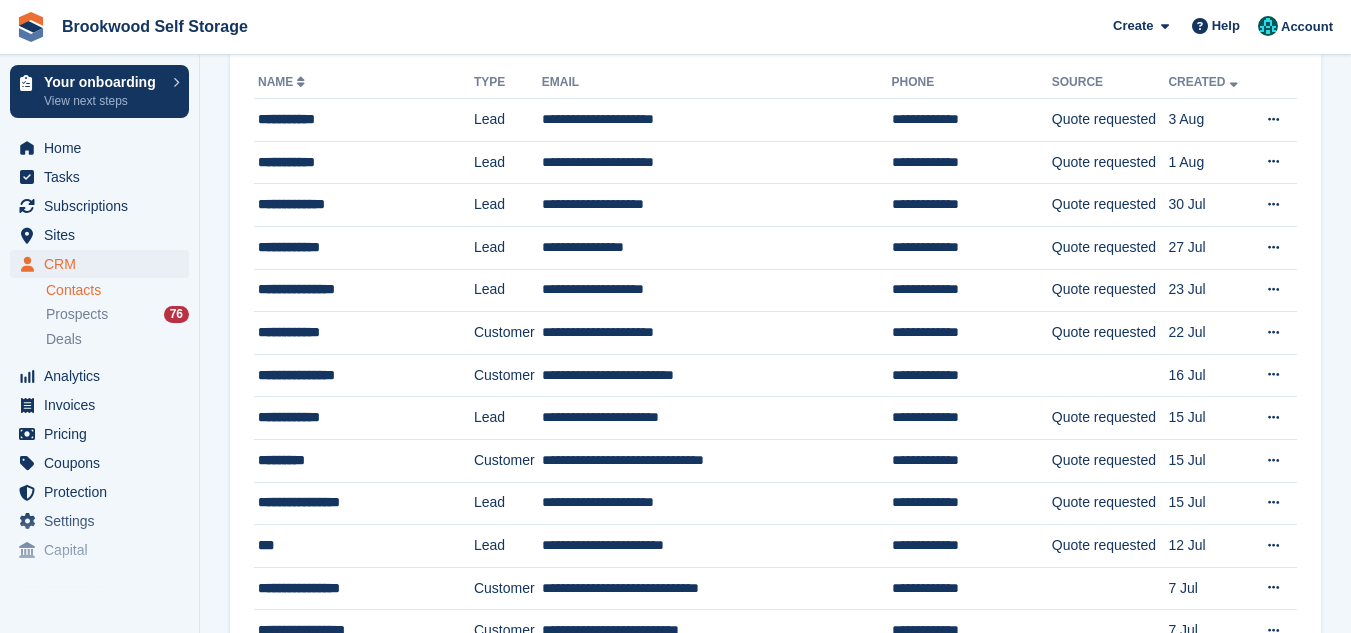 scroll, scrollTop: 0, scrollLeft: 0, axis: both 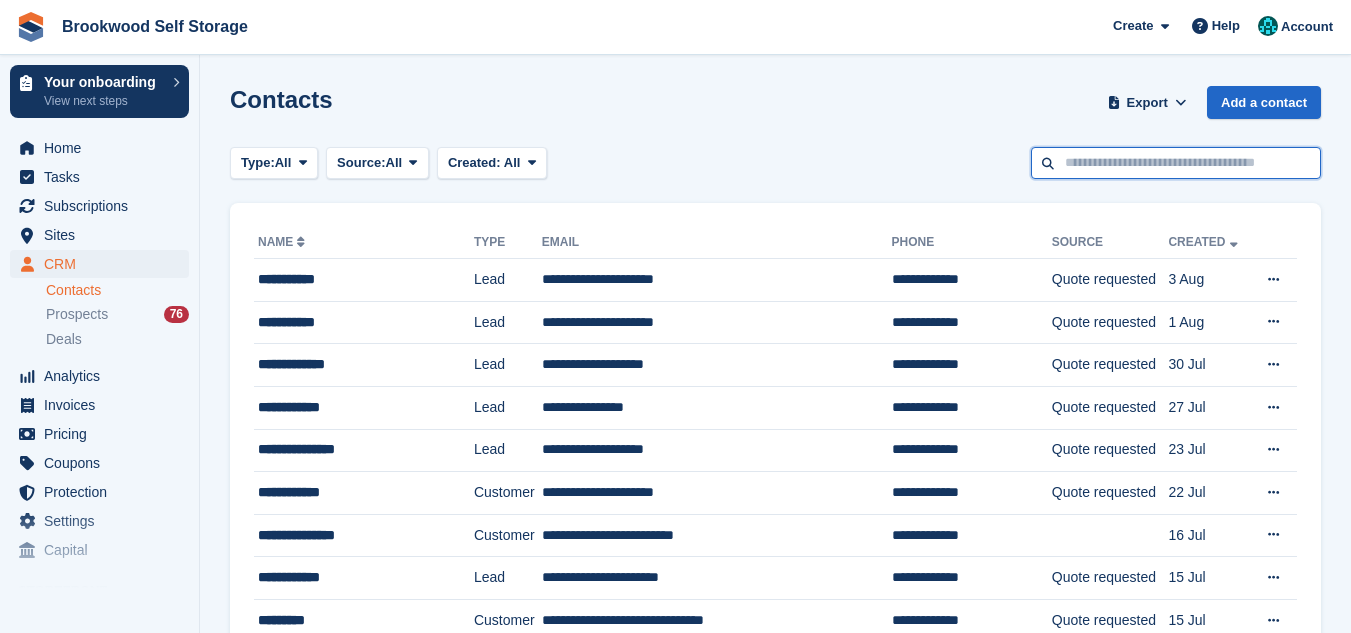 click at bounding box center [1176, 163] 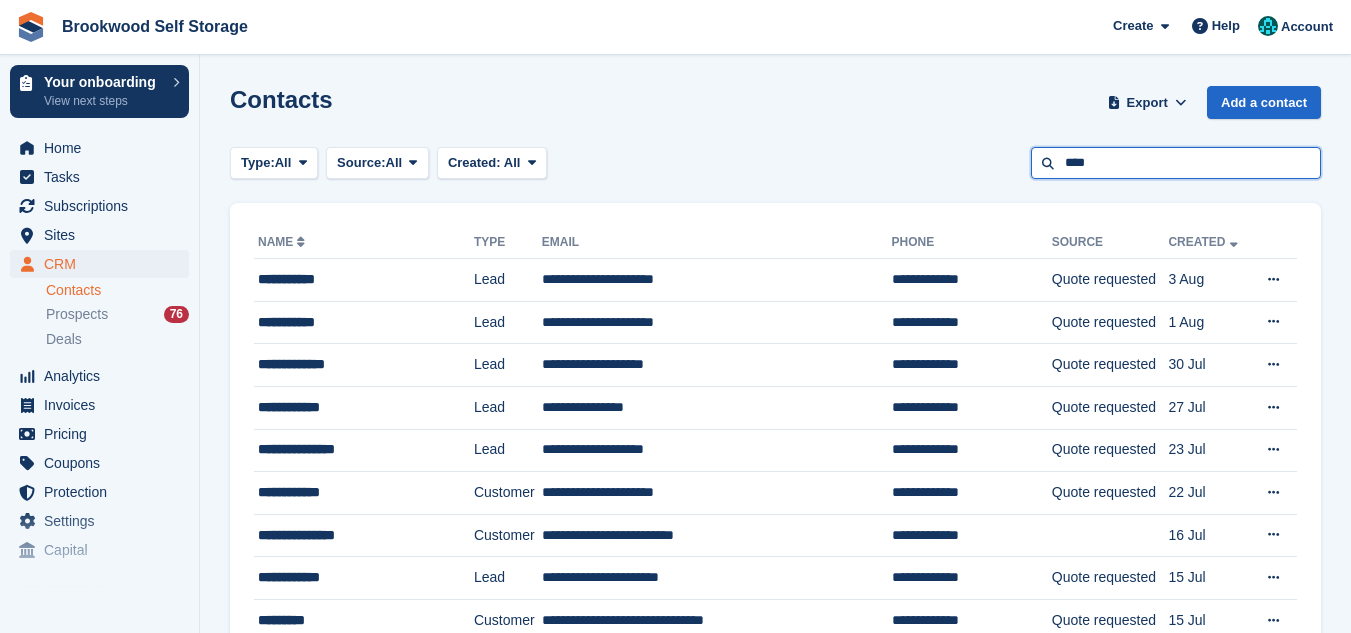 type on "****" 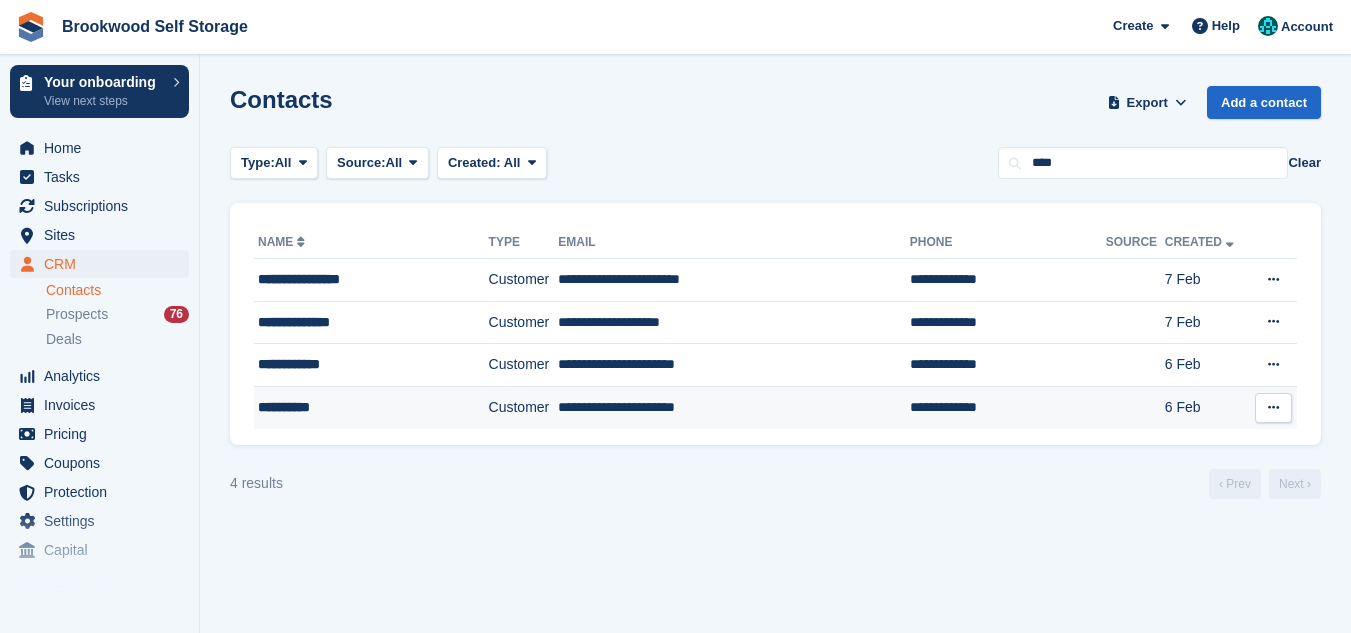 click on "**********" at bounding box center (734, 407) 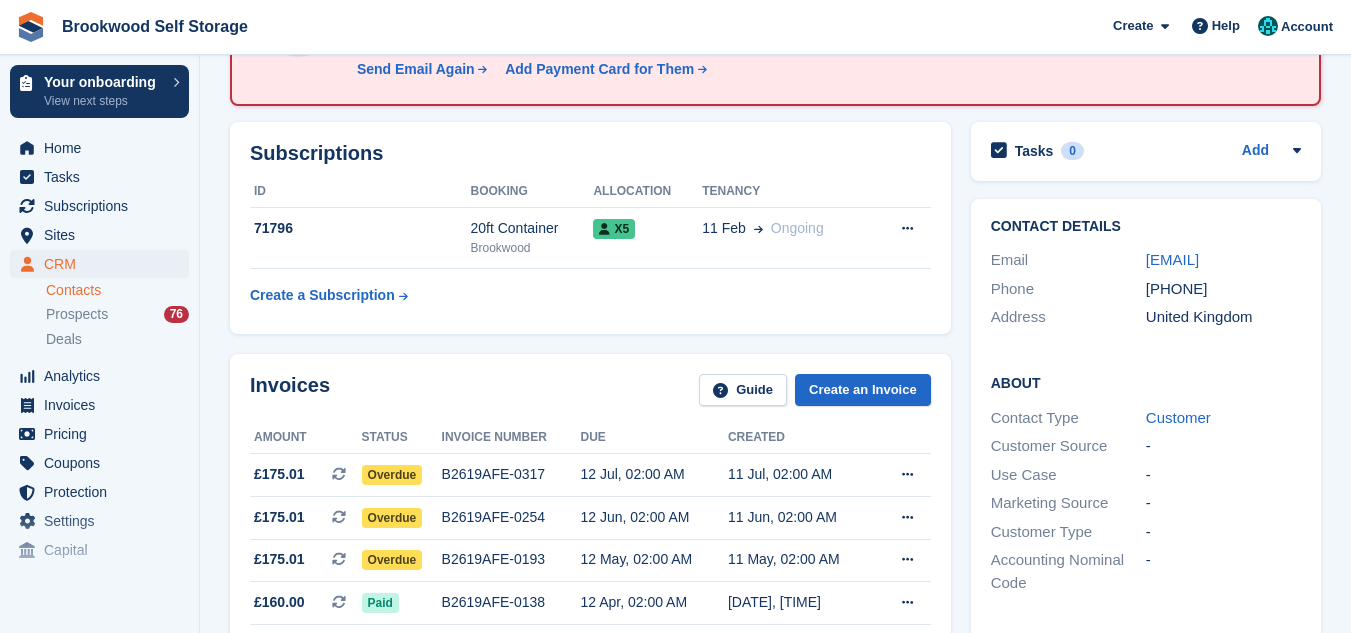 scroll, scrollTop: 200, scrollLeft: 0, axis: vertical 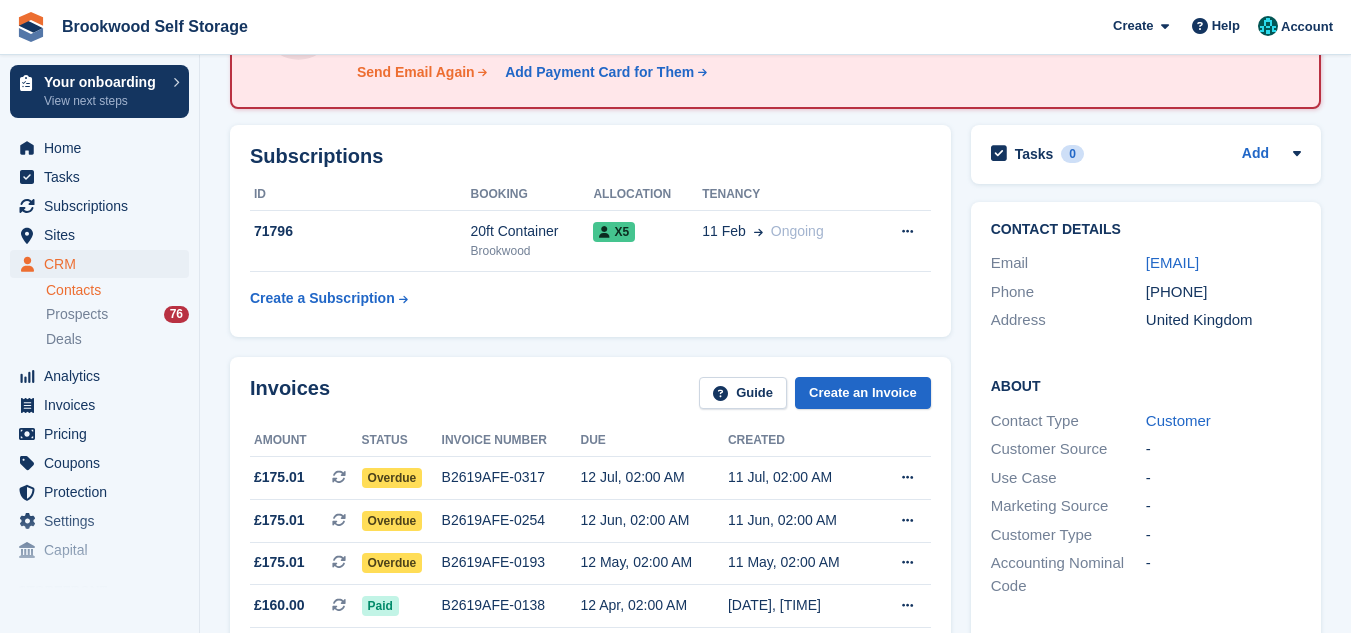 click on "Send Email Again" at bounding box center [416, 72] 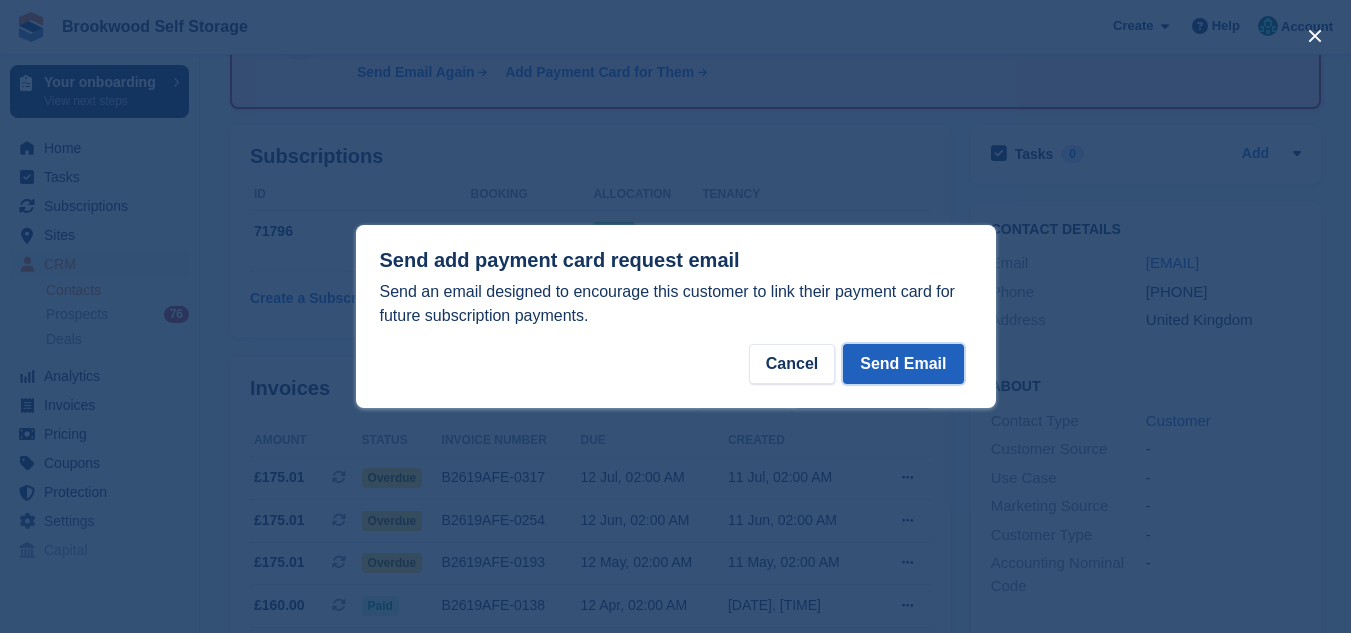 click on "Send Email" at bounding box center [903, 364] 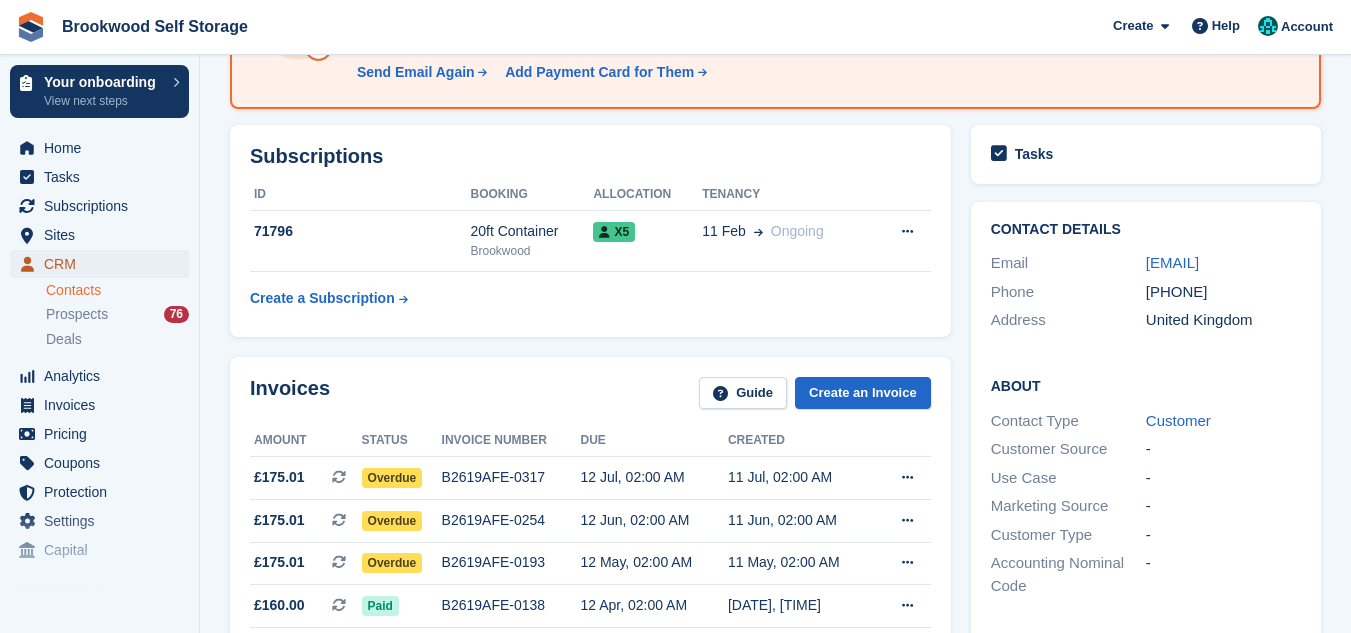 click on "CRM" at bounding box center (104, 264) 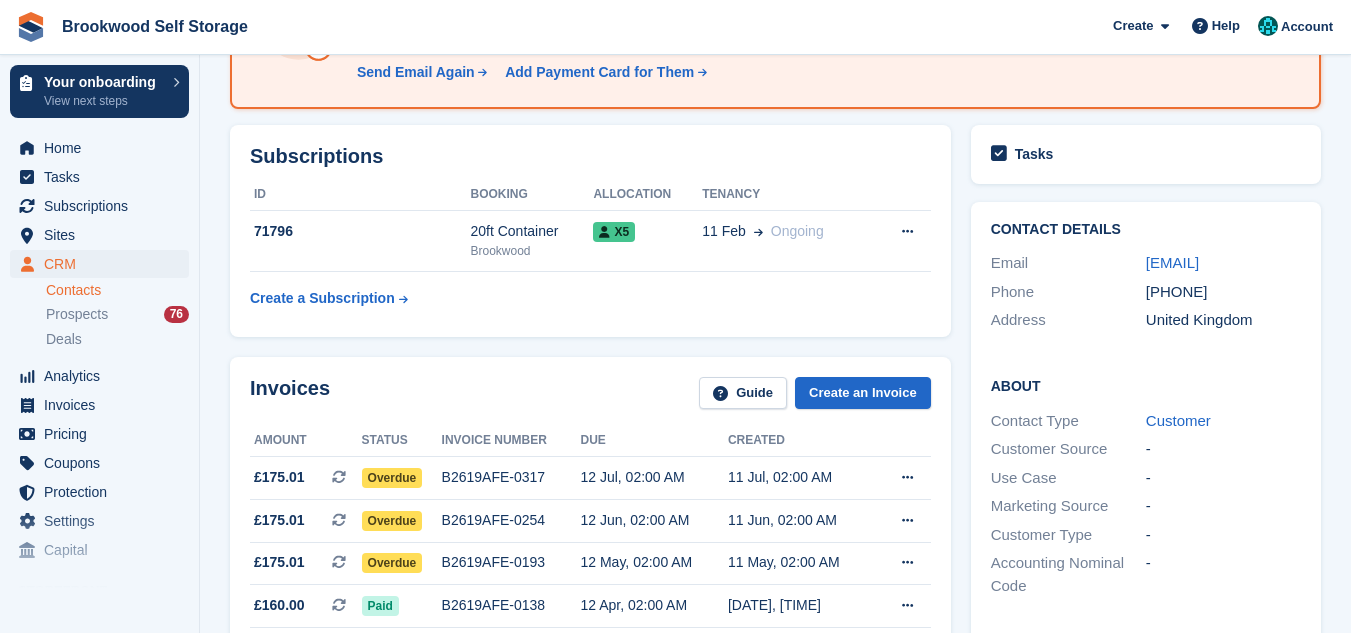 scroll, scrollTop: 0, scrollLeft: 0, axis: both 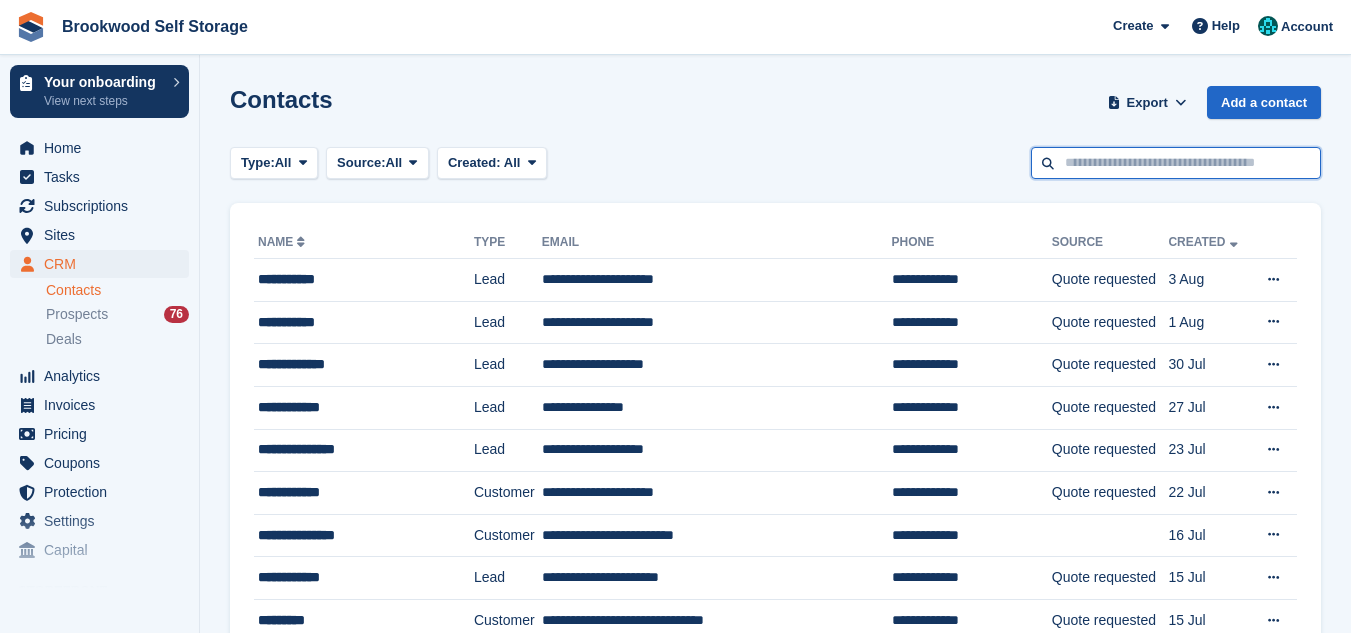 click at bounding box center [1176, 163] 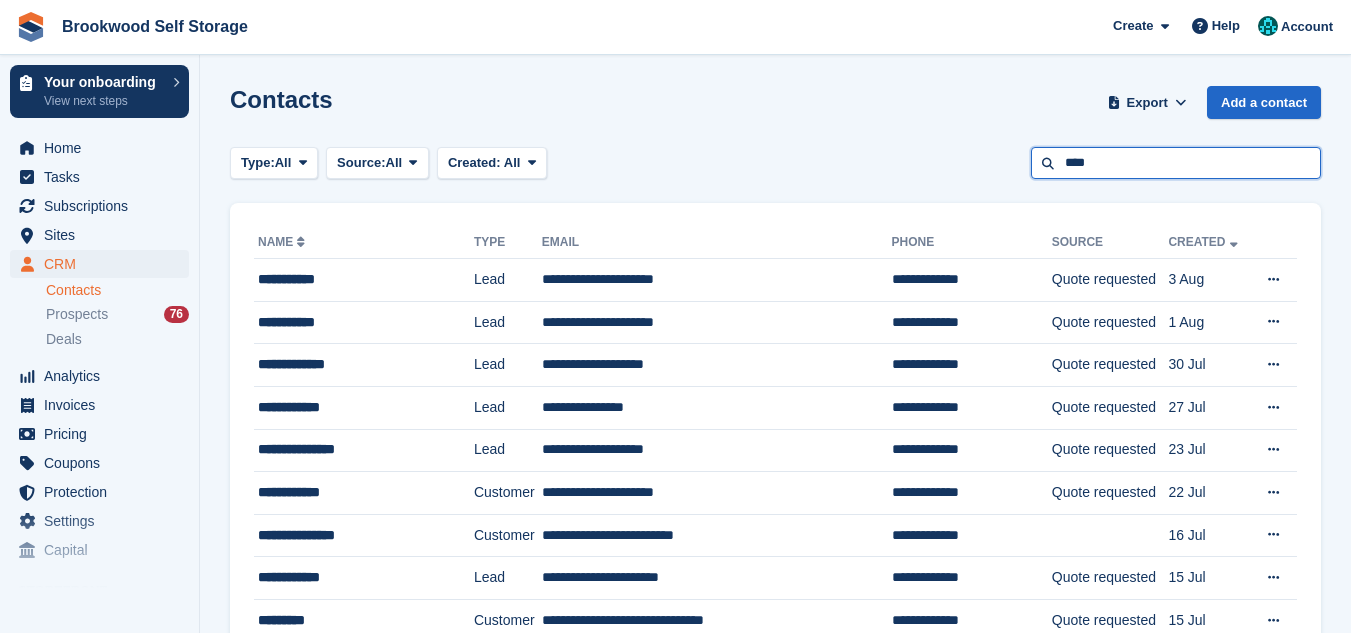 type on "****" 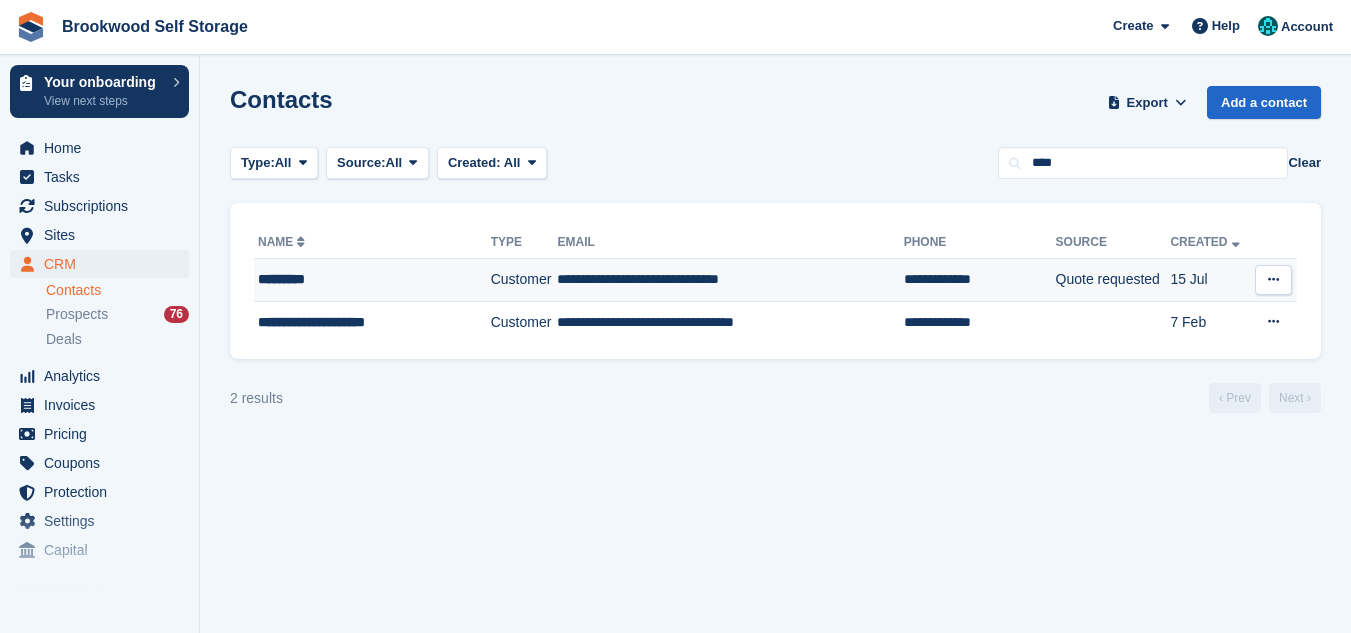click on "**********" at bounding box center (730, 280) 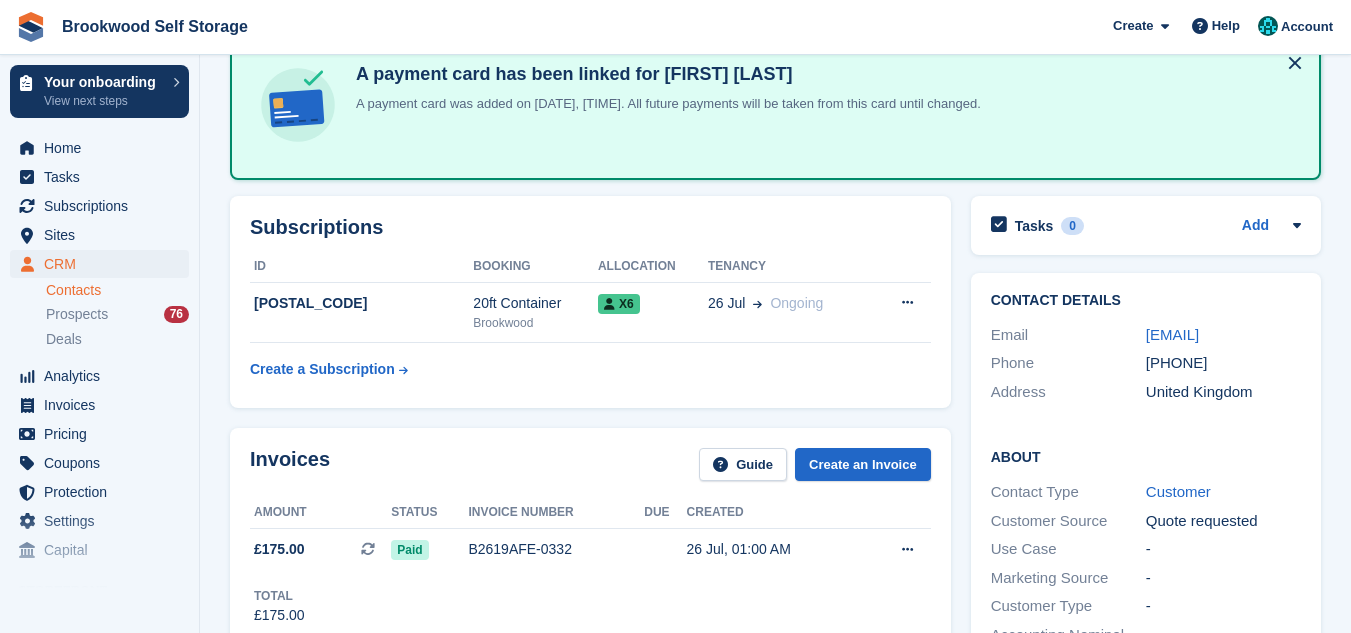 scroll, scrollTop: 120, scrollLeft: 0, axis: vertical 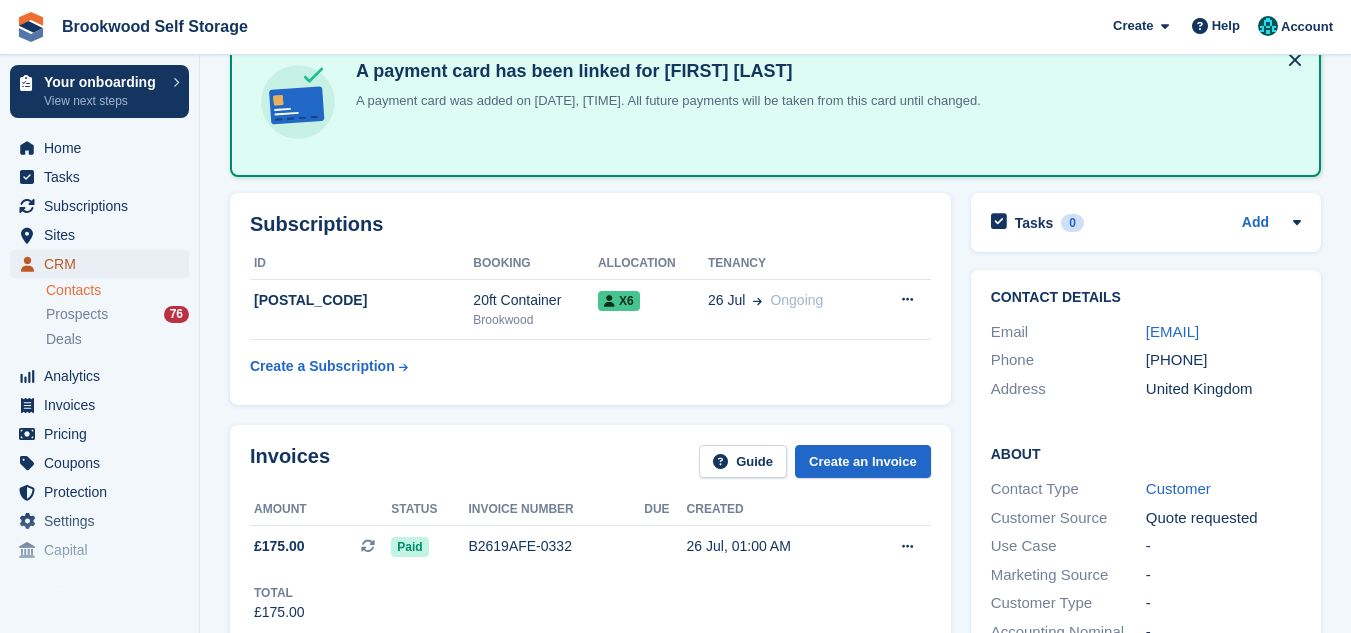 click on "CRM" at bounding box center [104, 264] 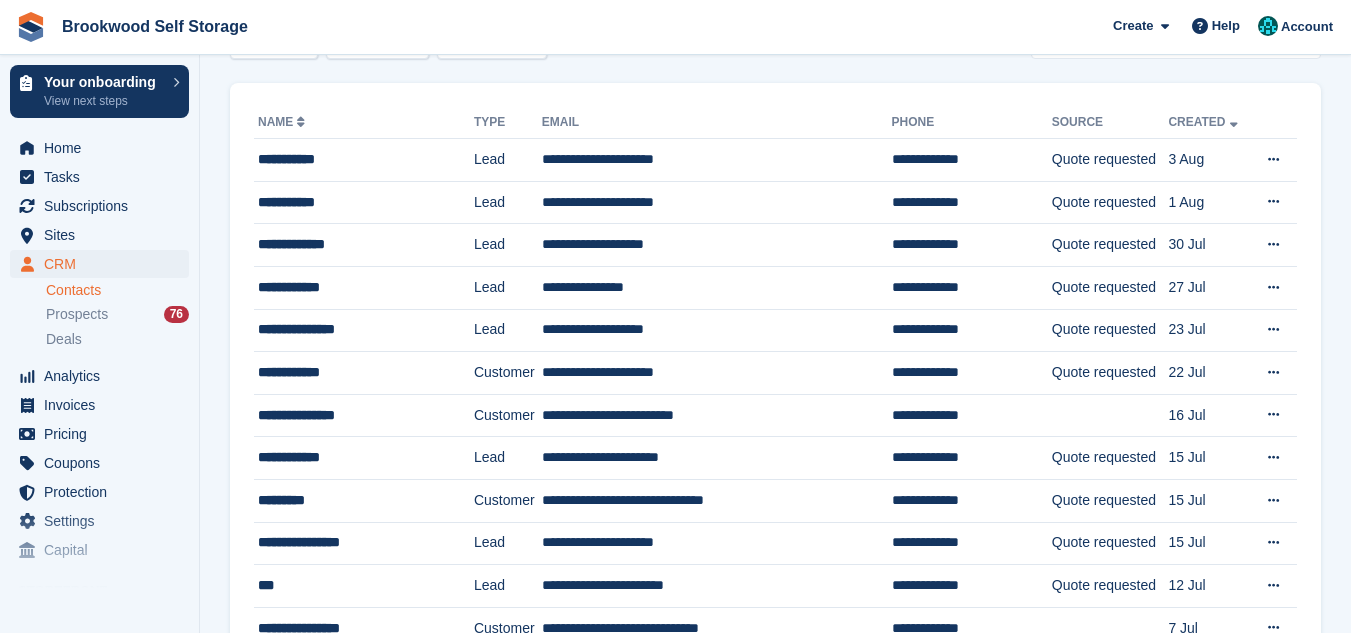 scroll, scrollTop: 0, scrollLeft: 0, axis: both 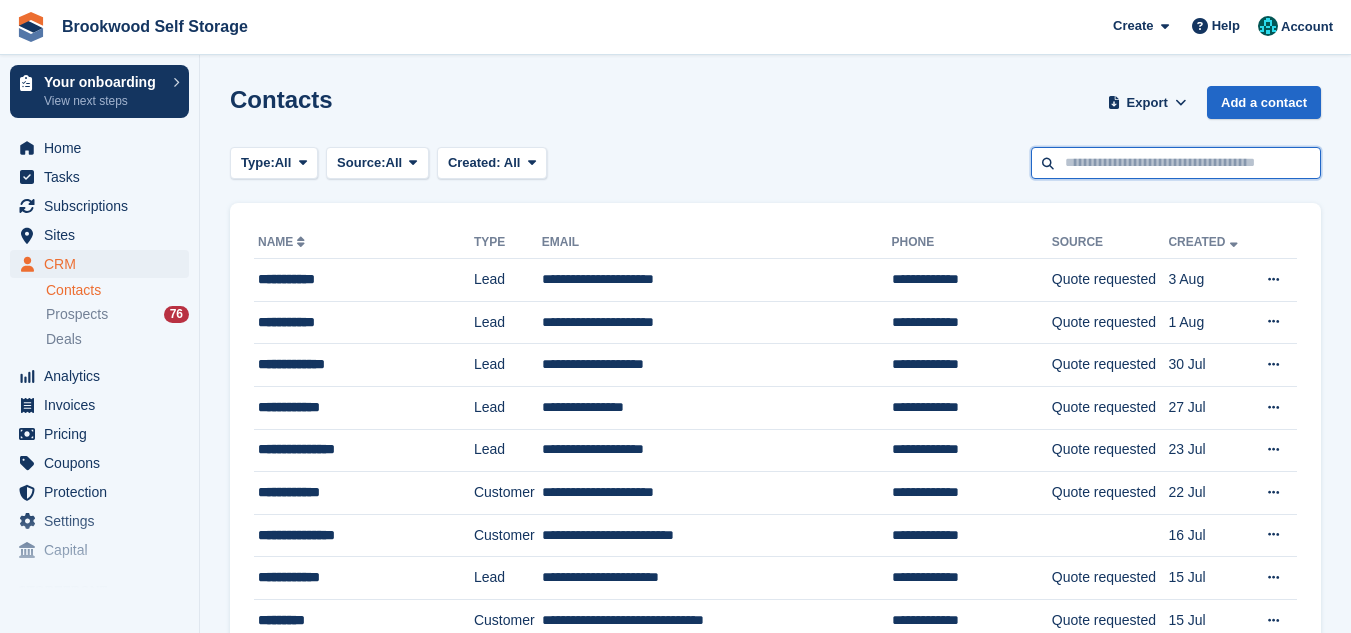 click at bounding box center [1176, 163] 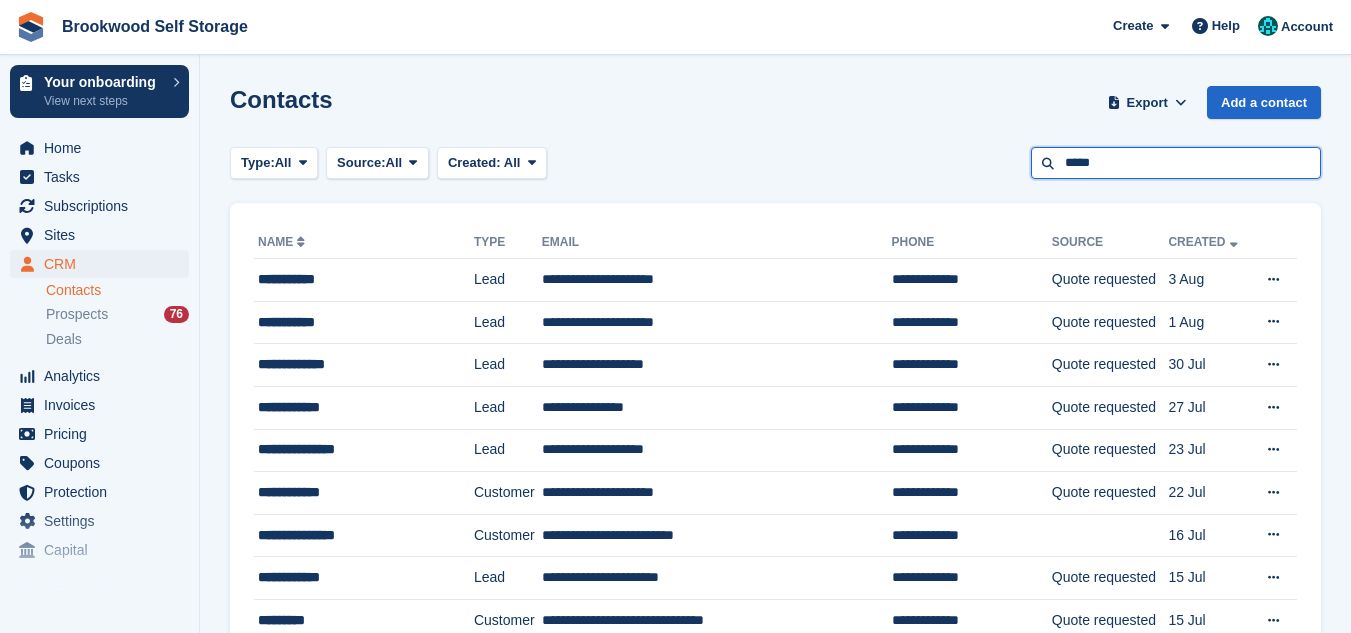 type on "*****" 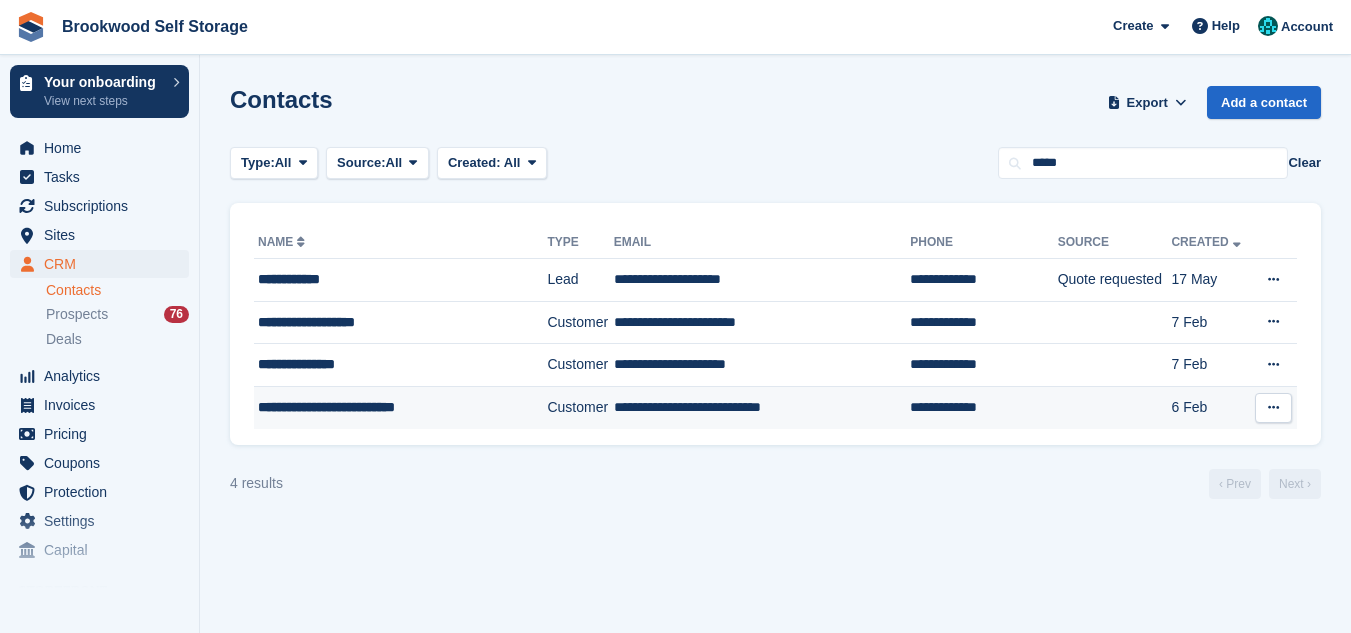 click on "**********" at bounding box center (762, 407) 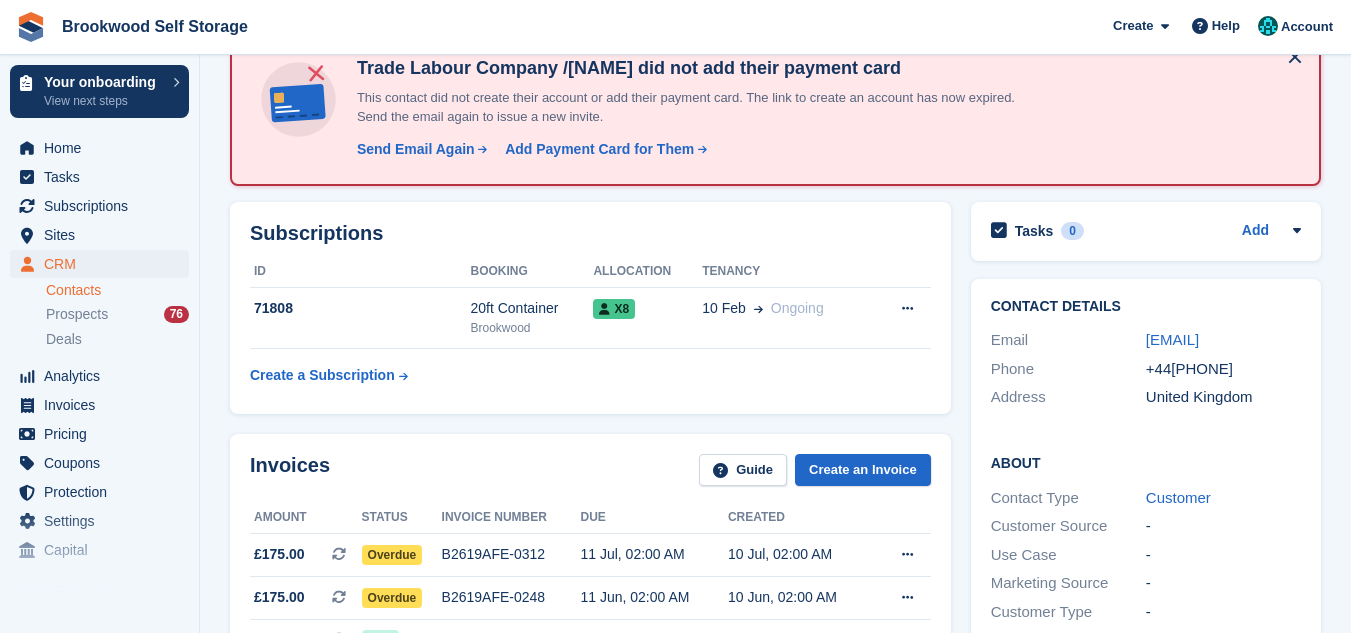 scroll, scrollTop: 120, scrollLeft: 0, axis: vertical 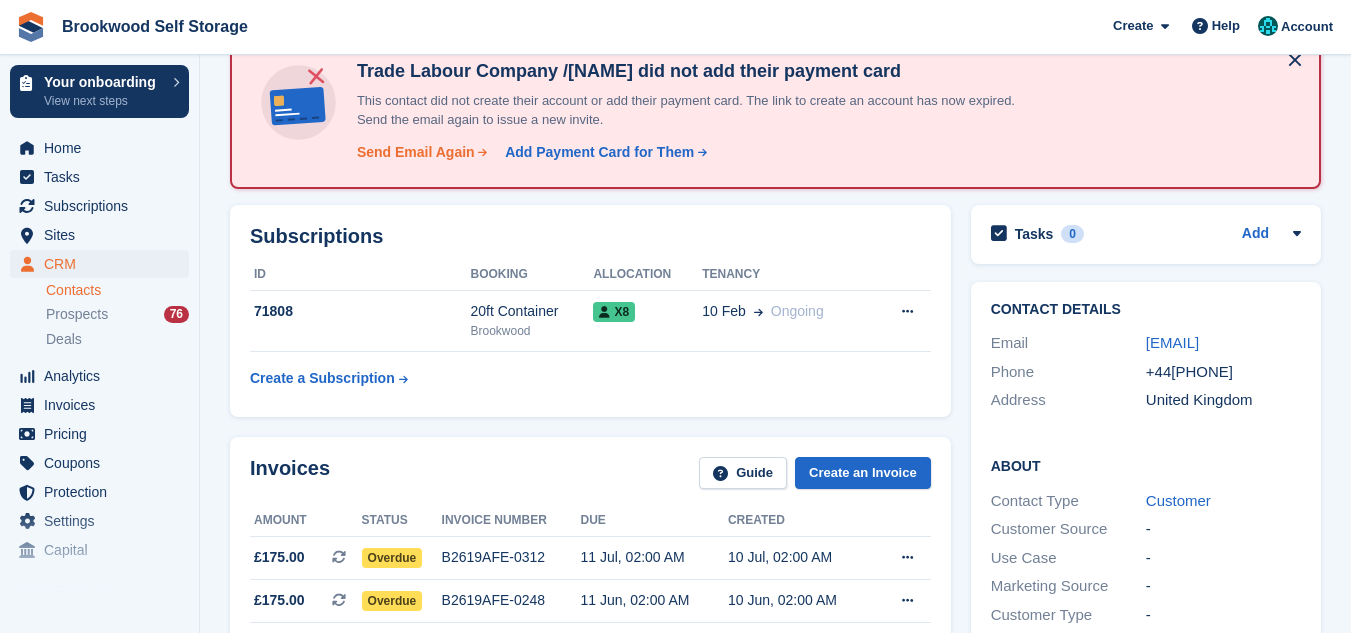 click on "Send Email Again" at bounding box center (416, 152) 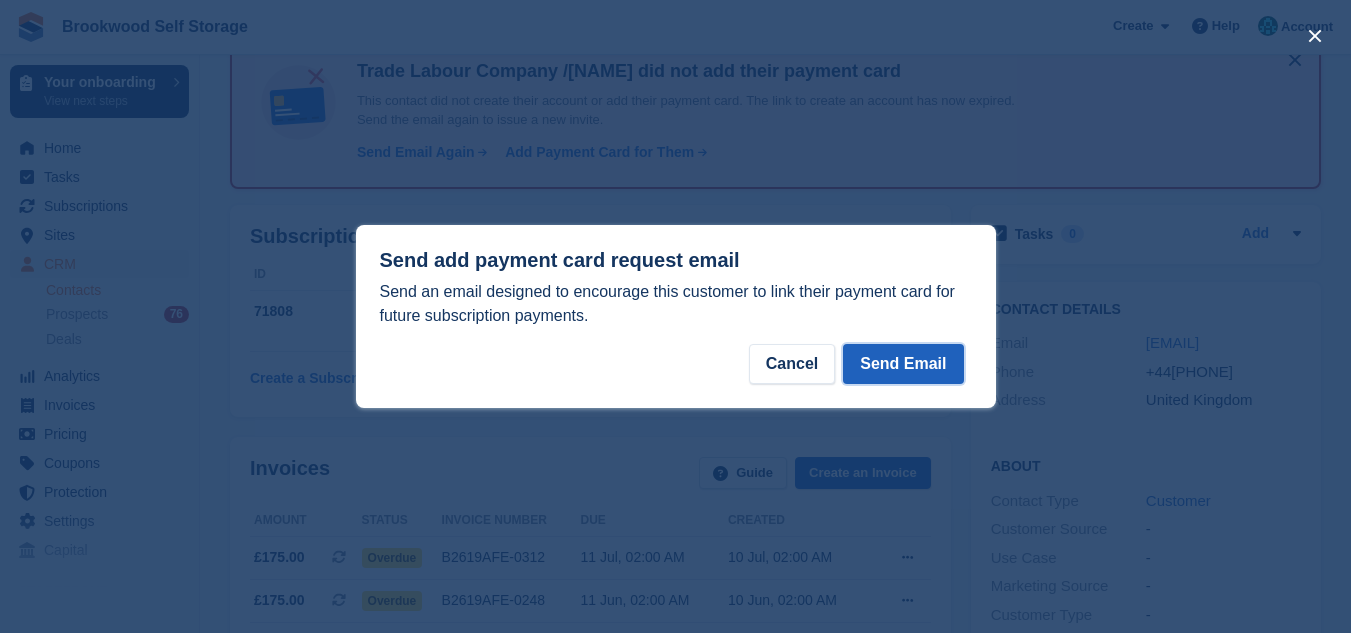 click on "Send Email" at bounding box center (903, 364) 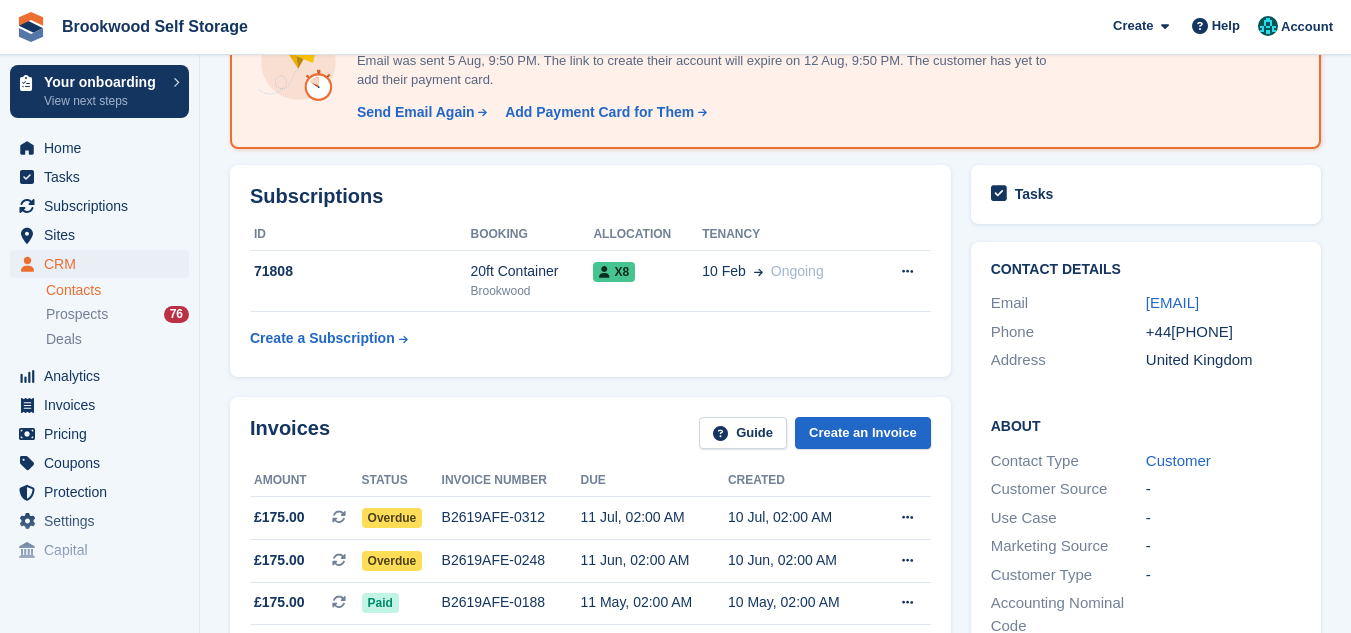 scroll, scrollTop: 200, scrollLeft: 0, axis: vertical 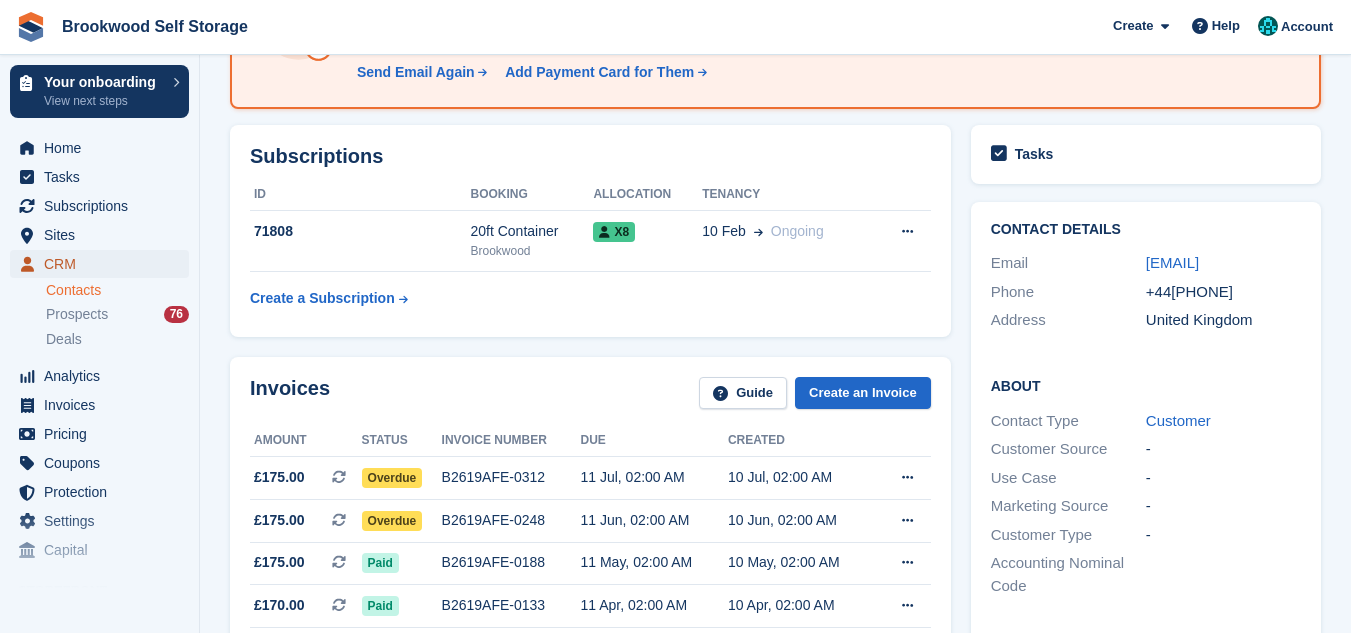 click on "CRM" at bounding box center (104, 264) 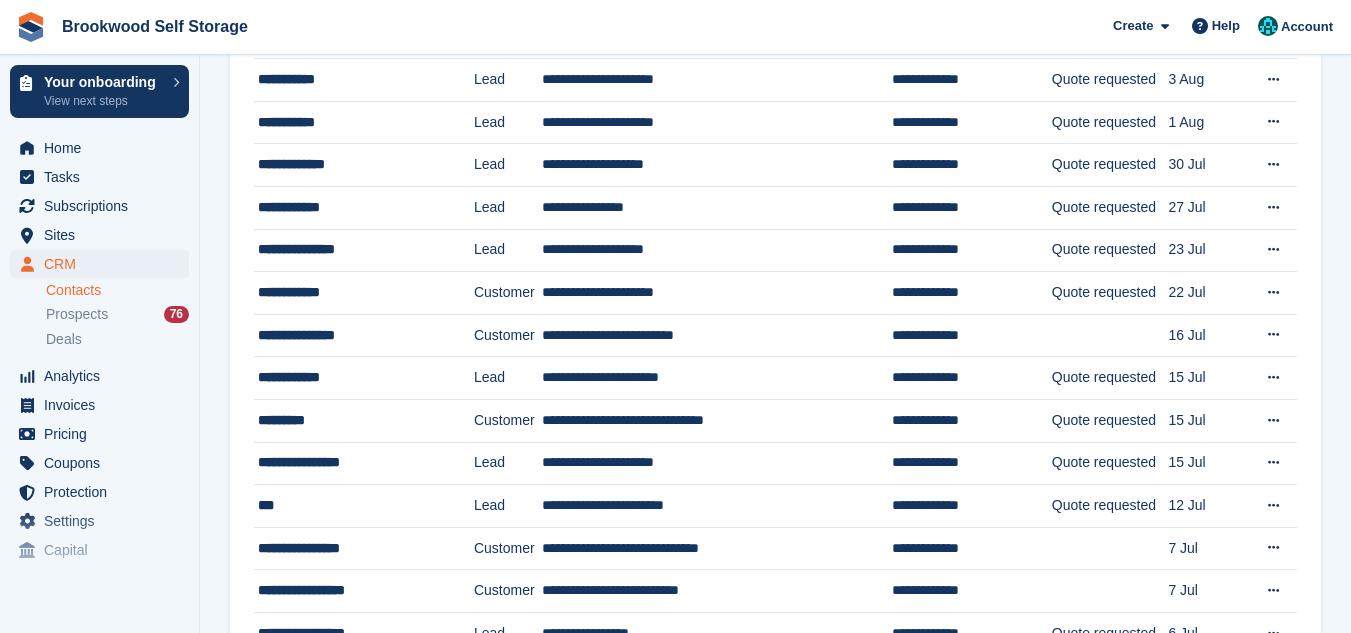 scroll, scrollTop: 0, scrollLeft: 0, axis: both 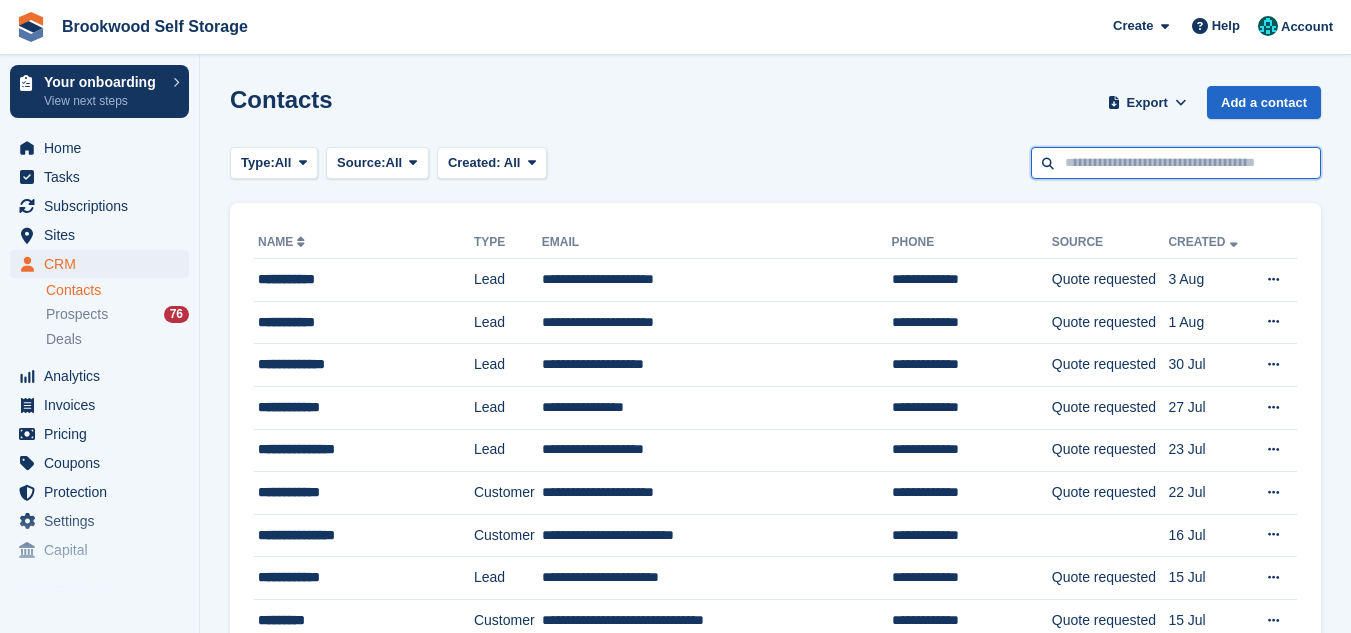 click at bounding box center (1176, 163) 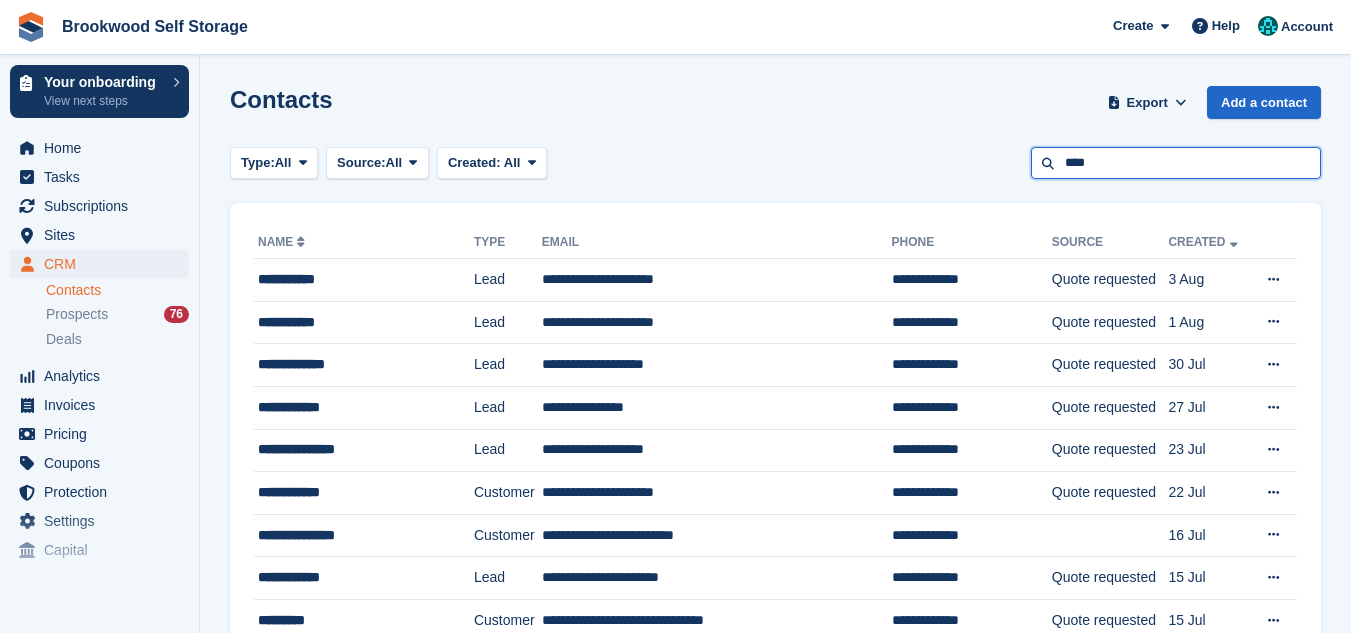 type on "****" 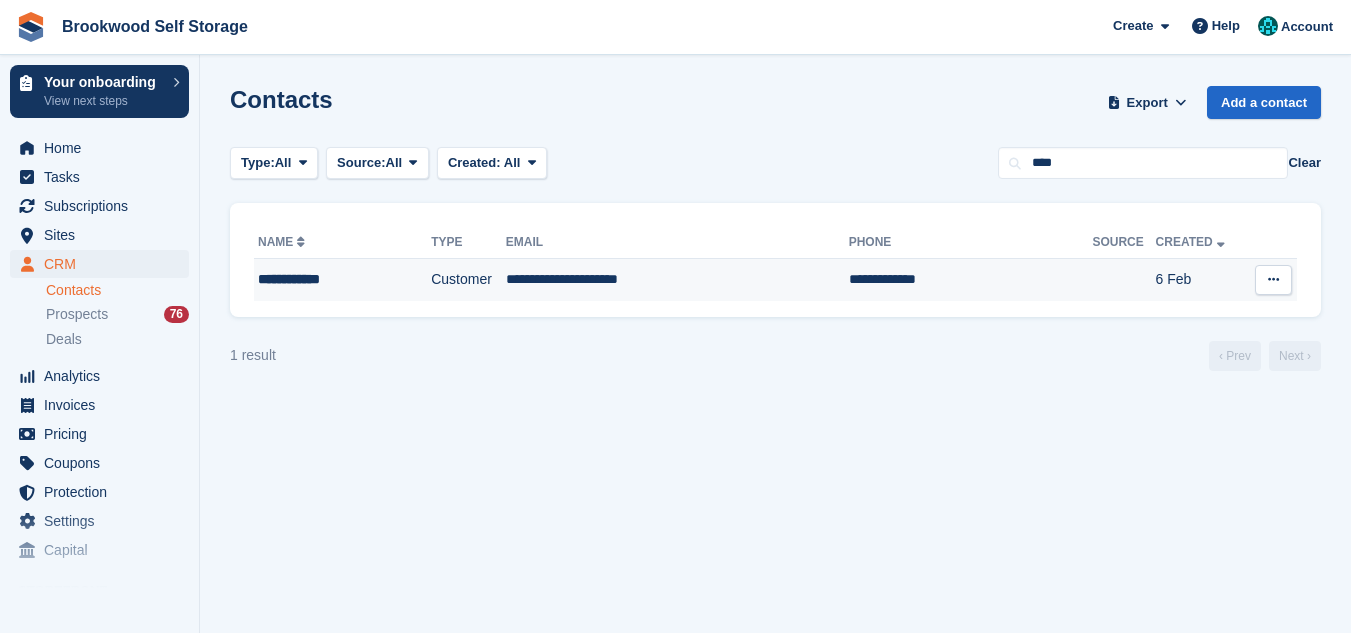 click on "**********" at bounding box center [677, 280] 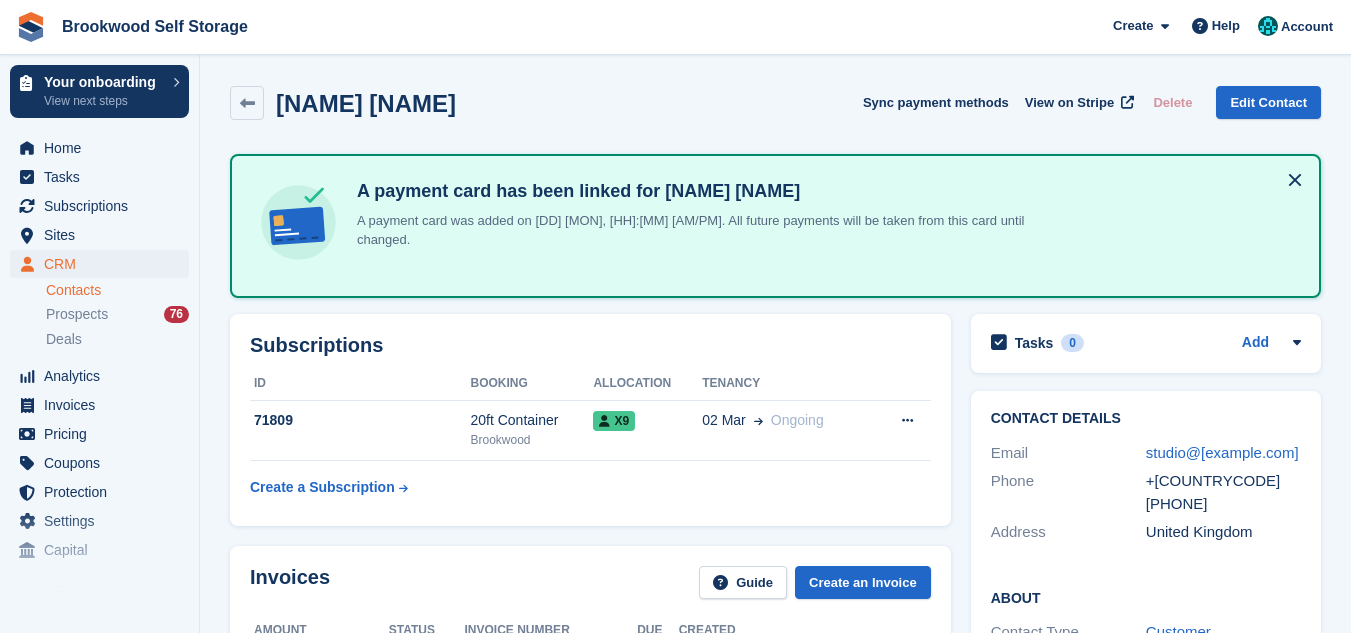 scroll, scrollTop: 120, scrollLeft: 0, axis: vertical 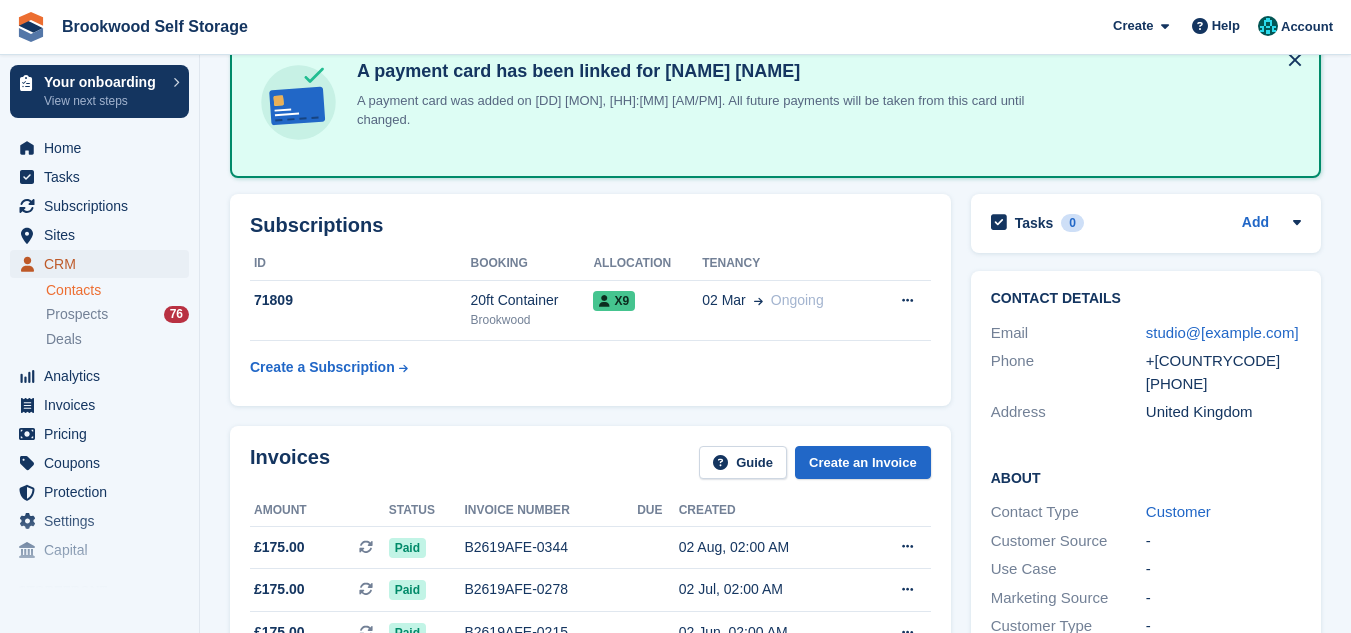 click on "CRM" at bounding box center [104, 264] 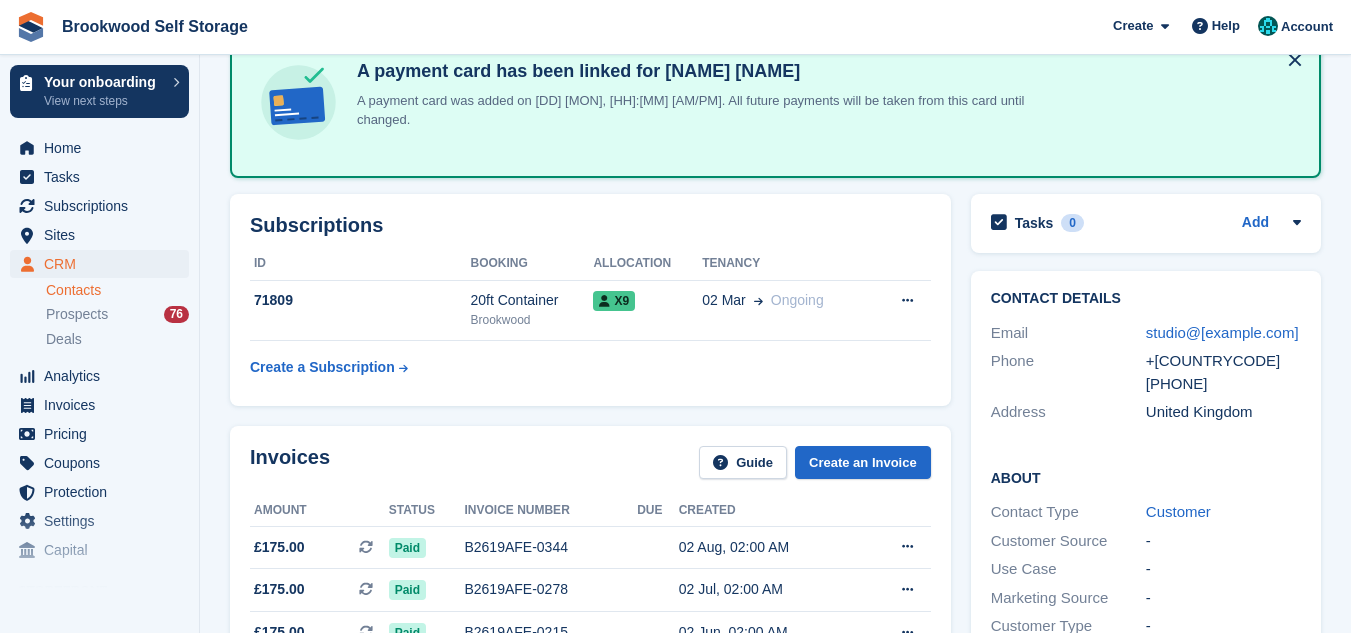 scroll, scrollTop: 0, scrollLeft: 0, axis: both 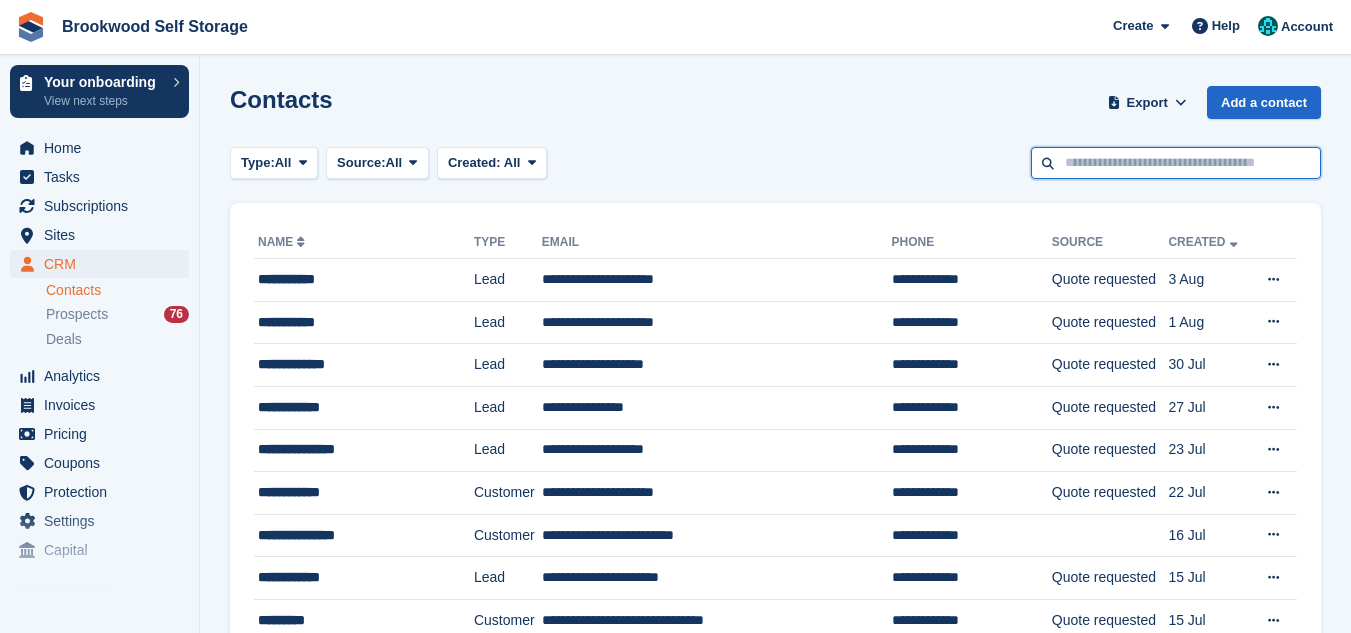 click at bounding box center (1176, 163) 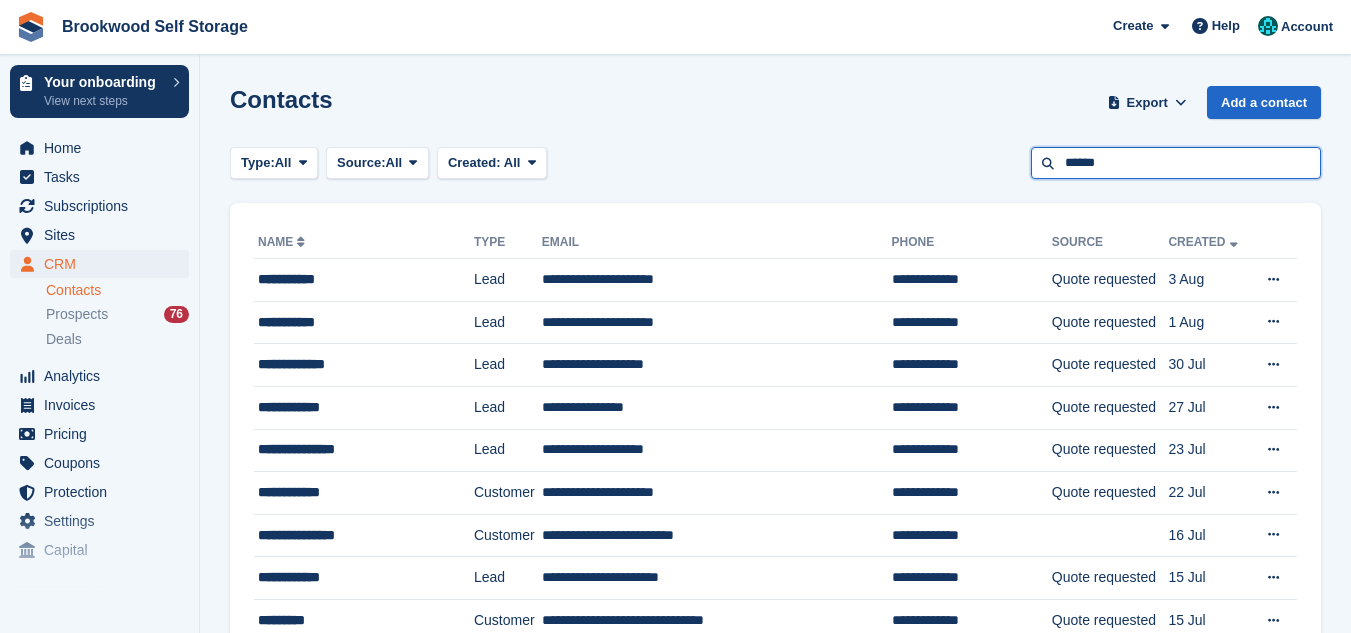 type on "******" 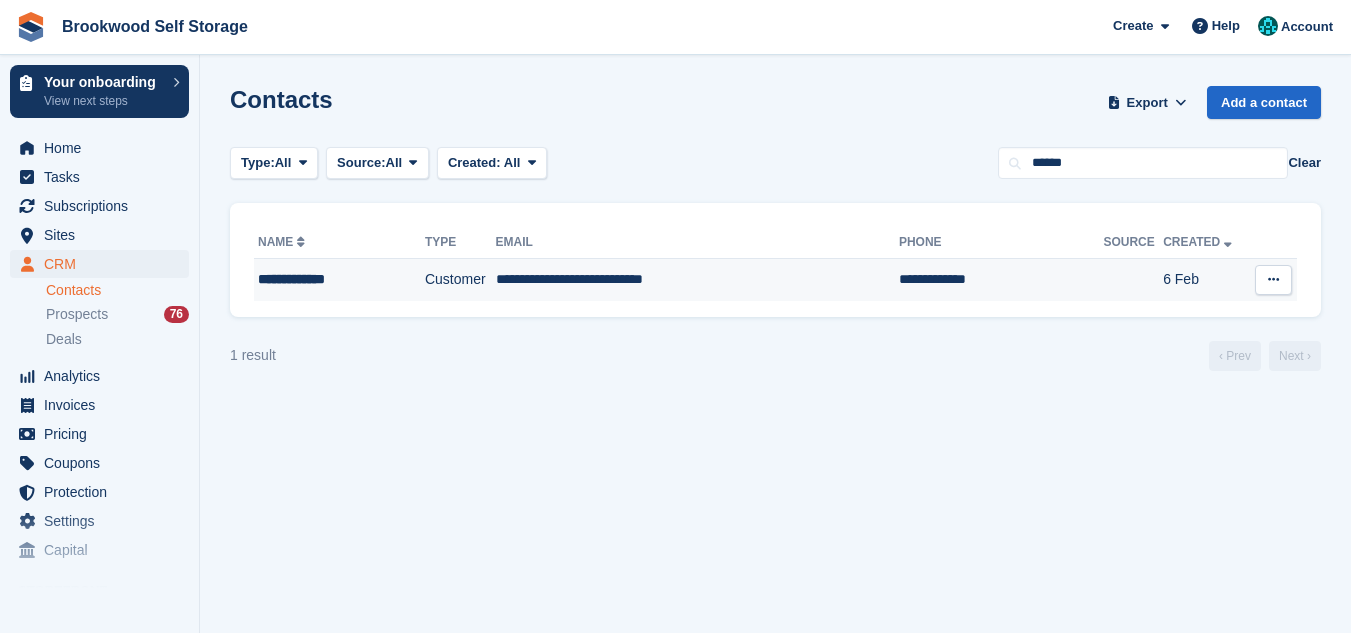 click on "**********" at bounding box center [697, 280] 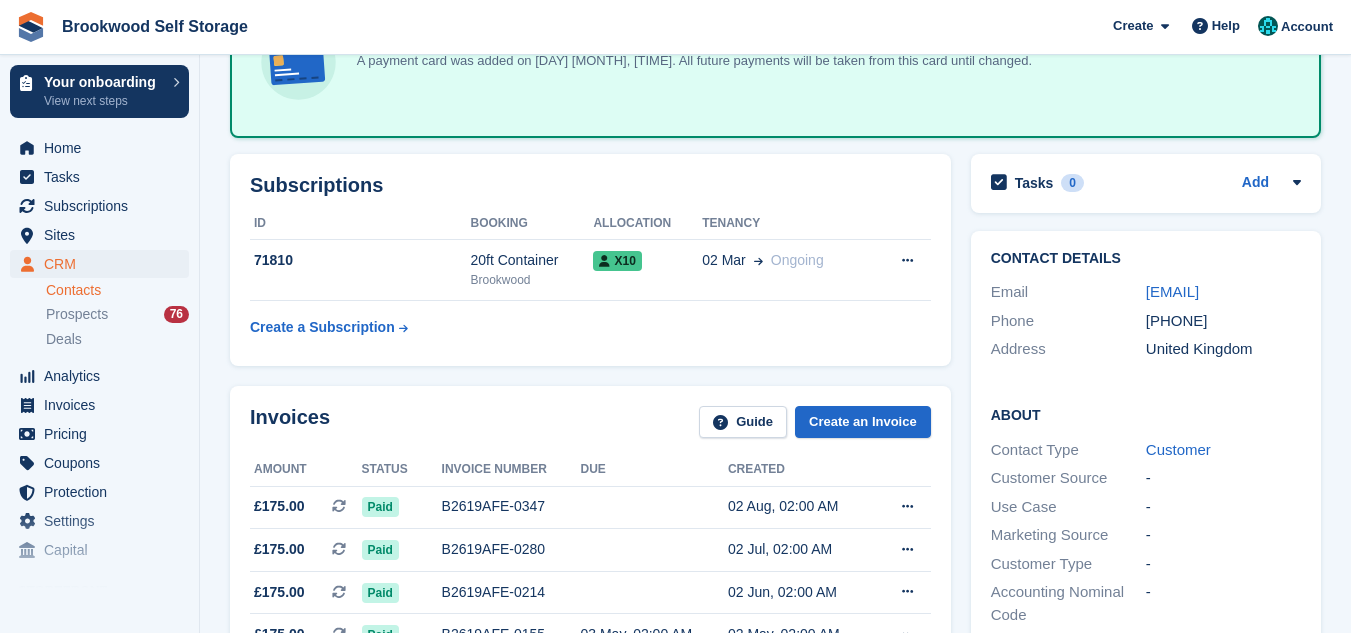 scroll, scrollTop: 200, scrollLeft: 0, axis: vertical 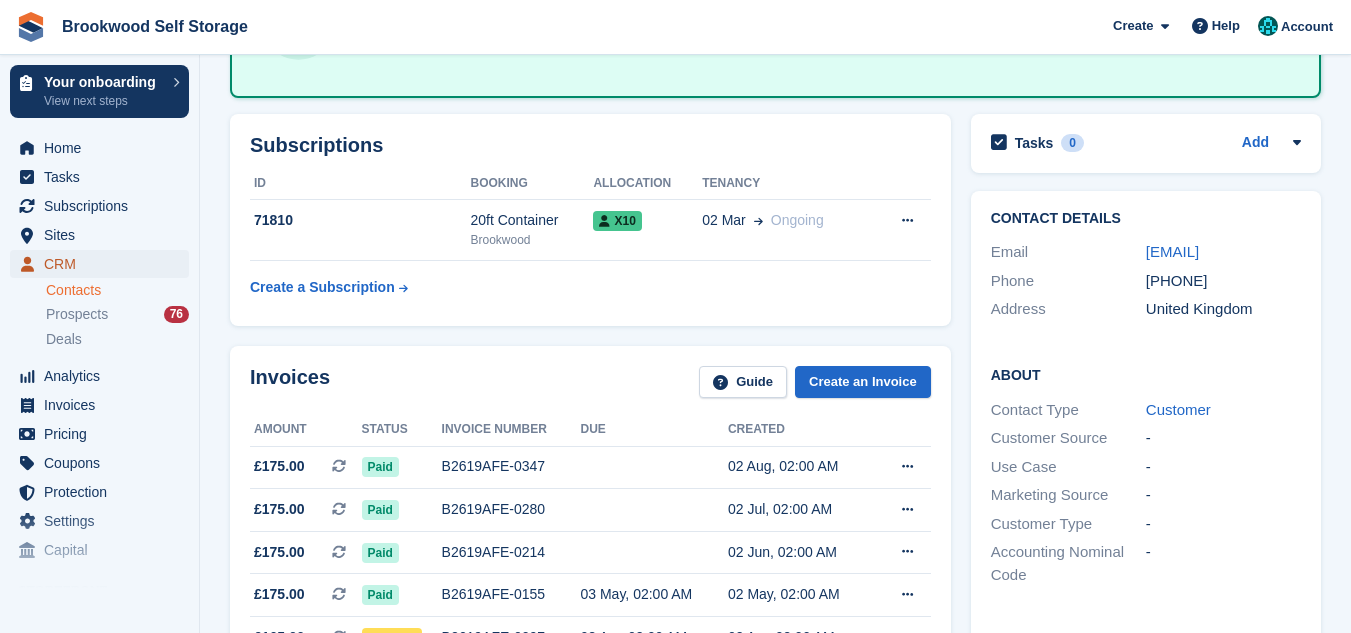 click on "CRM" at bounding box center [104, 264] 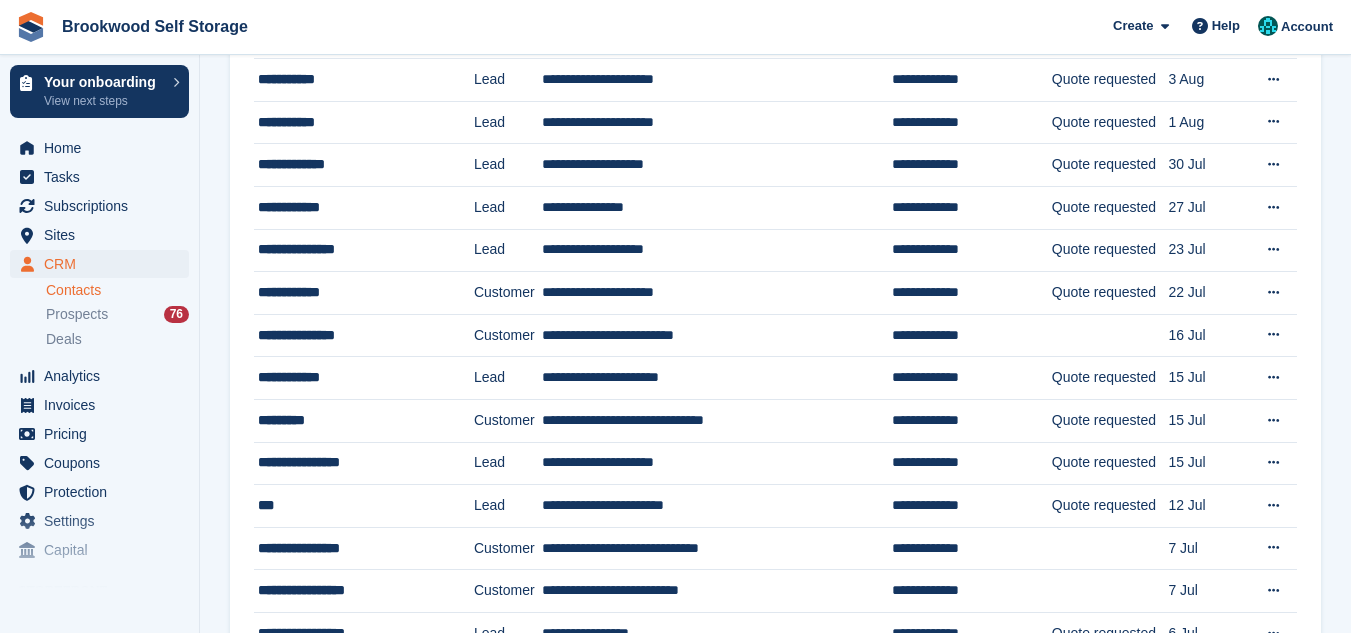 scroll, scrollTop: 0, scrollLeft: 0, axis: both 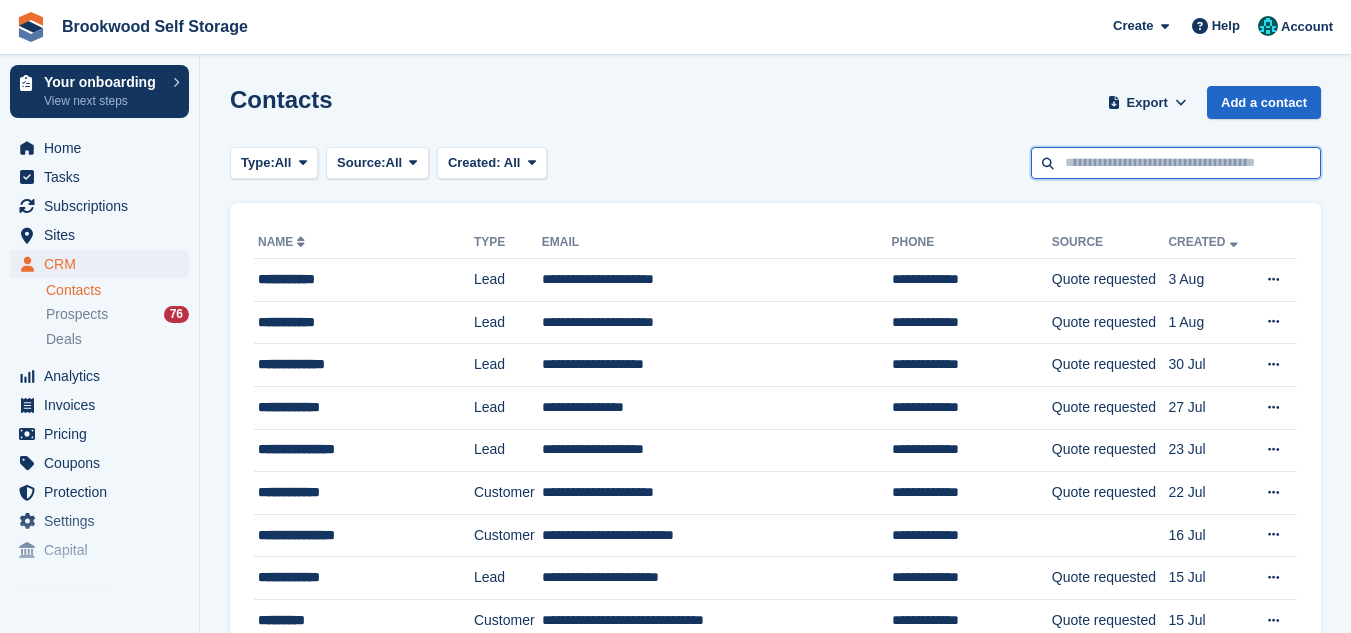 click at bounding box center [1176, 163] 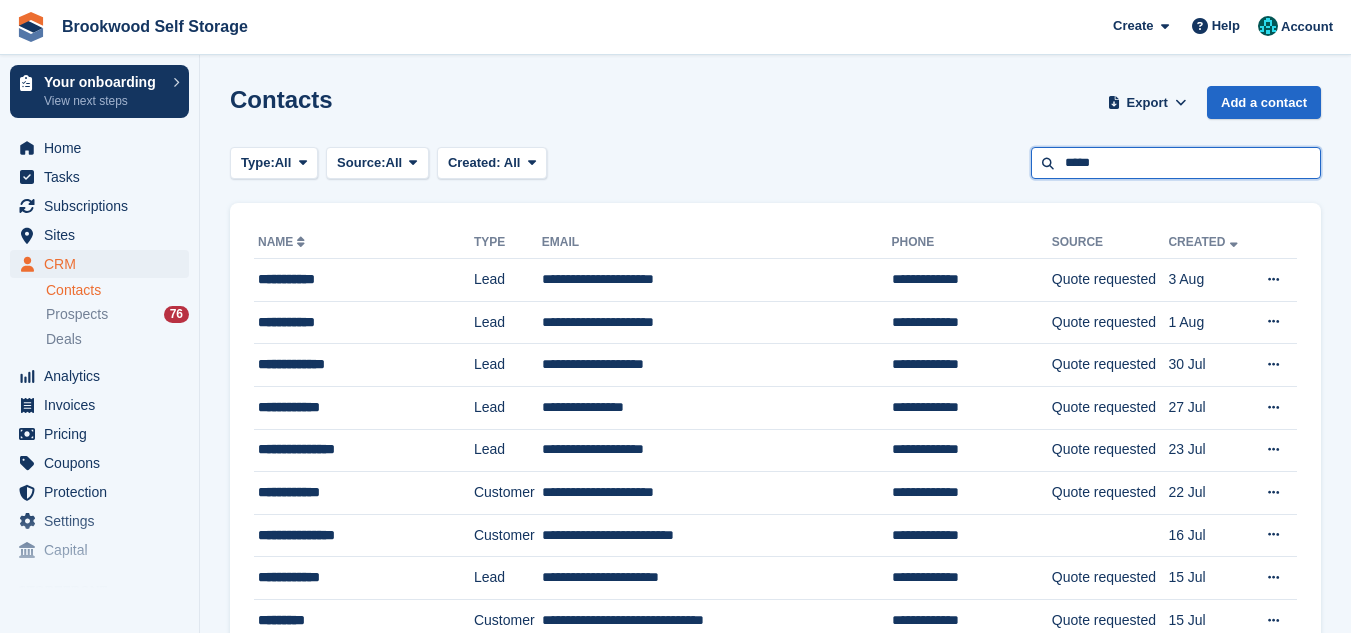 type on "*****" 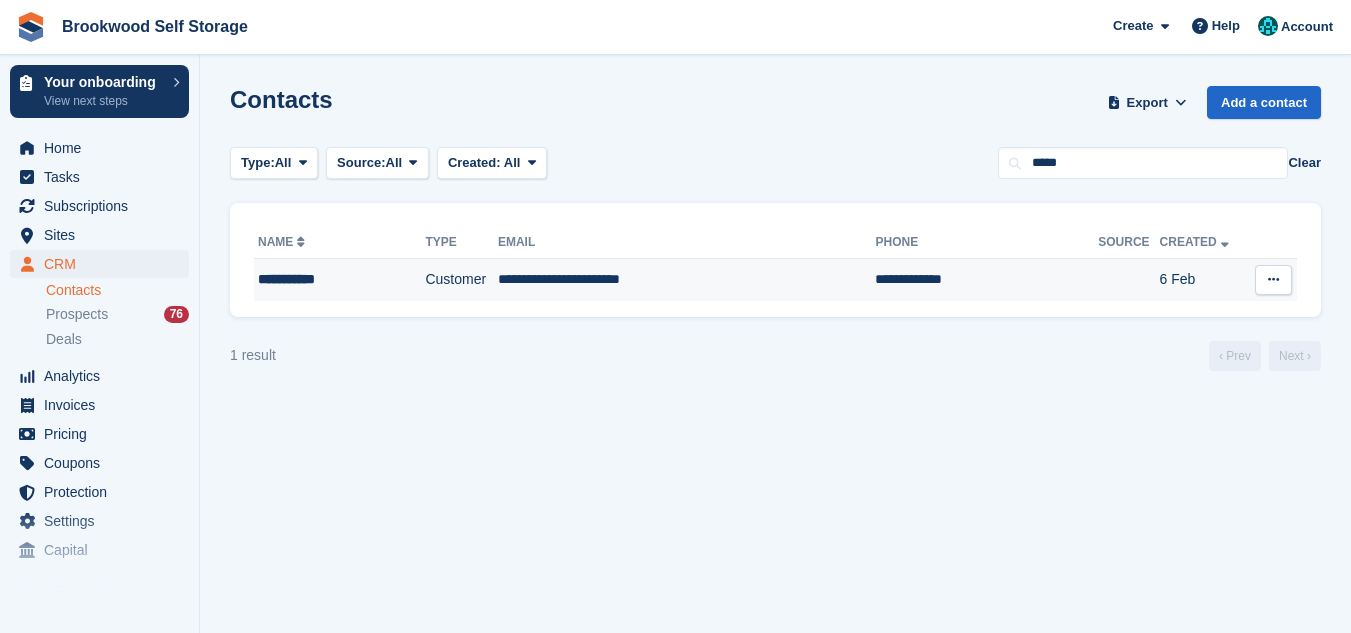 click on "**********" at bounding box center (687, 280) 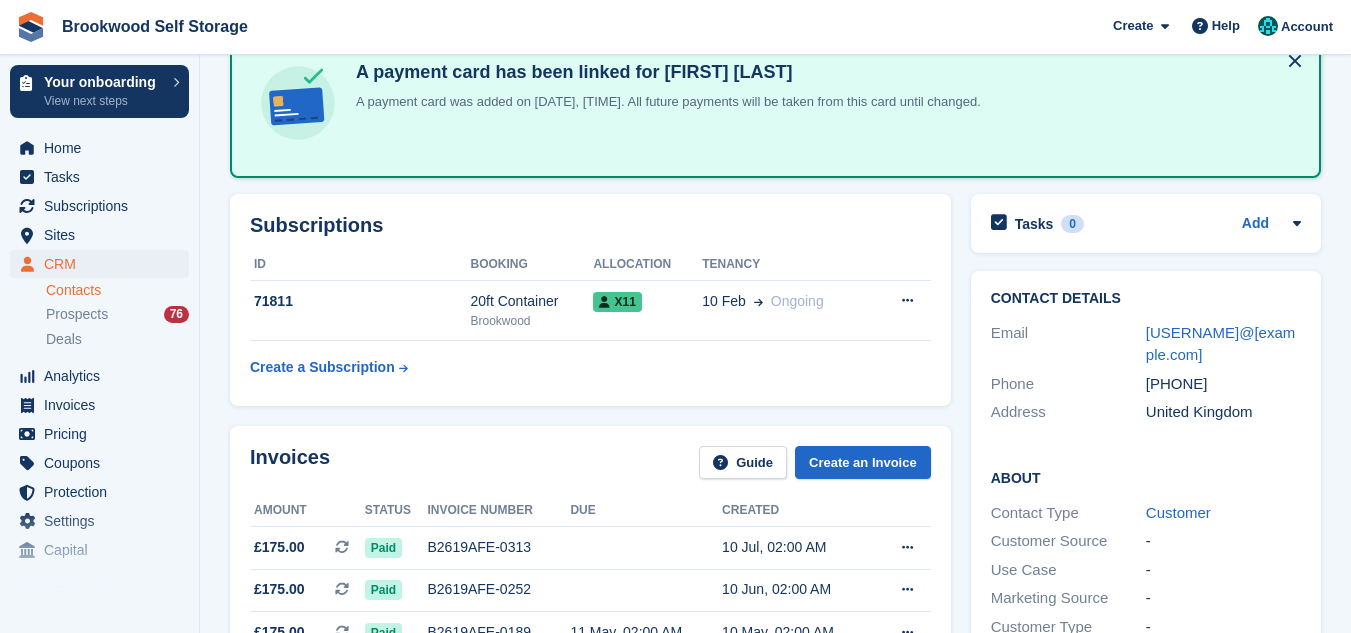 scroll, scrollTop: 120, scrollLeft: 0, axis: vertical 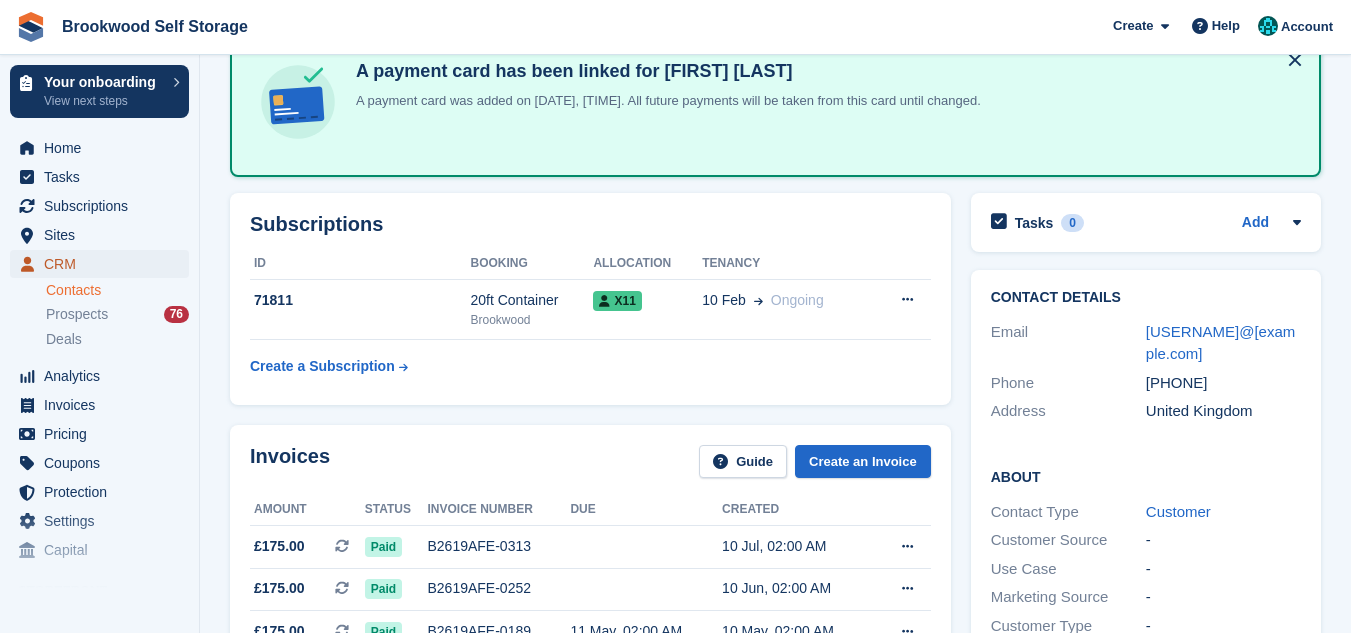 click on "CRM" at bounding box center (104, 264) 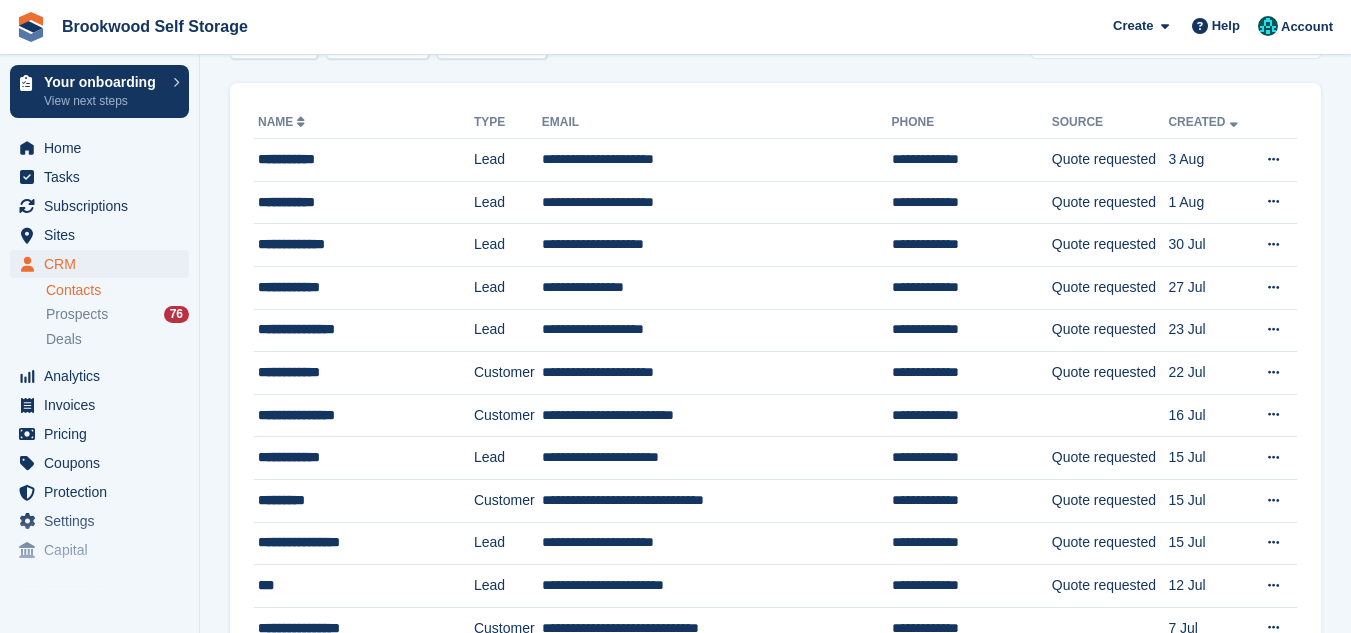scroll, scrollTop: 0, scrollLeft: 0, axis: both 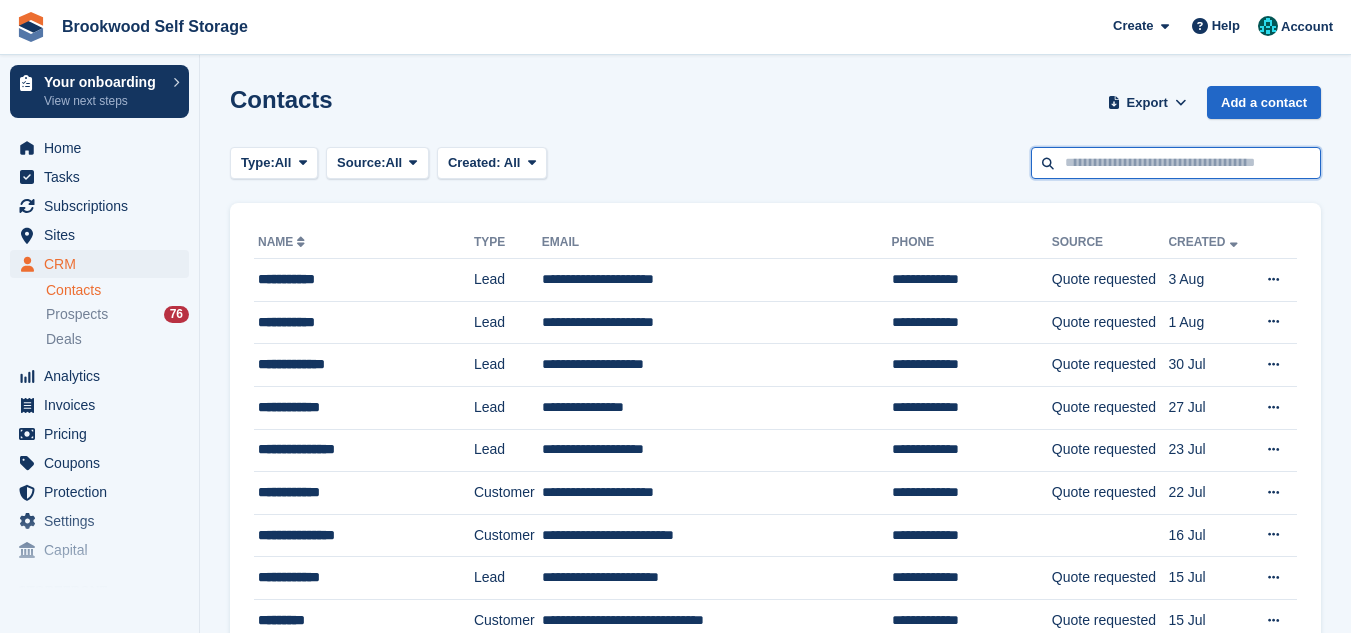 click at bounding box center [1176, 163] 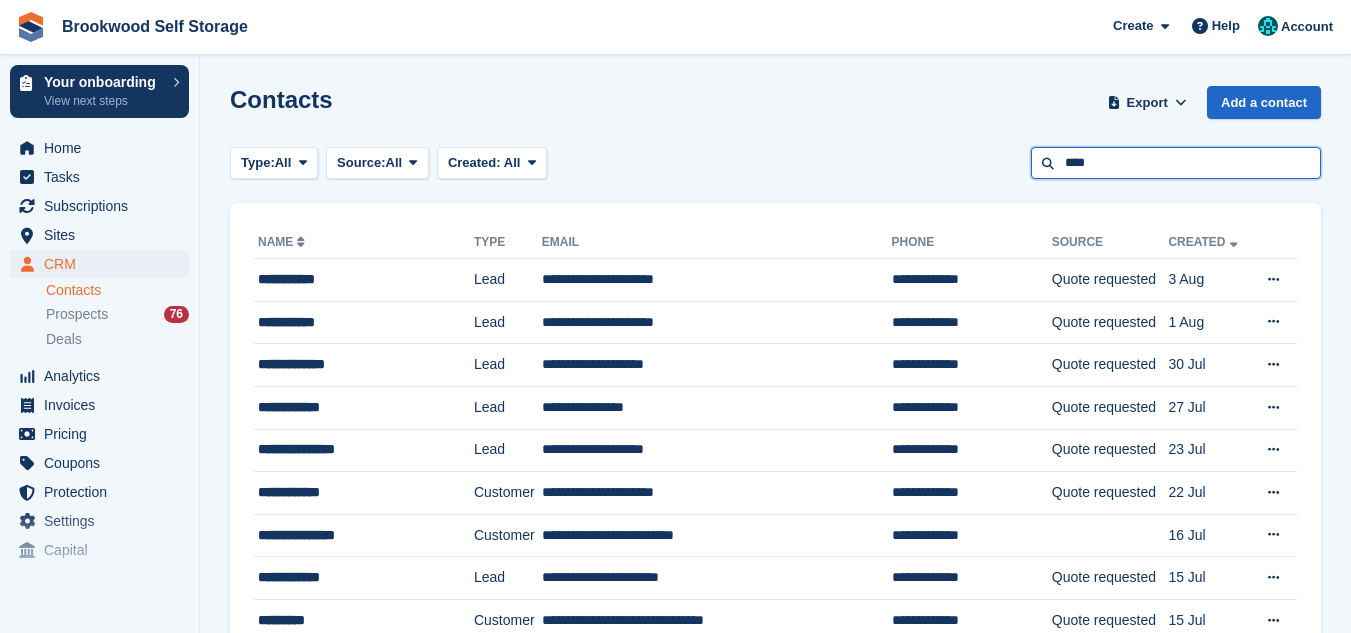 type on "****" 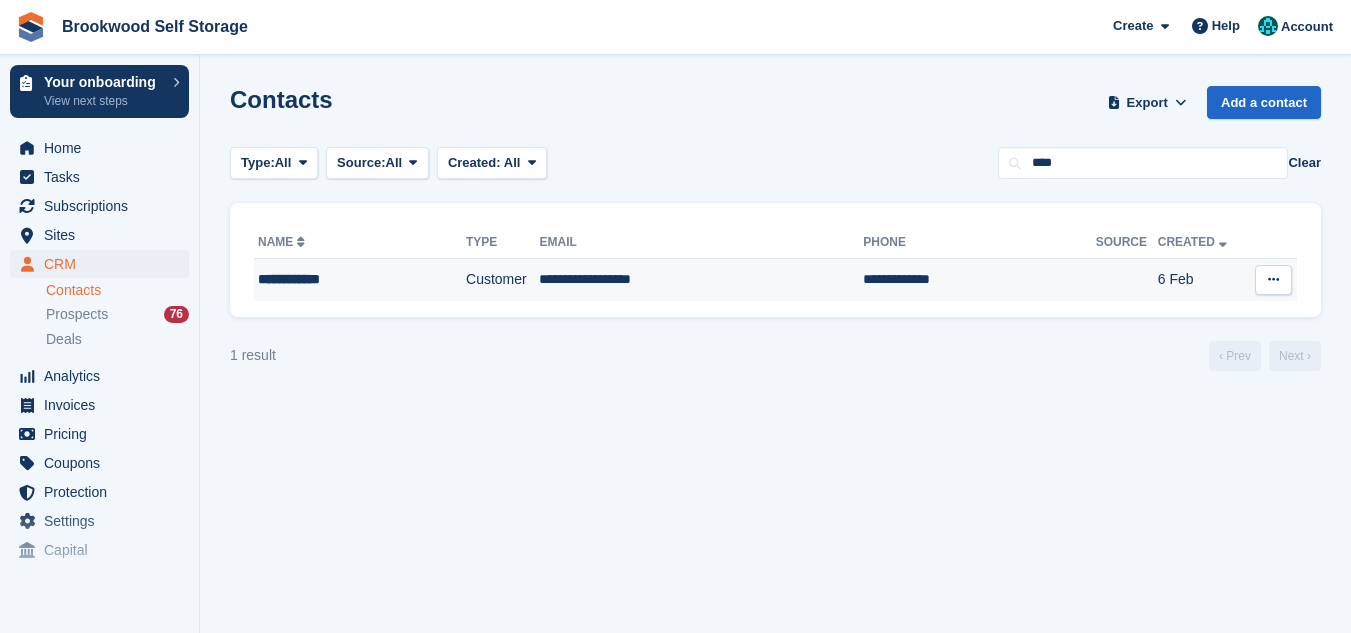 click on "**********" at bounding box center (701, 280) 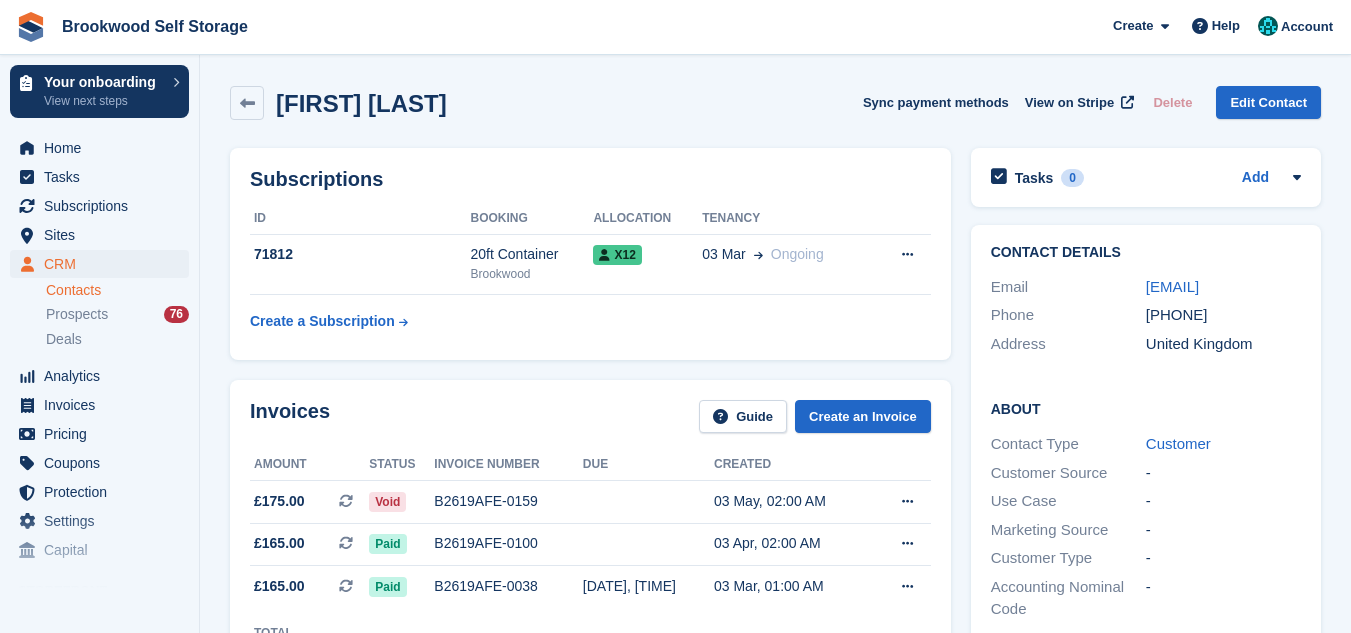 scroll, scrollTop: 0, scrollLeft: 0, axis: both 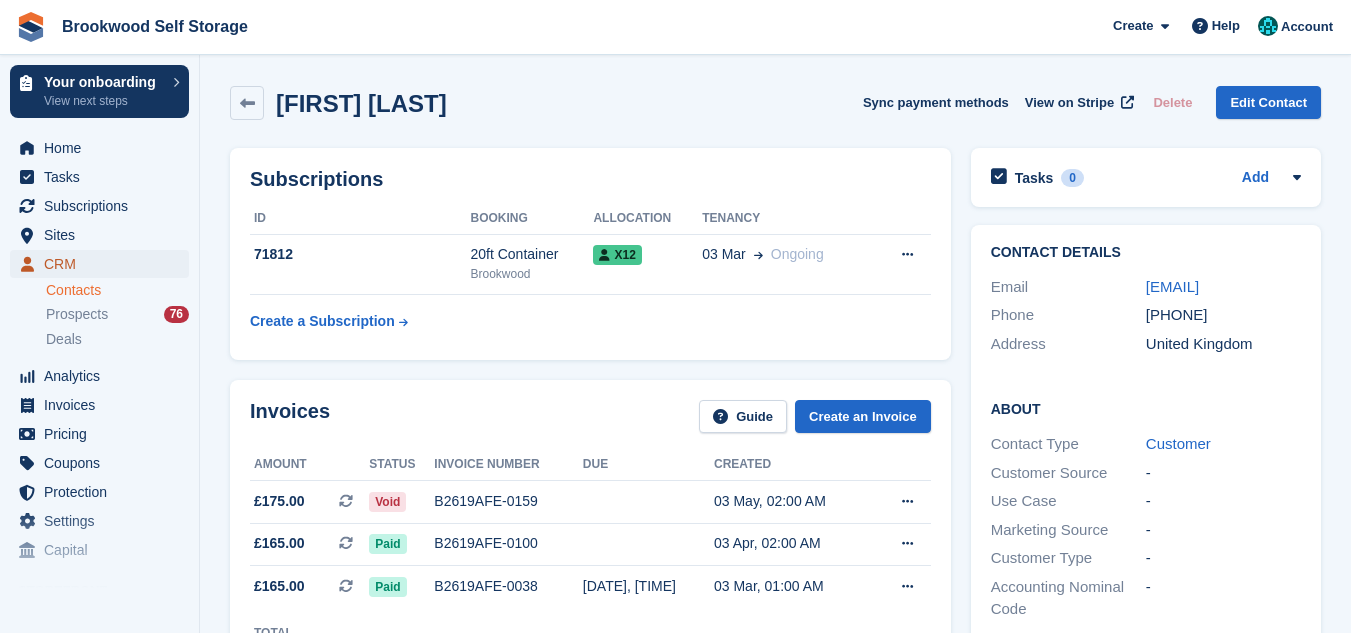 click on "CRM" at bounding box center [104, 264] 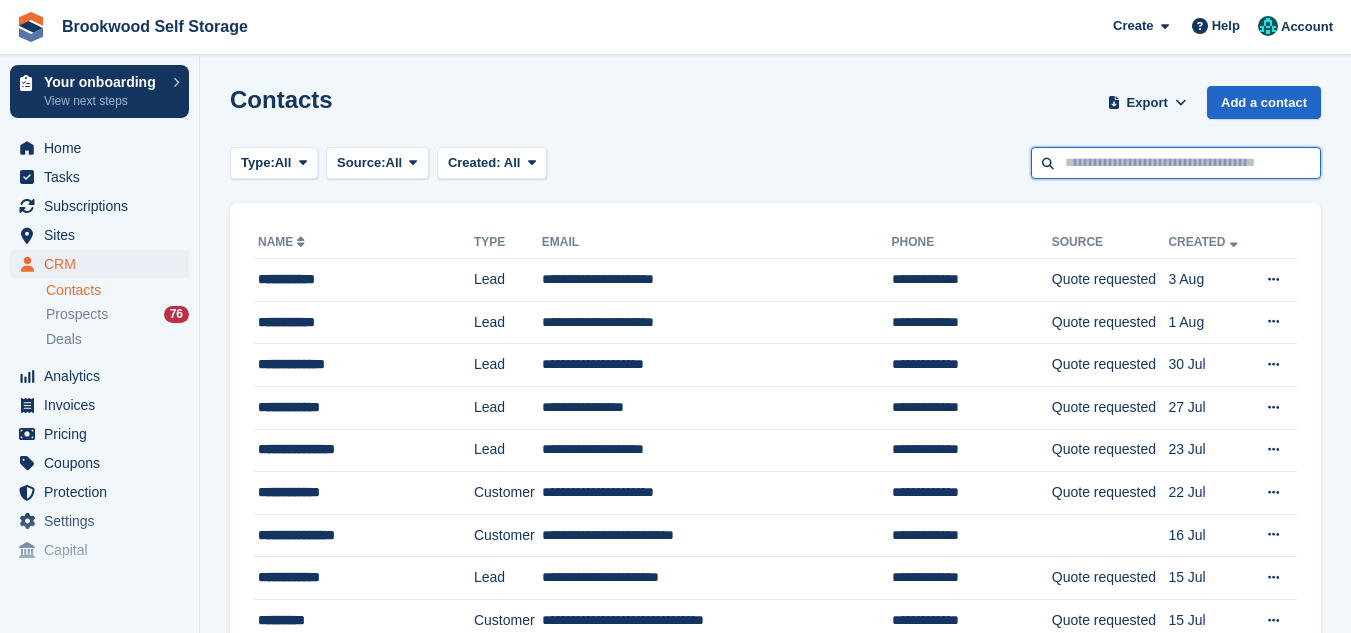 click at bounding box center [1176, 163] 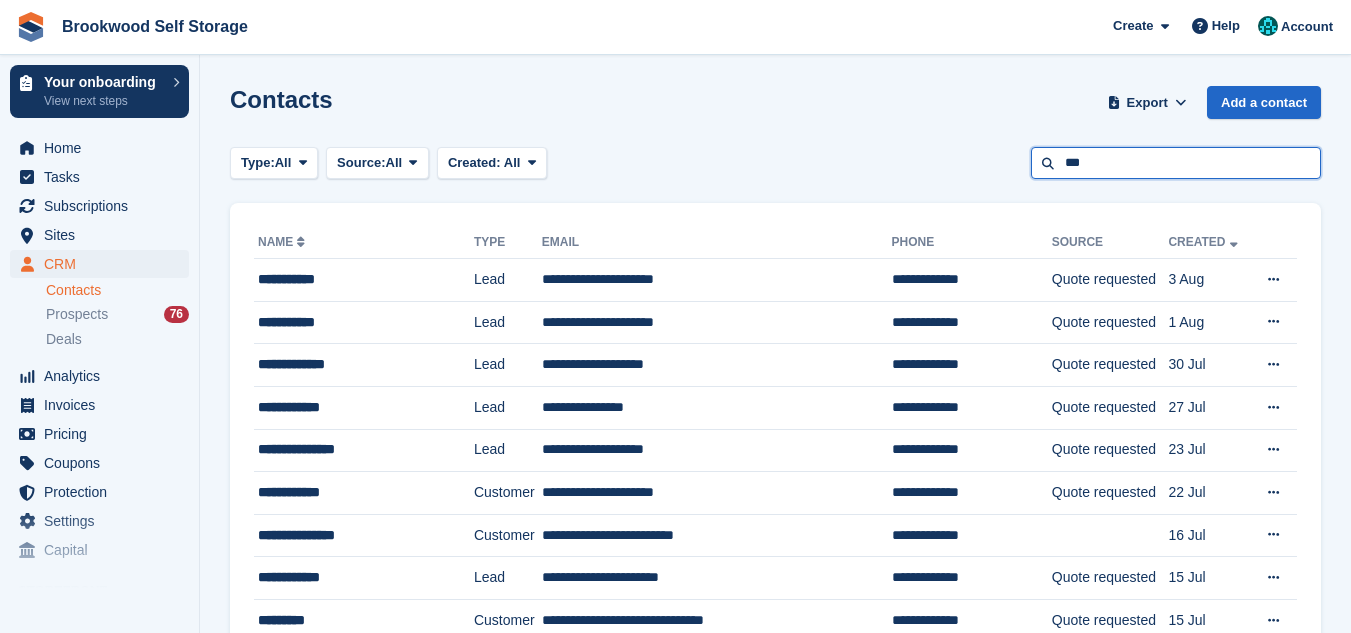 type on "***" 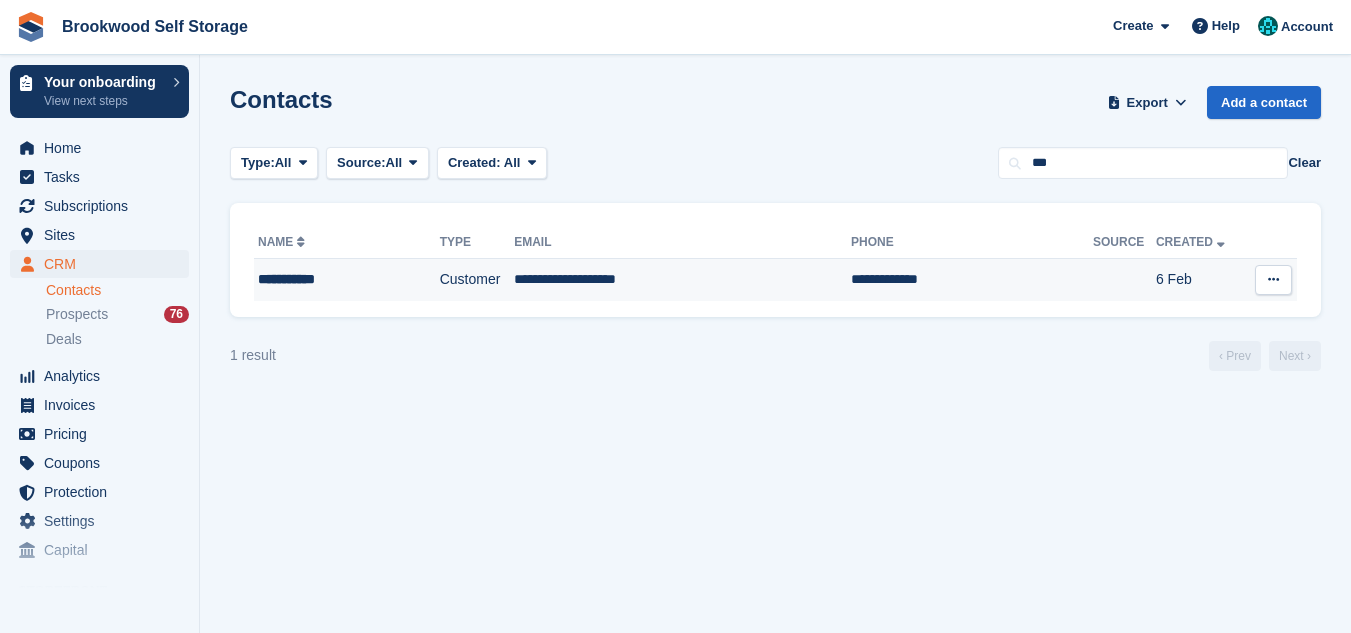click on "**********" at bounding box center (682, 280) 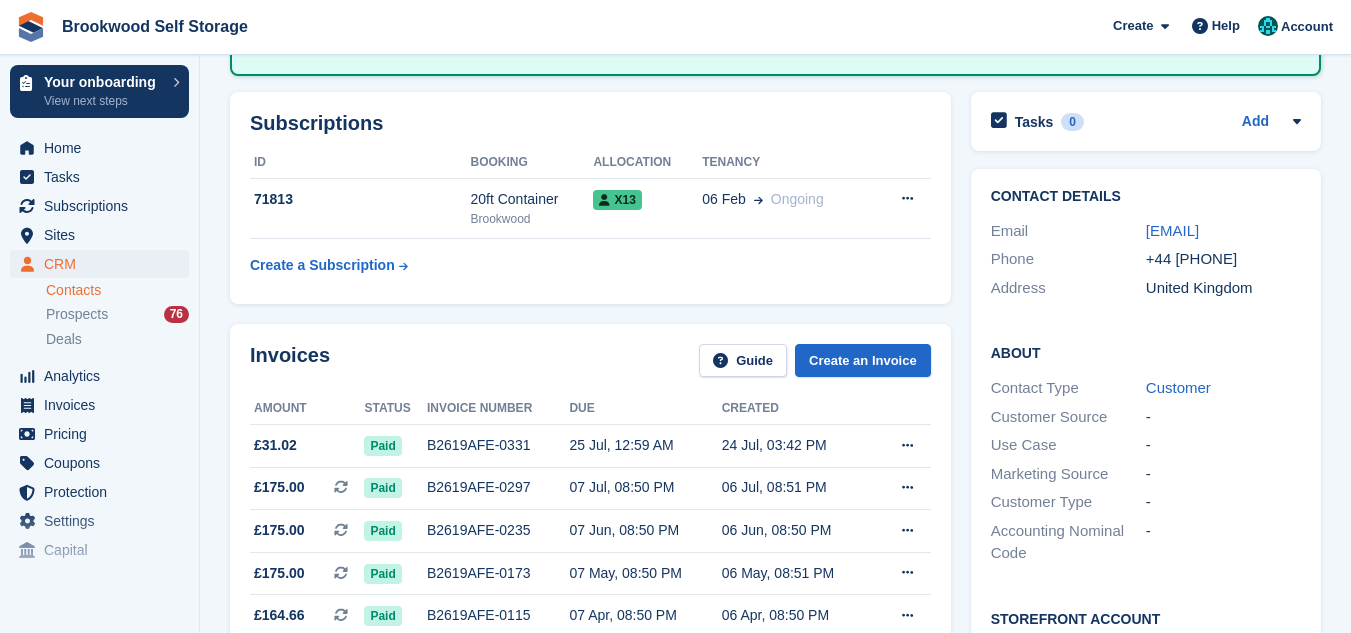 scroll, scrollTop: 160, scrollLeft: 0, axis: vertical 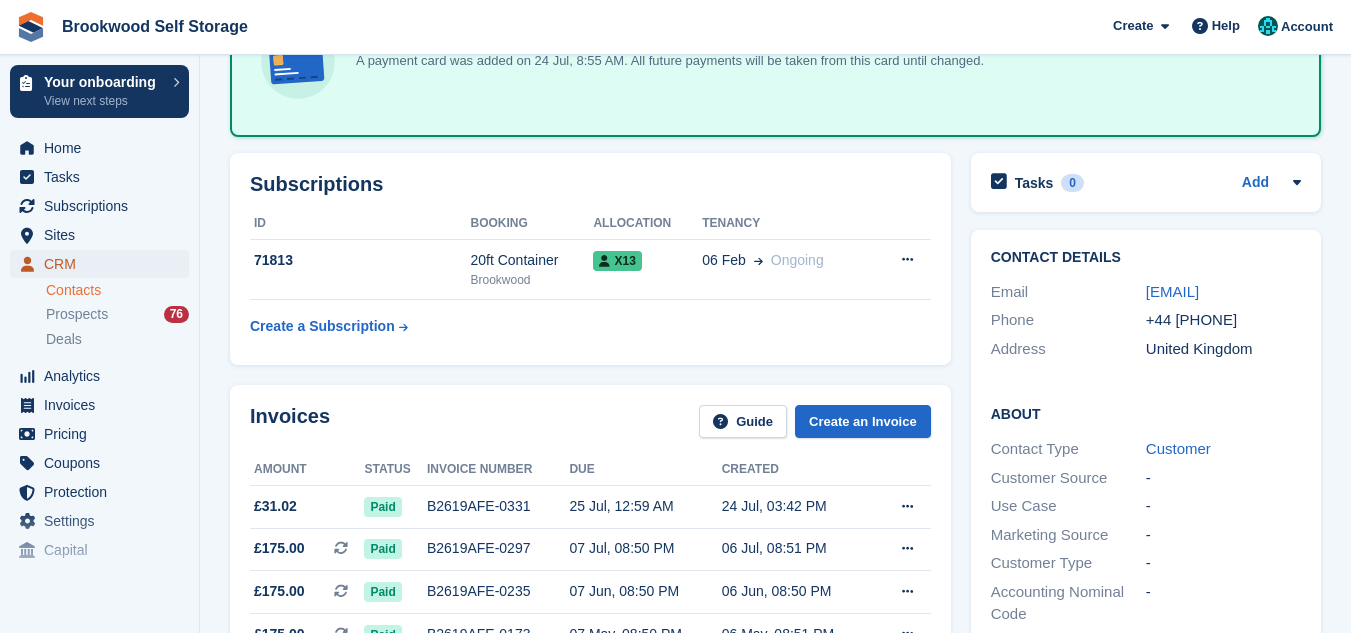 click on "CRM" at bounding box center [104, 264] 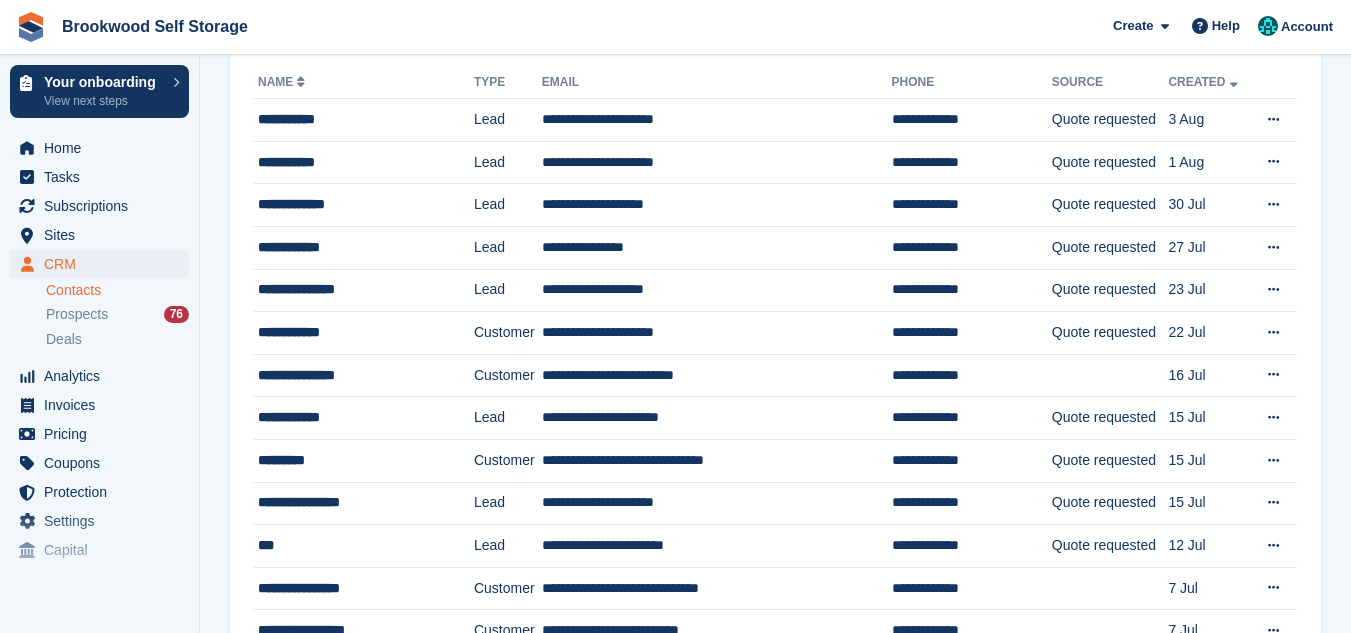 scroll, scrollTop: 0, scrollLeft: 0, axis: both 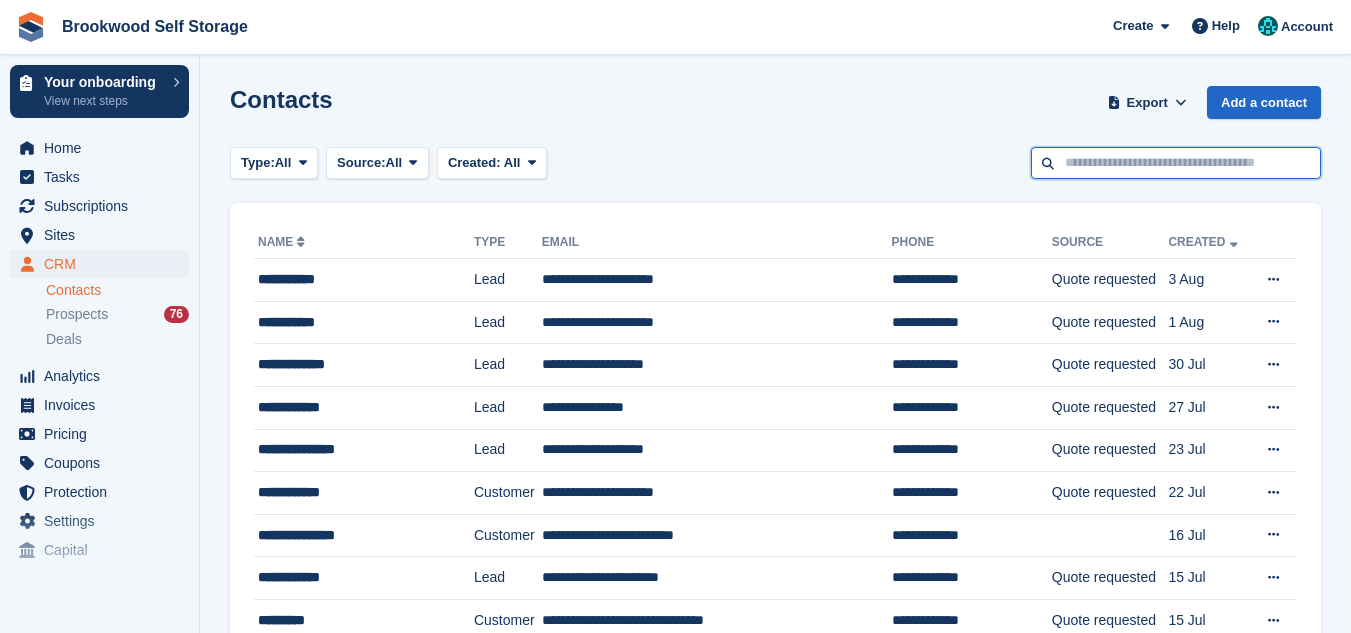 click at bounding box center [1176, 163] 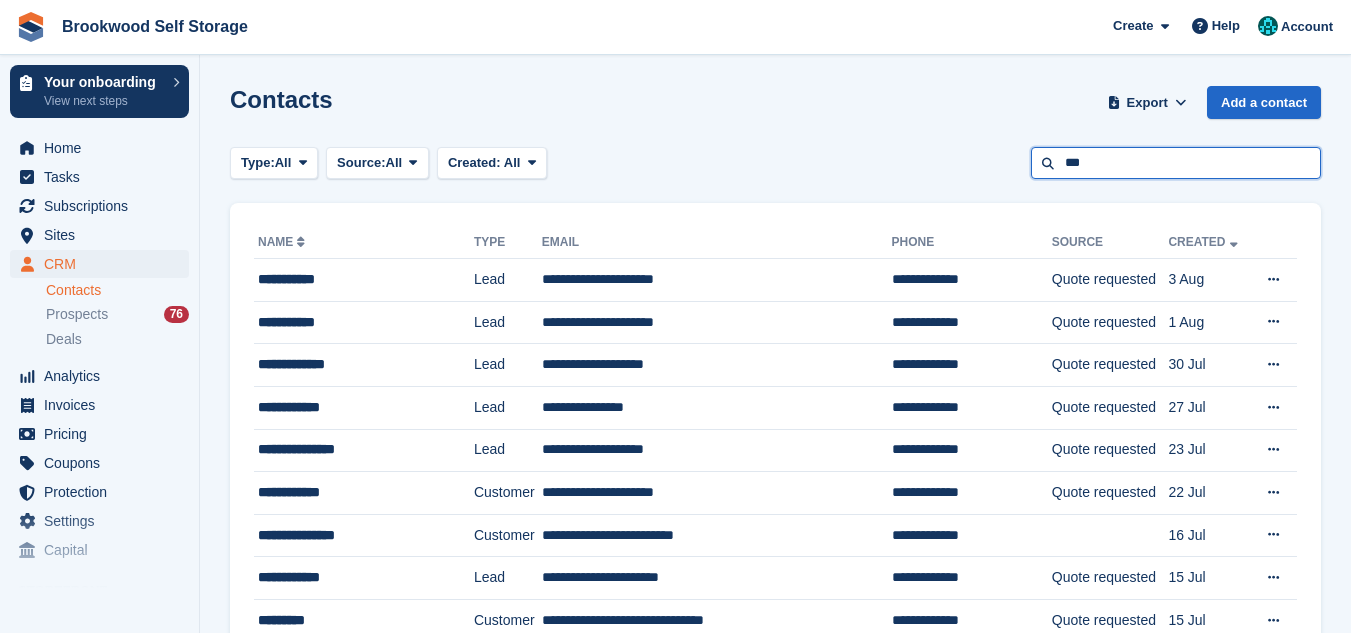 type on "***" 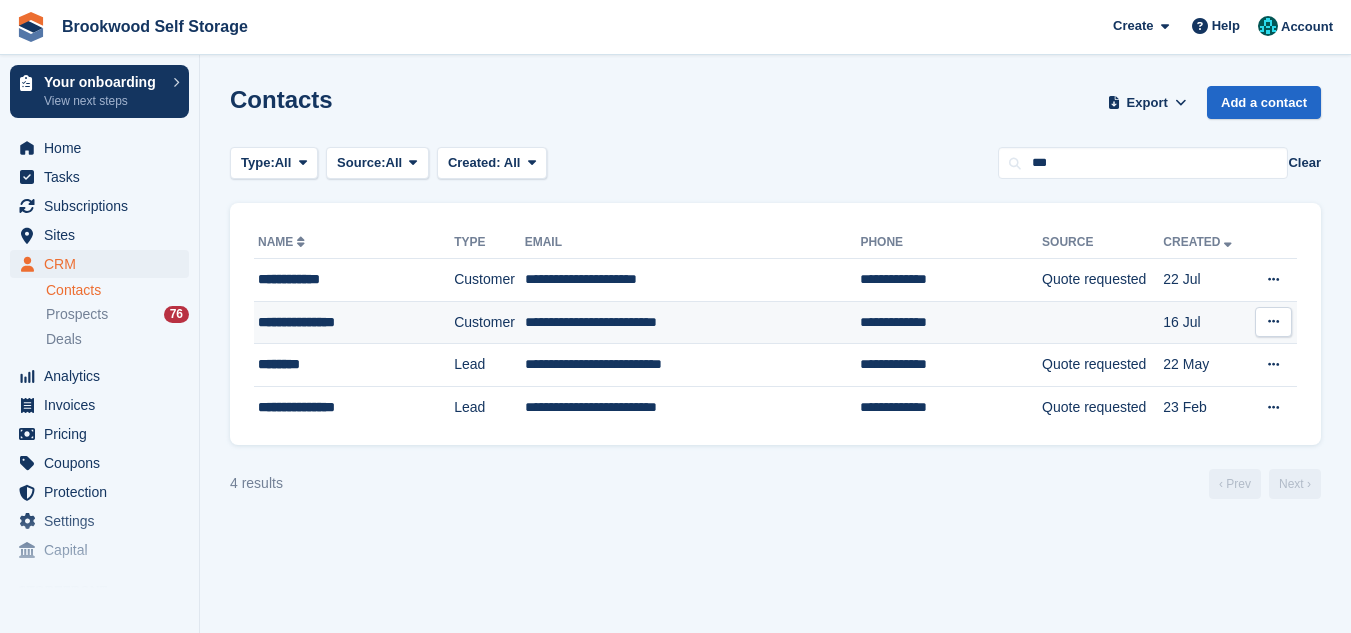 click on "**********" at bounding box center (693, 322) 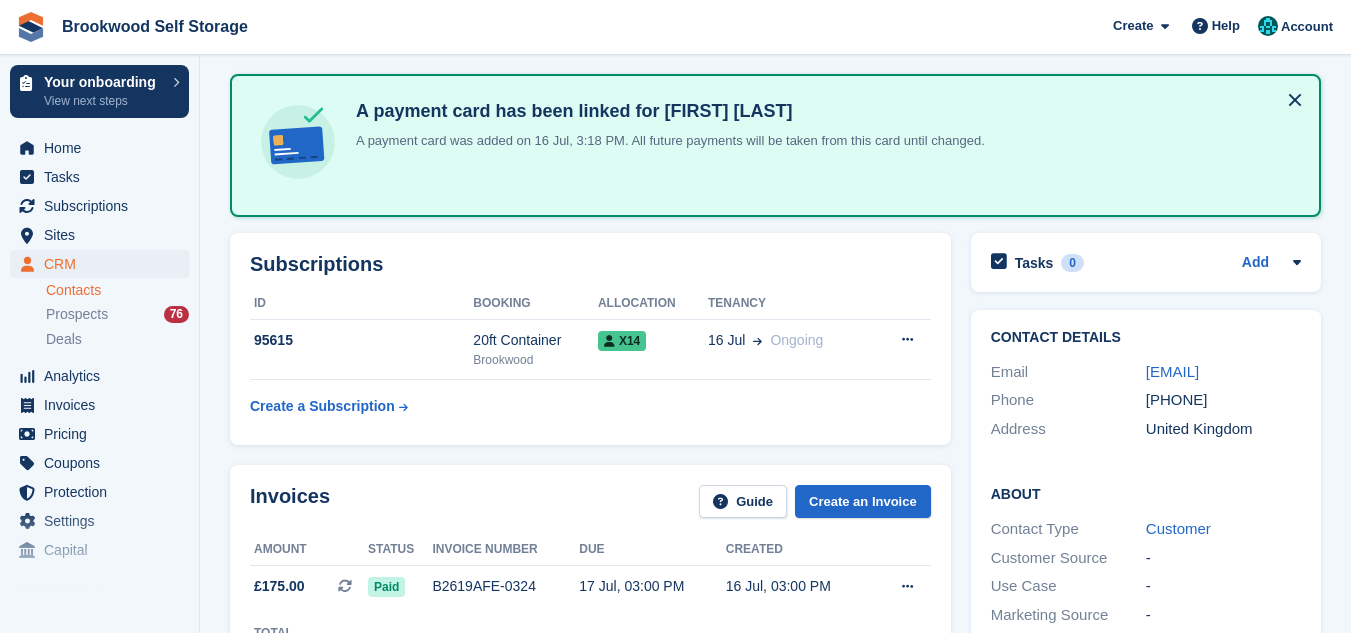 scroll, scrollTop: 120, scrollLeft: 0, axis: vertical 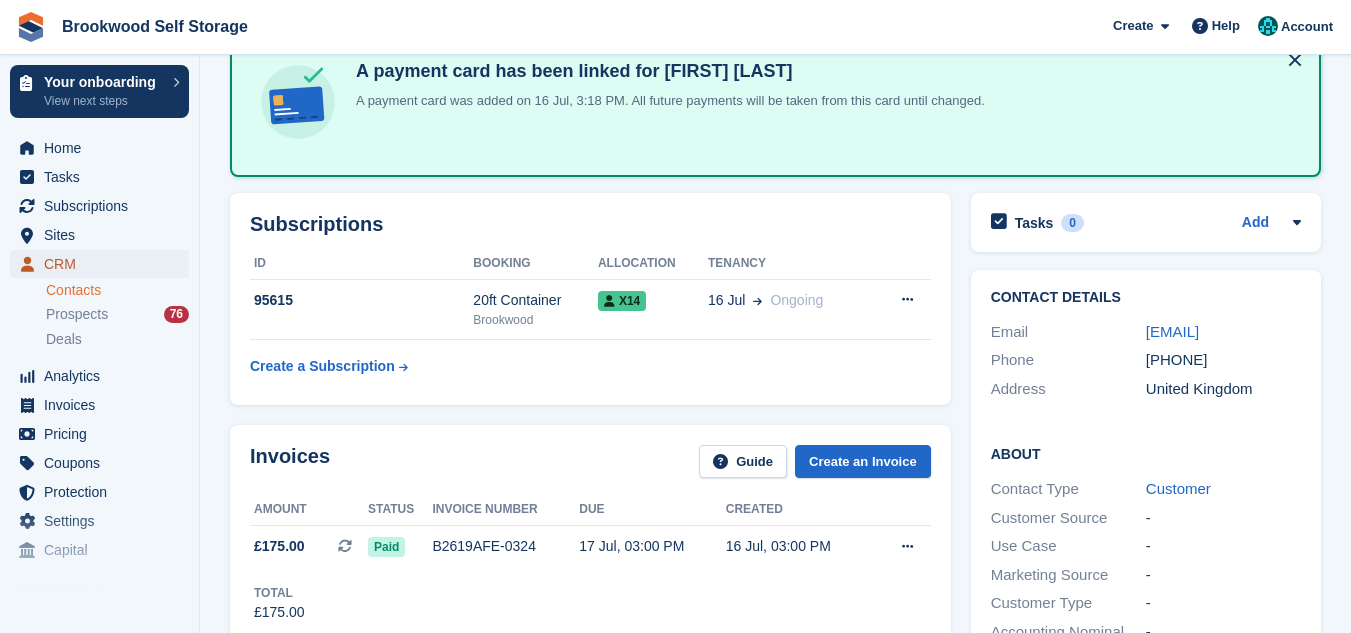 click on "CRM" at bounding box center [104, 264] 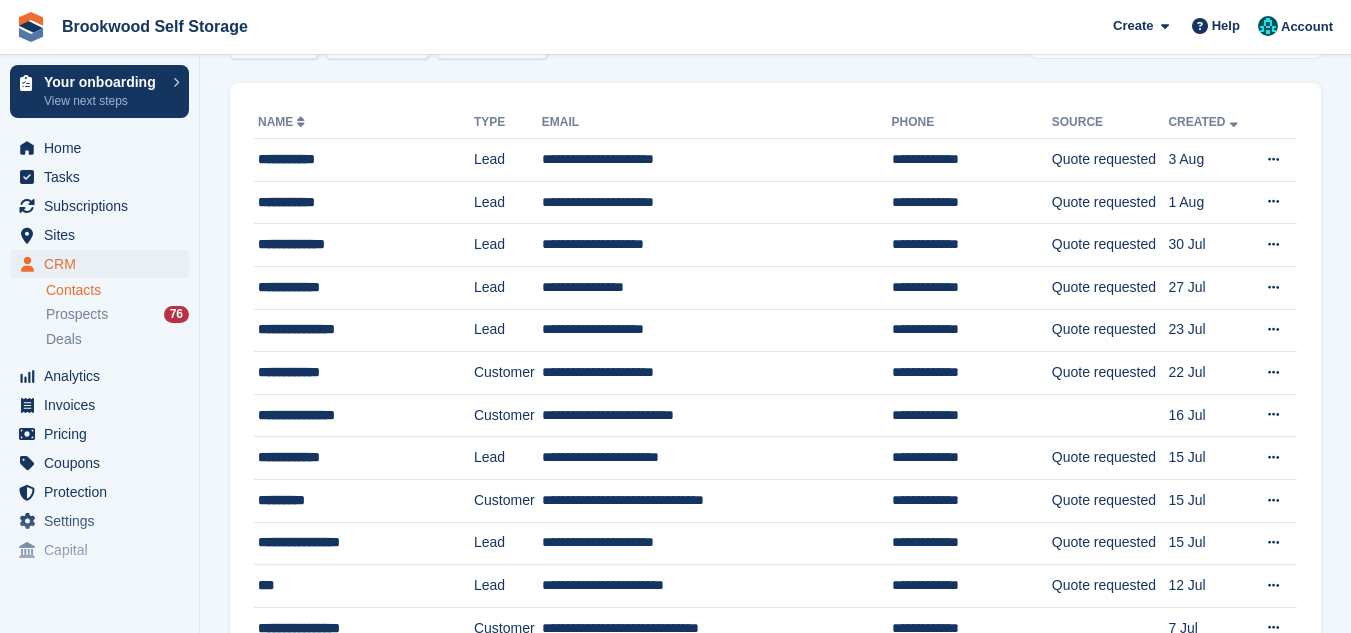scroll, scrollTop: 0, scrollLeft: 0, axis: both 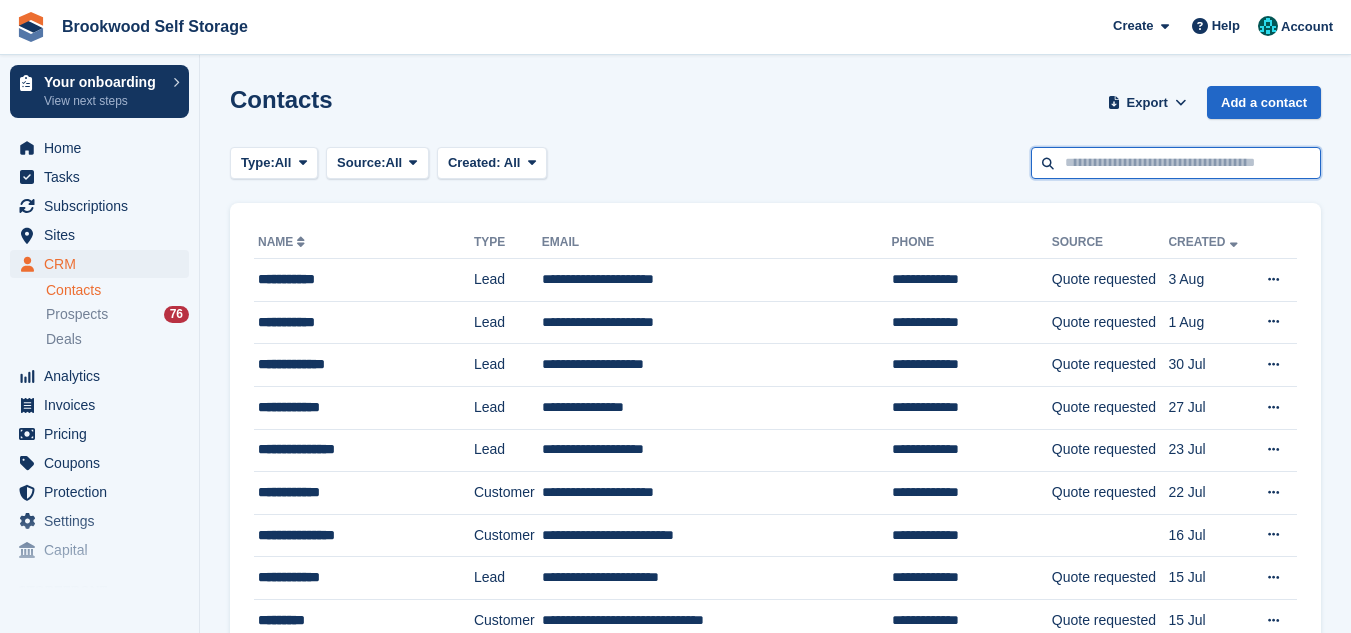 click at bounding box center [1176, 163] 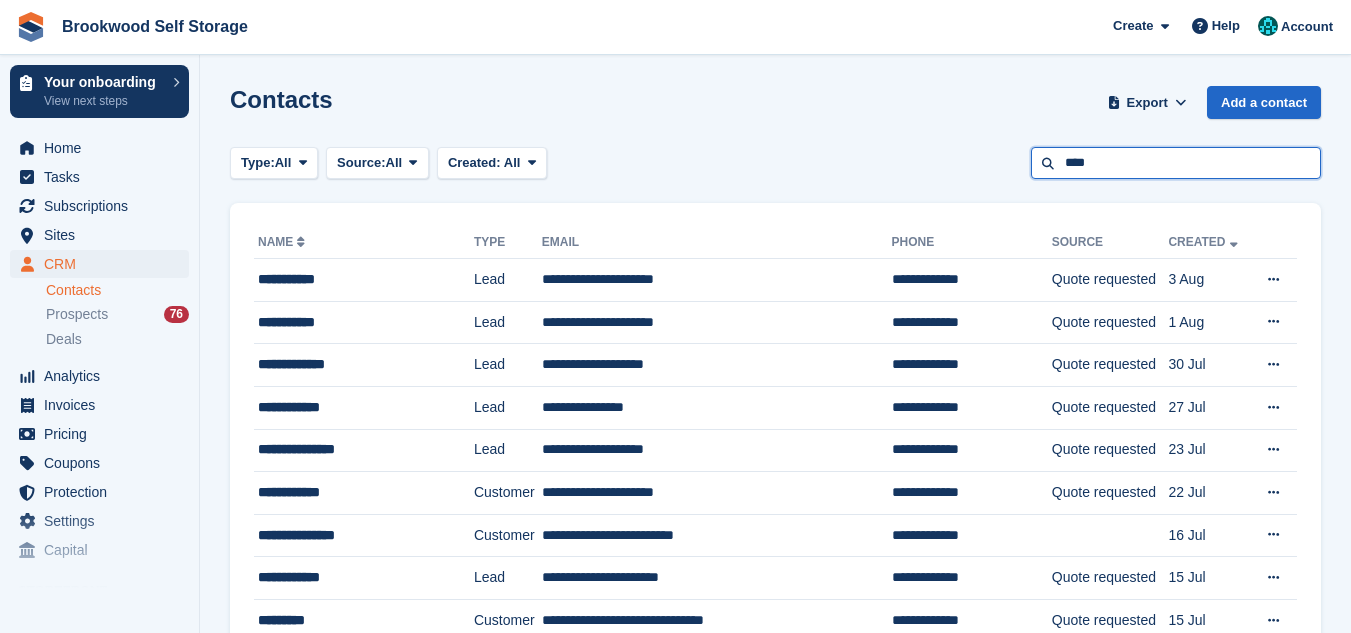 type on "****" 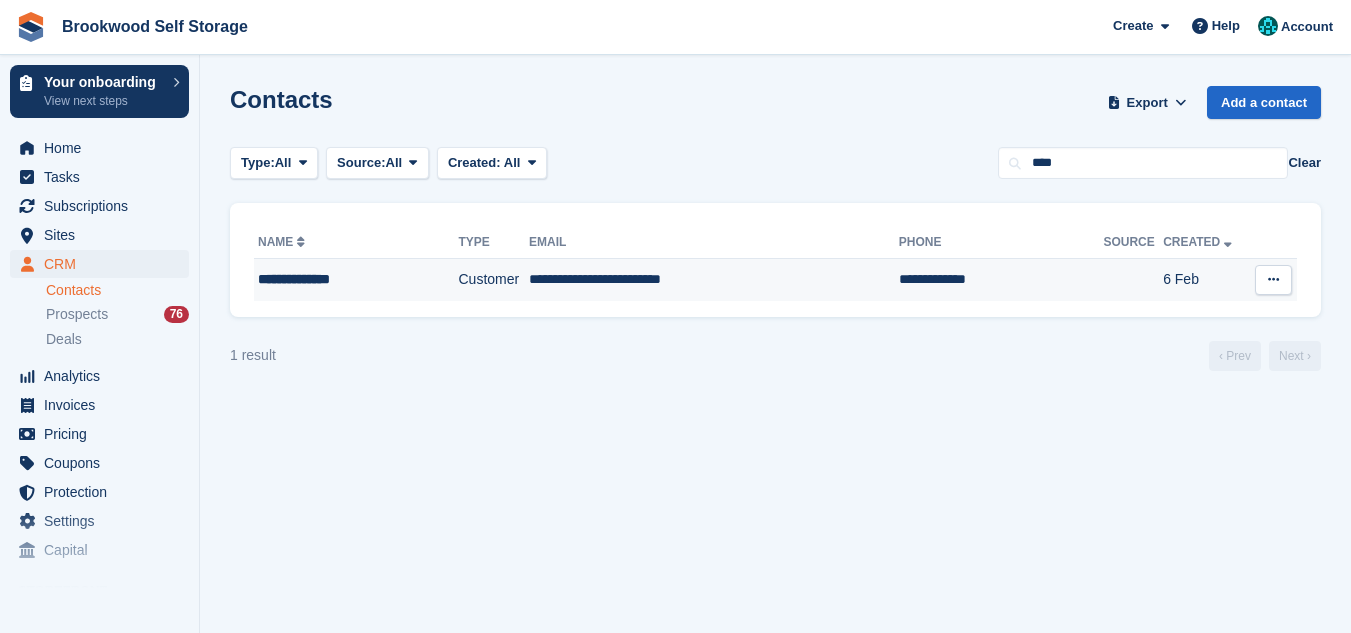 click on "**********" at bounding box center [714, 280] 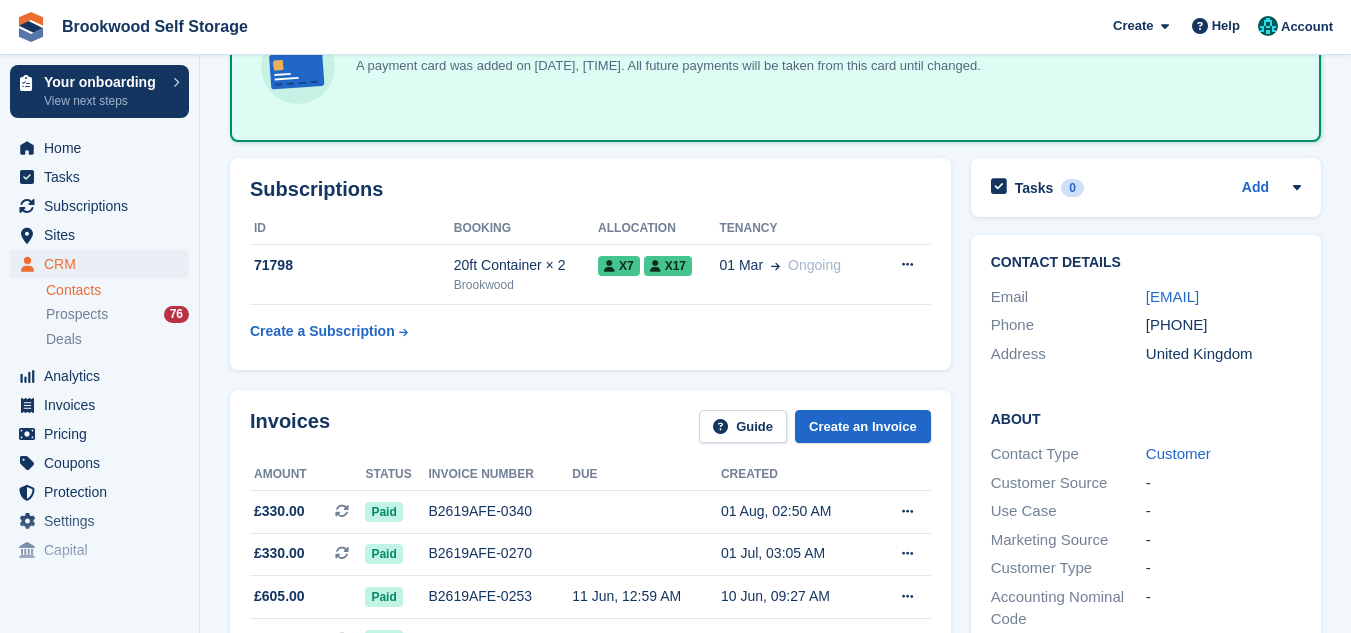 scroll, scrollTop: 160, scrollLeft: 0, axis: vertical 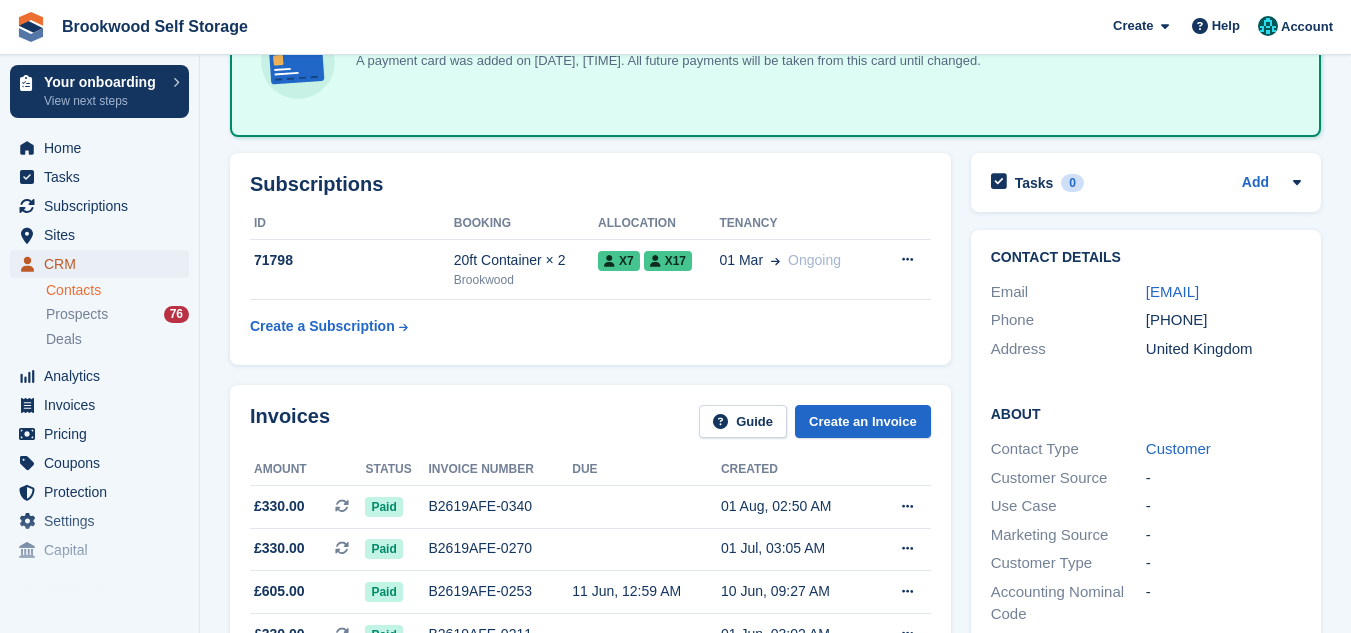 click on "CRM" at bounding box center [104, 264] 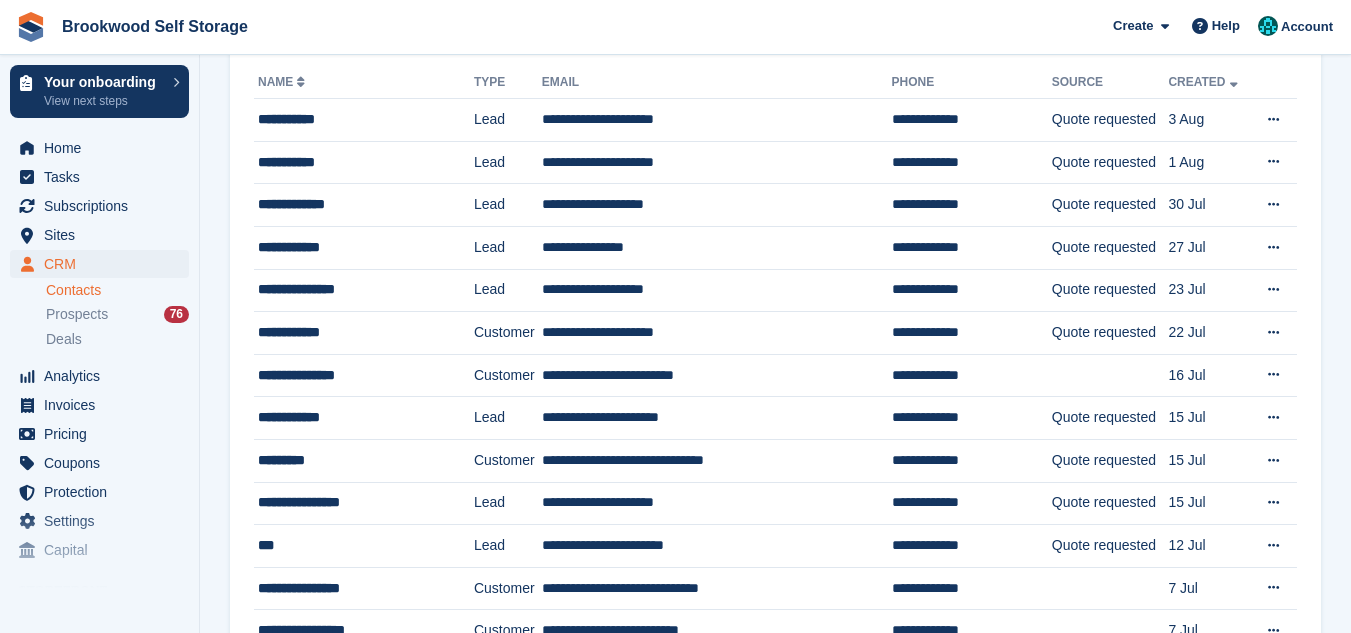 scroll, scrollTop: 0, scrollLeft: 0, axis: both 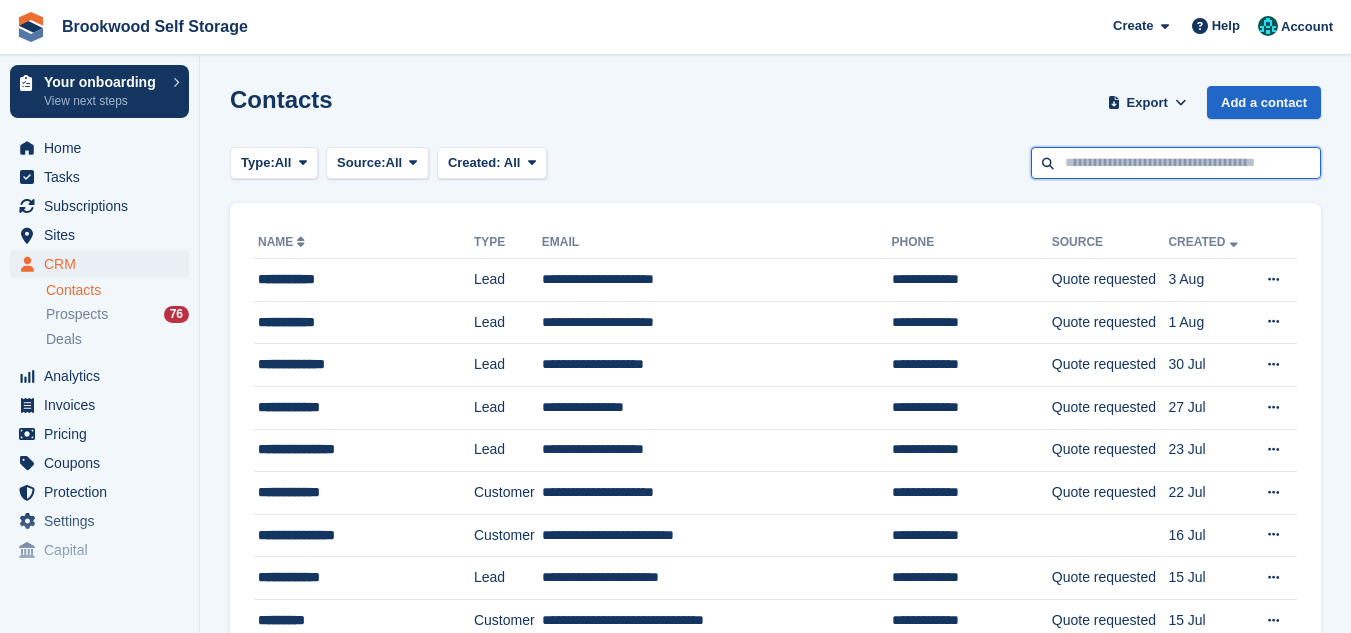 click at bounding box center [1176, 163] 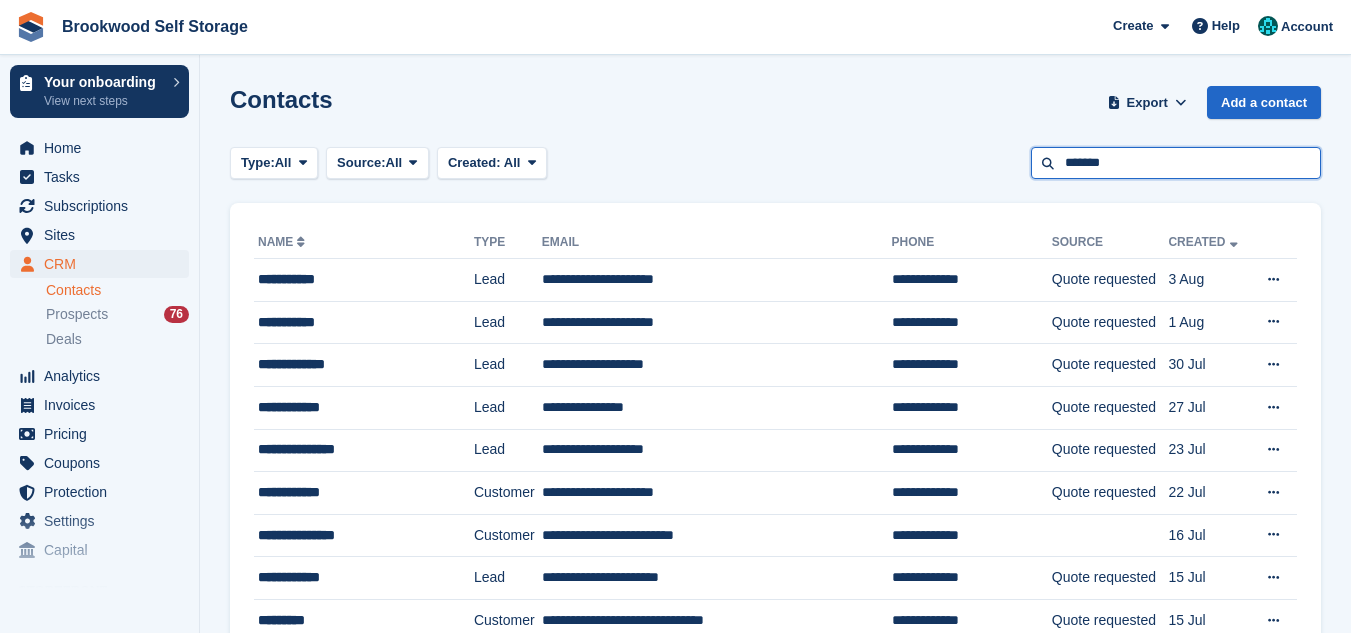 type on "*******" 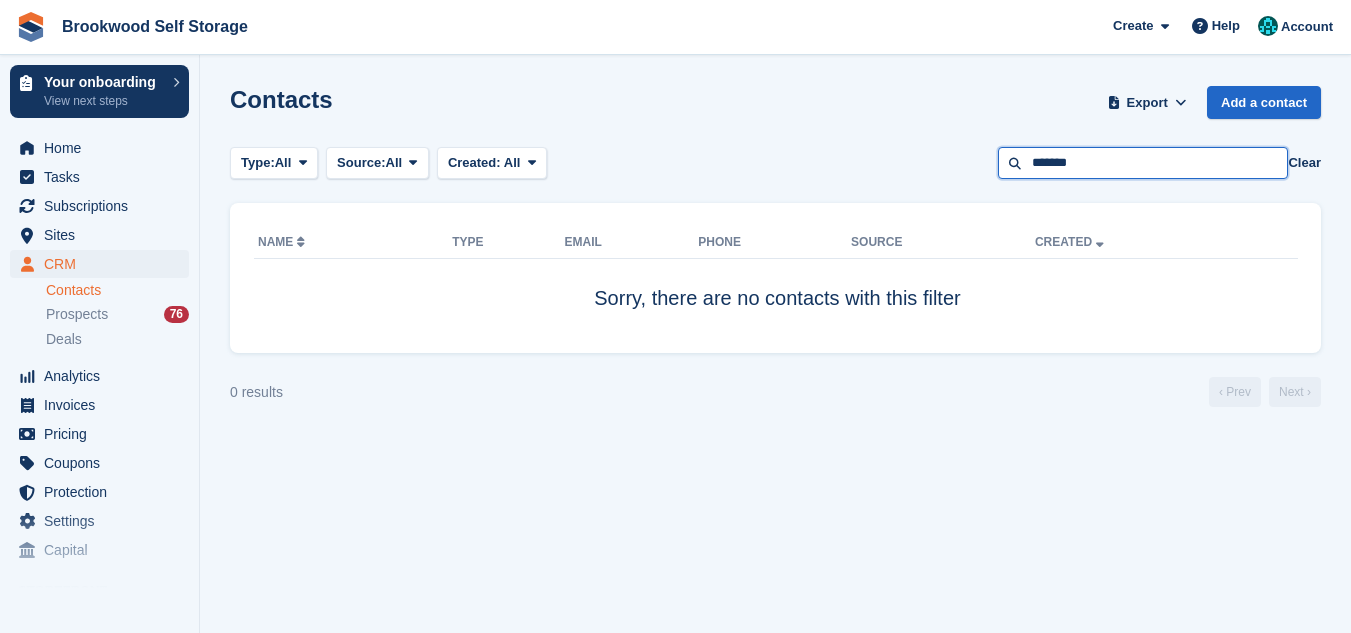 click on "*******" at bounding box center (1143, 163) 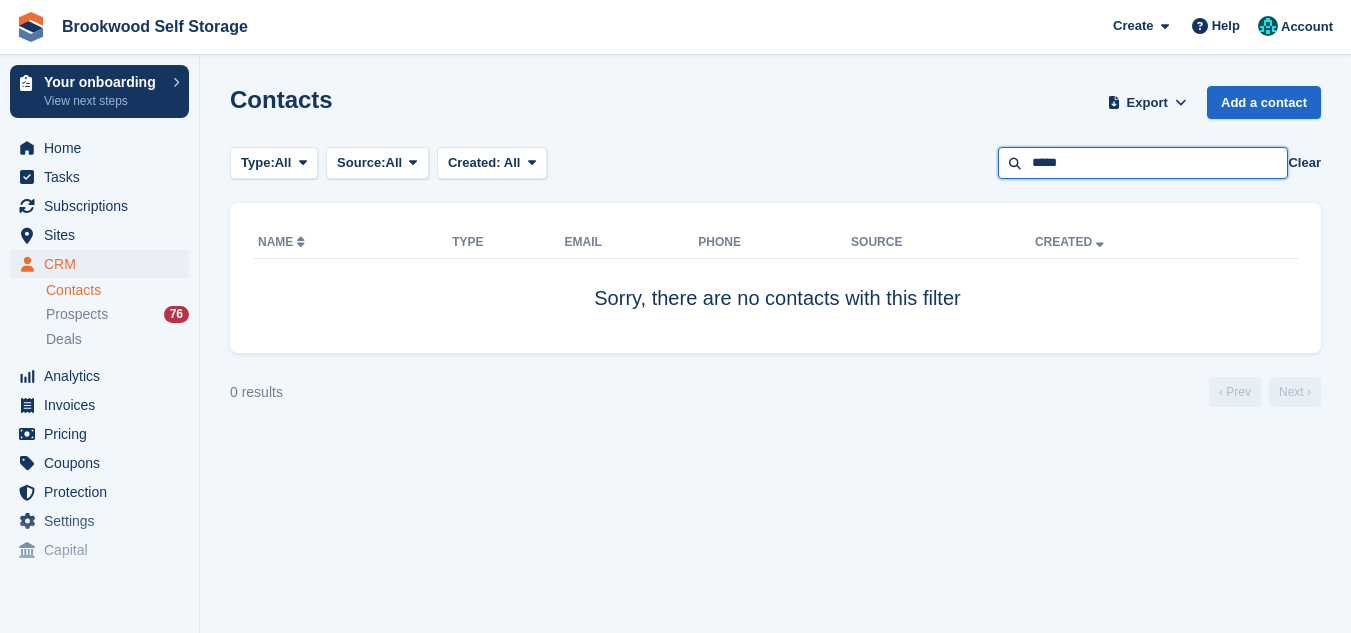 type on "*****" 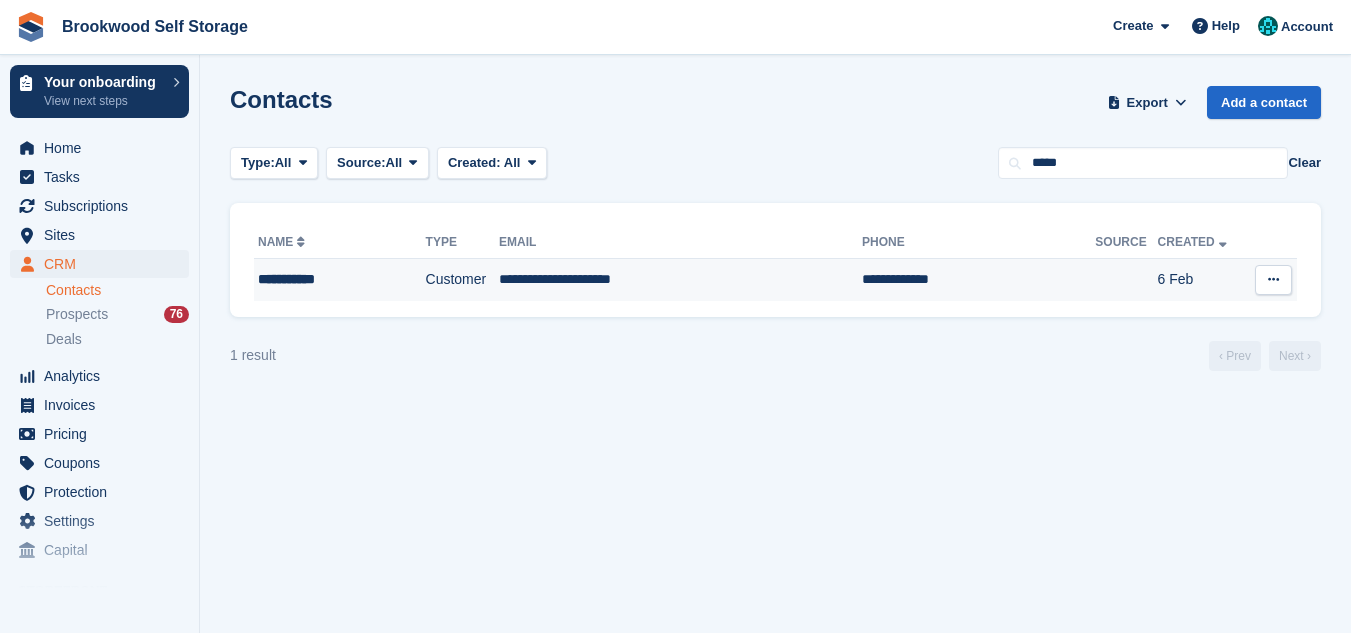 click on "**********" at bounding box center [680, 280] 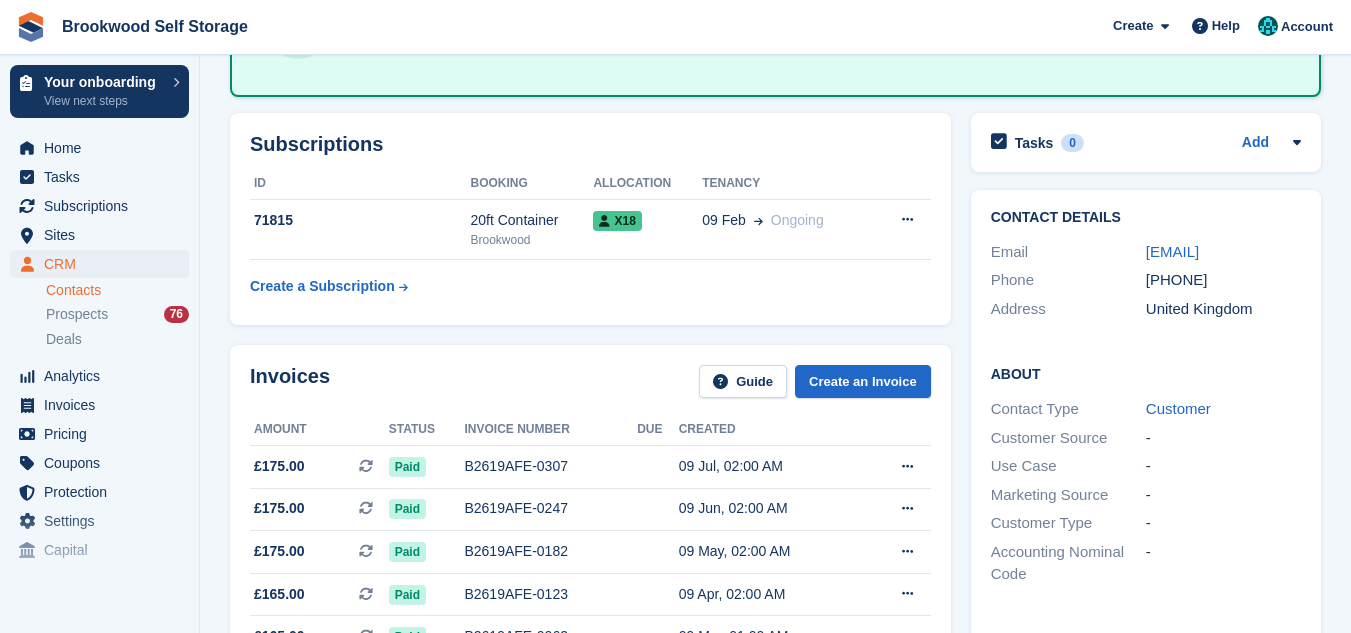 scroll, scrollTop: 240, scrollLeft: 0, axis: vertical 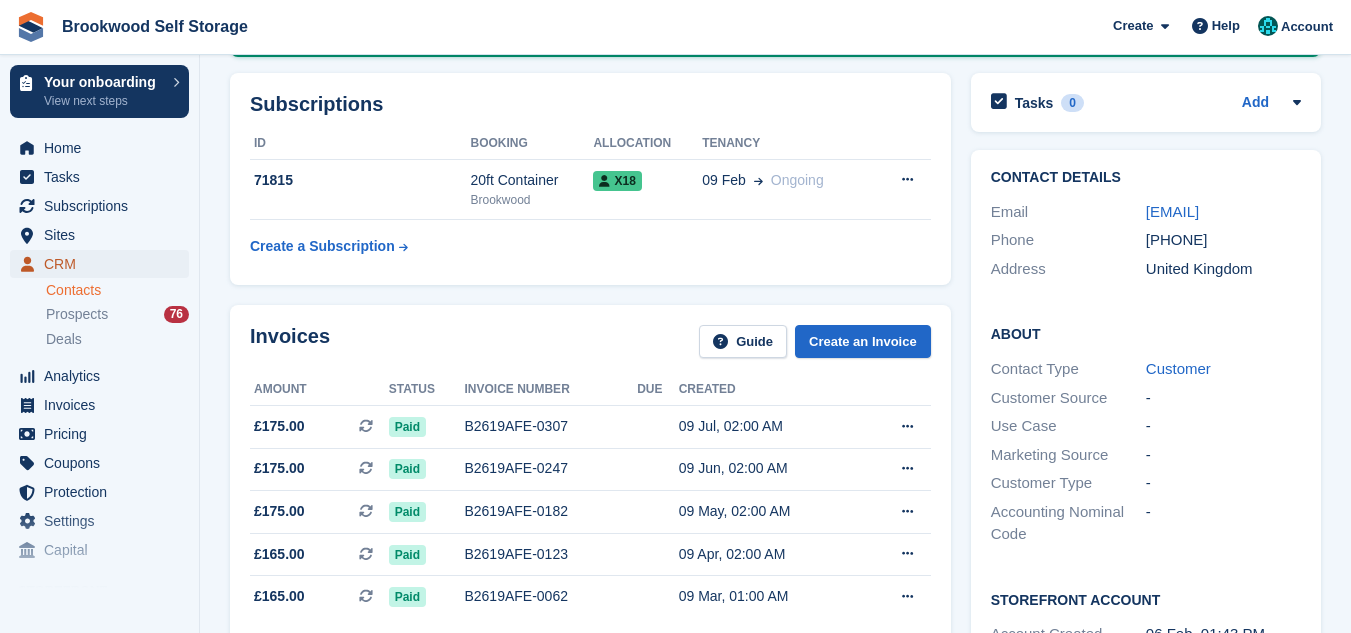 click on "CRM" at bounding box center [104, 264] 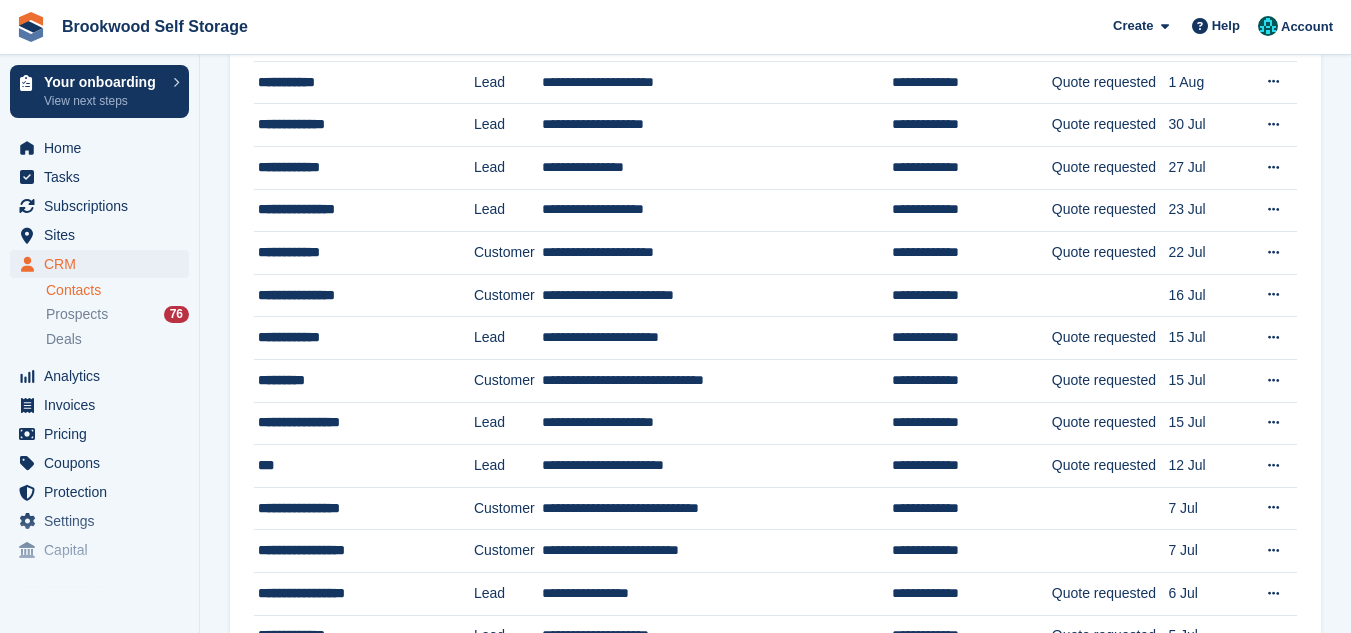 scroll, scrollTop: 0, scrollLeft: 0, axis: both 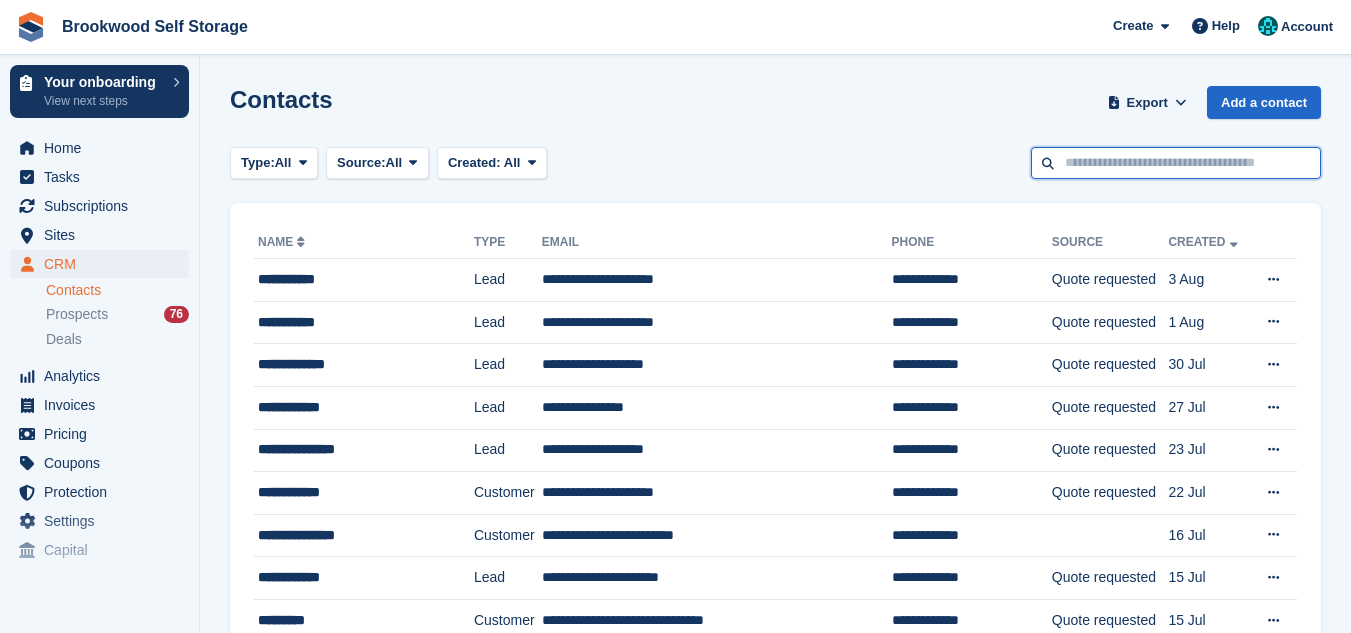 click at bounding box center [1176, 163] 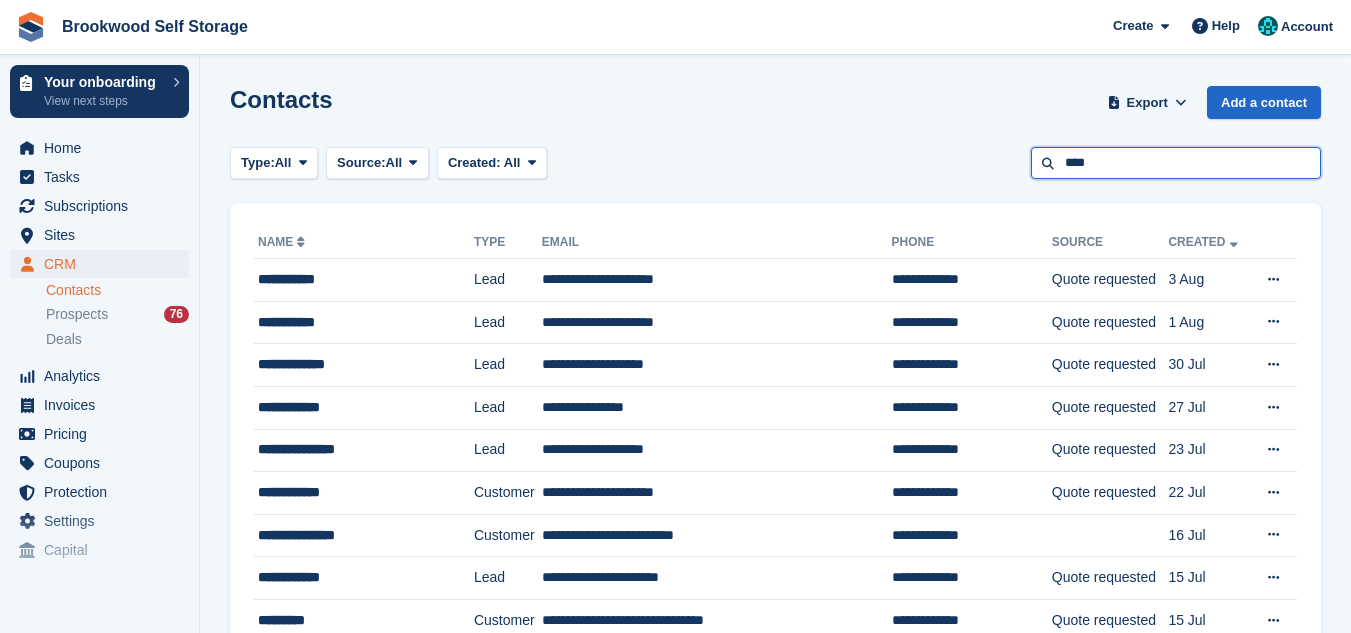 type on "****" 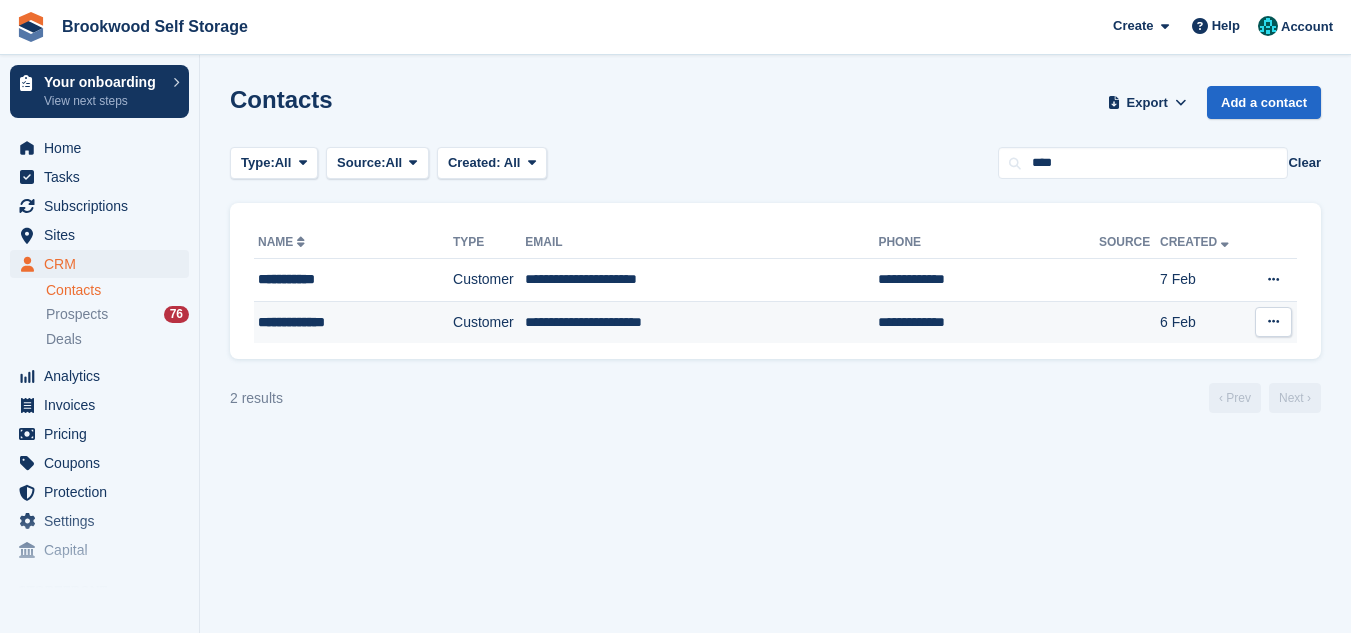 click on "**********" at bounding box center [701, 322] 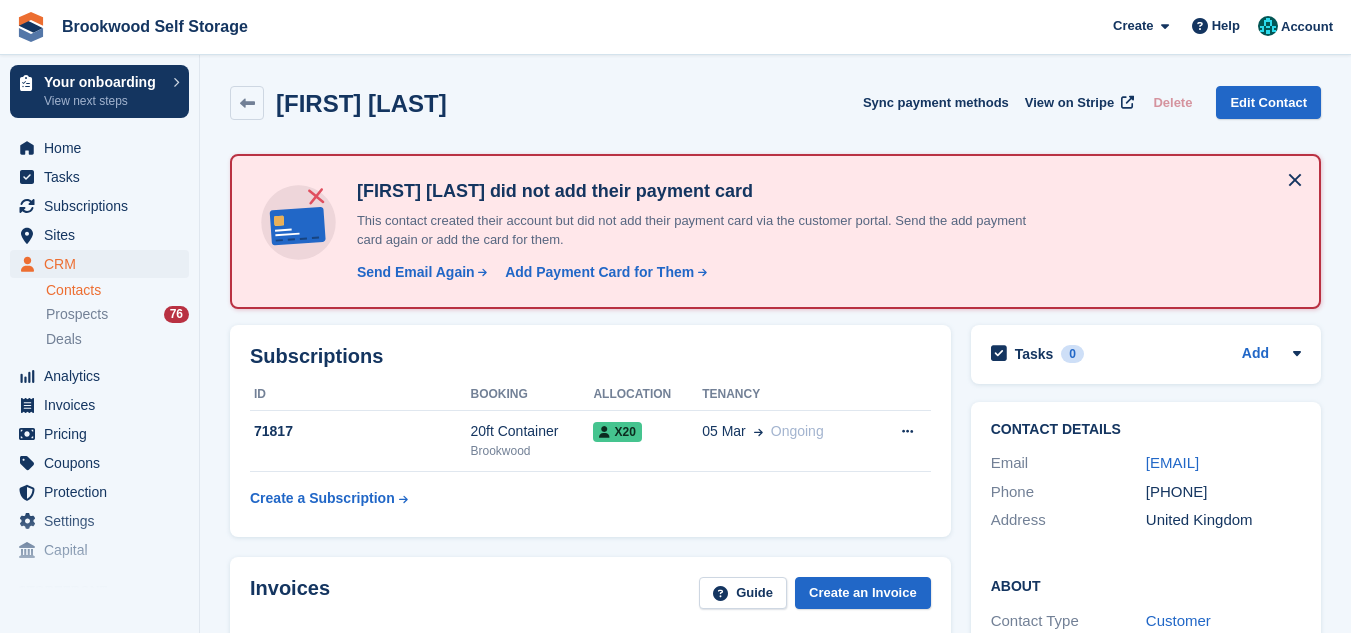scroll, scrollTop: 0, scrollLeft: 0, axis: both 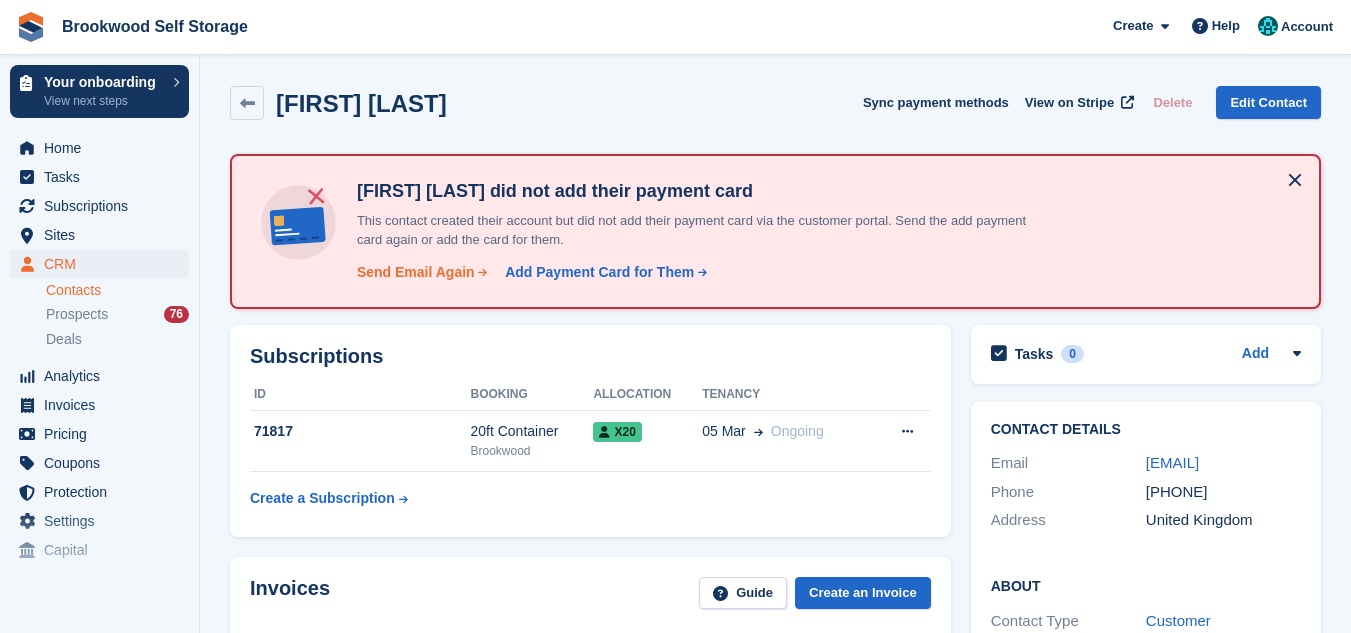 click on "Send Email Again" at bounding box center [416, 272] 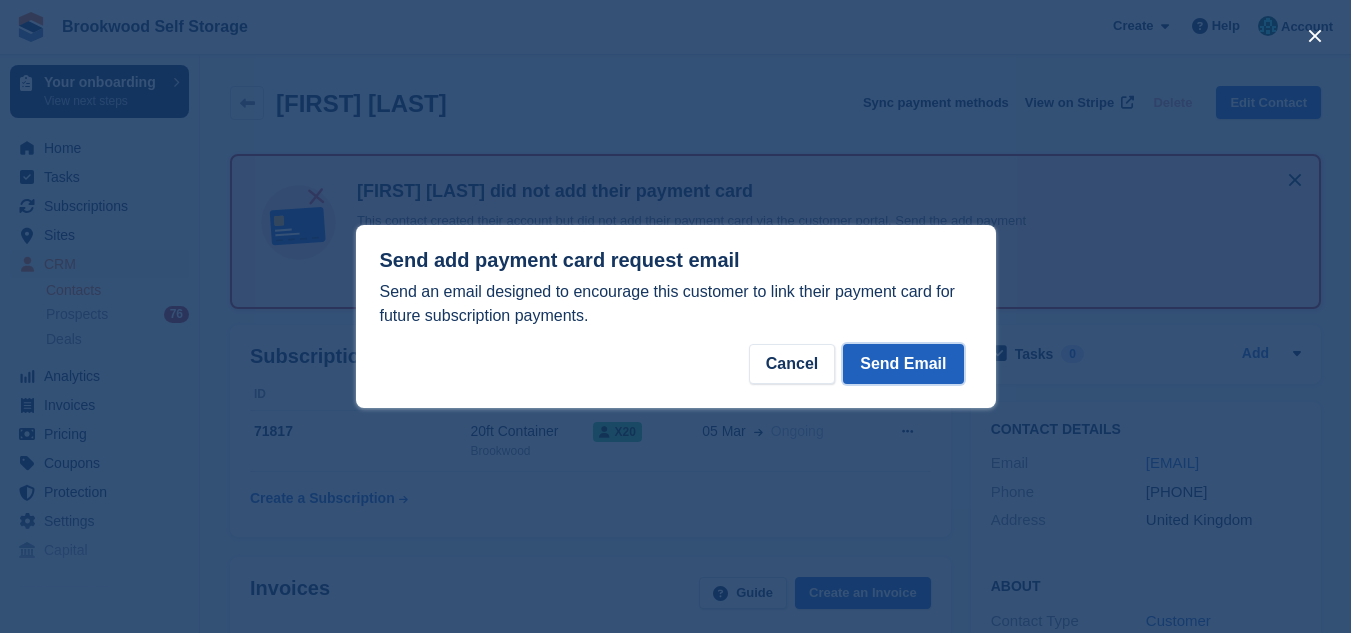 click on "Send Email" at bounding box center [903, 364] 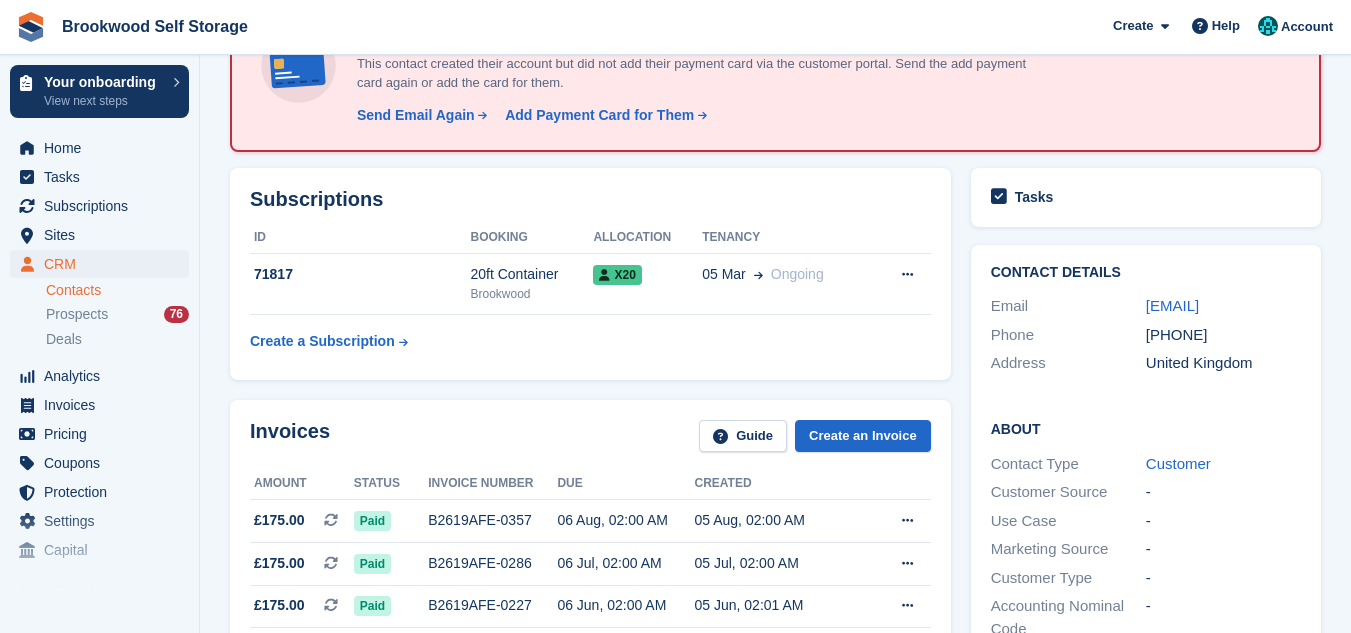 scroll, scrollTop: 160, scrollLeft: 0, axis: vertical 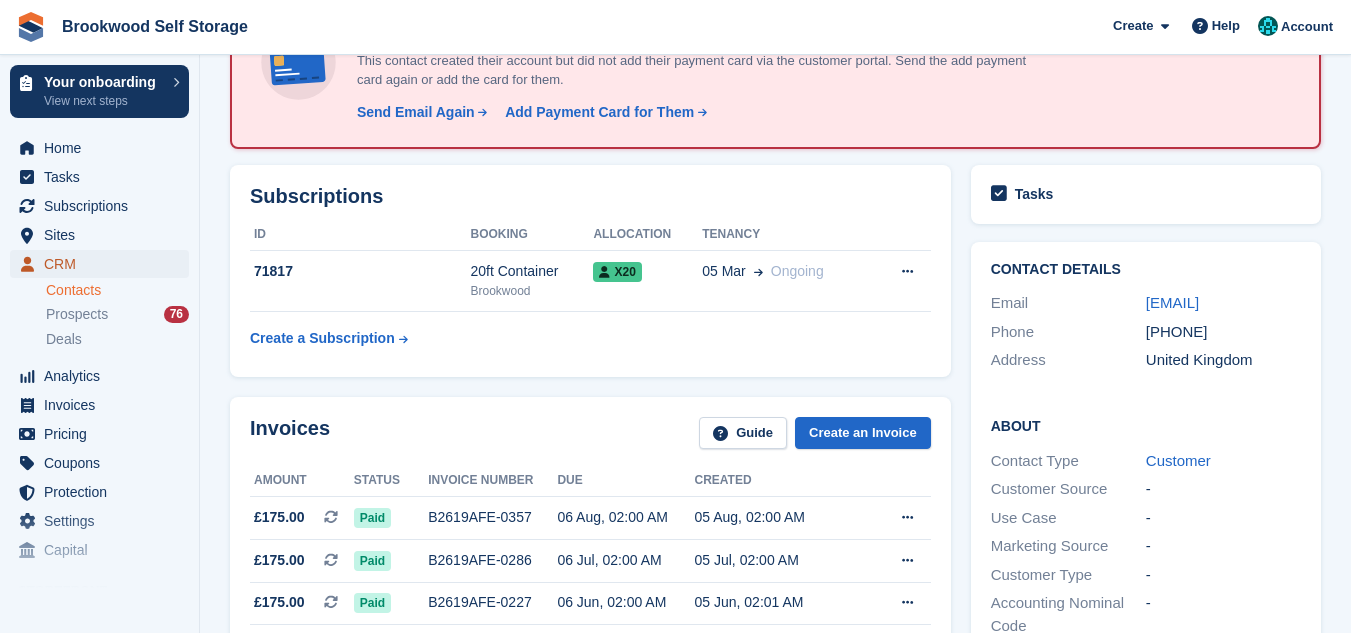 click on "CRM" at bounding box center (104, 264) 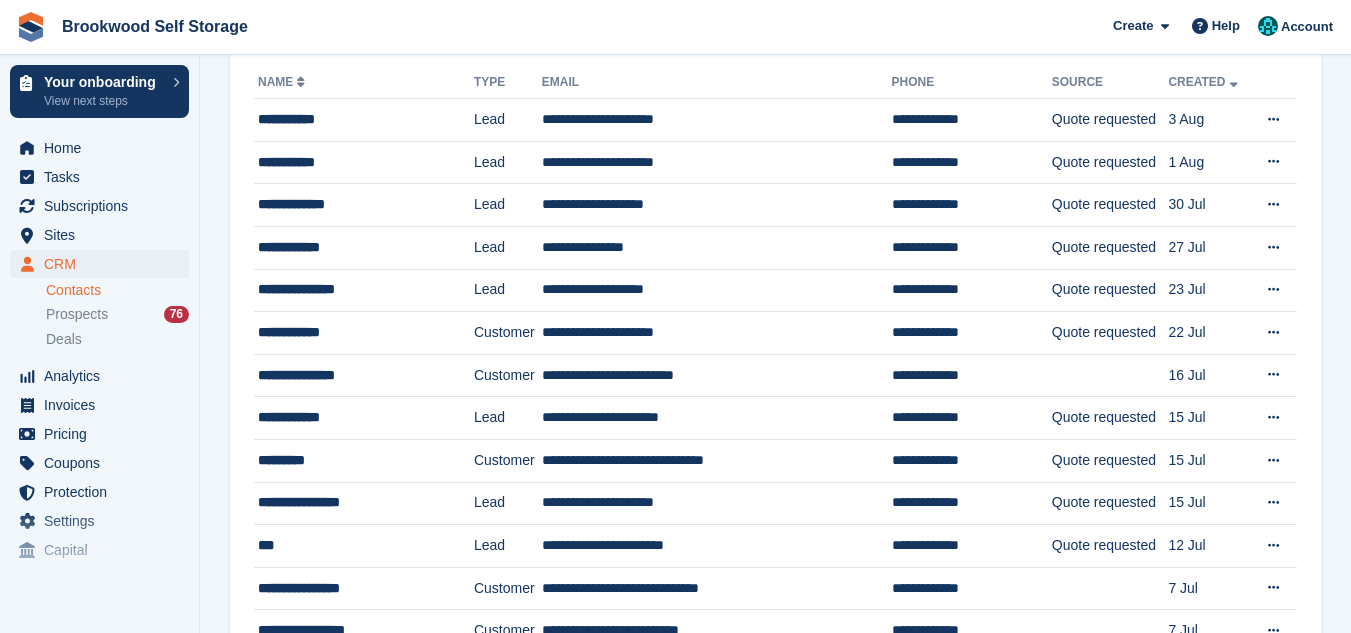 scroll, scrollTop: 0, scrollLeft: 0, axis: both 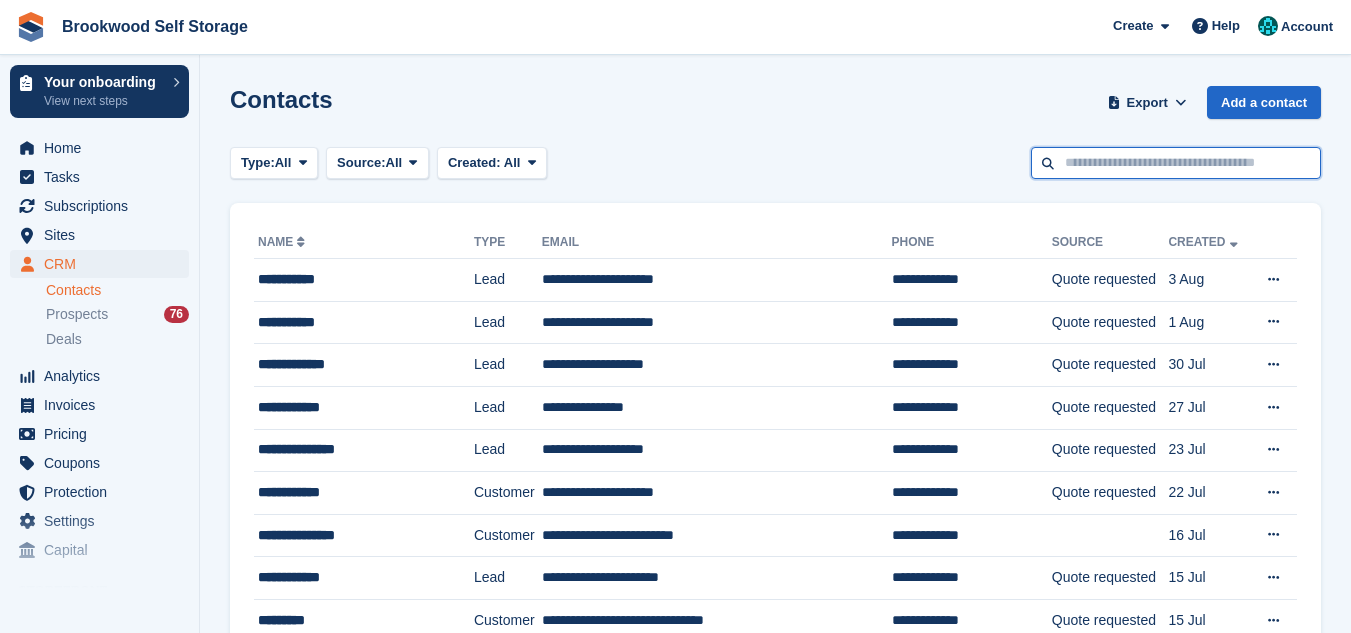 click at bounding box center (1176, 163) 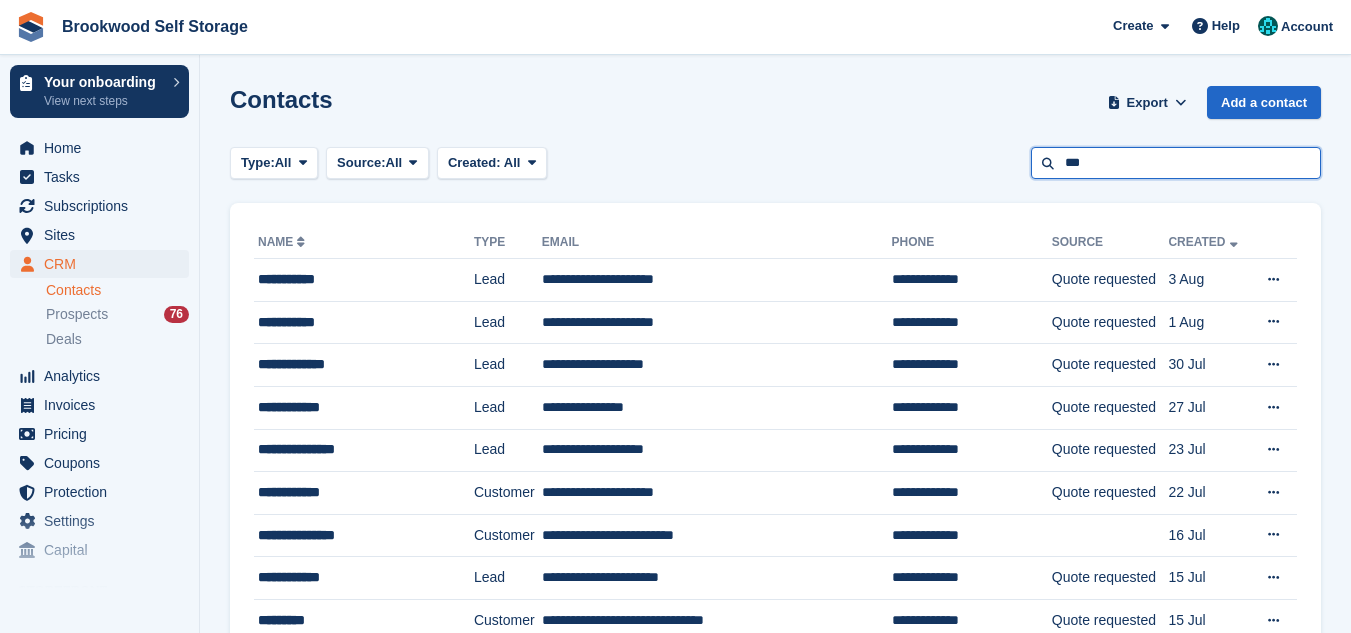 type on "***" 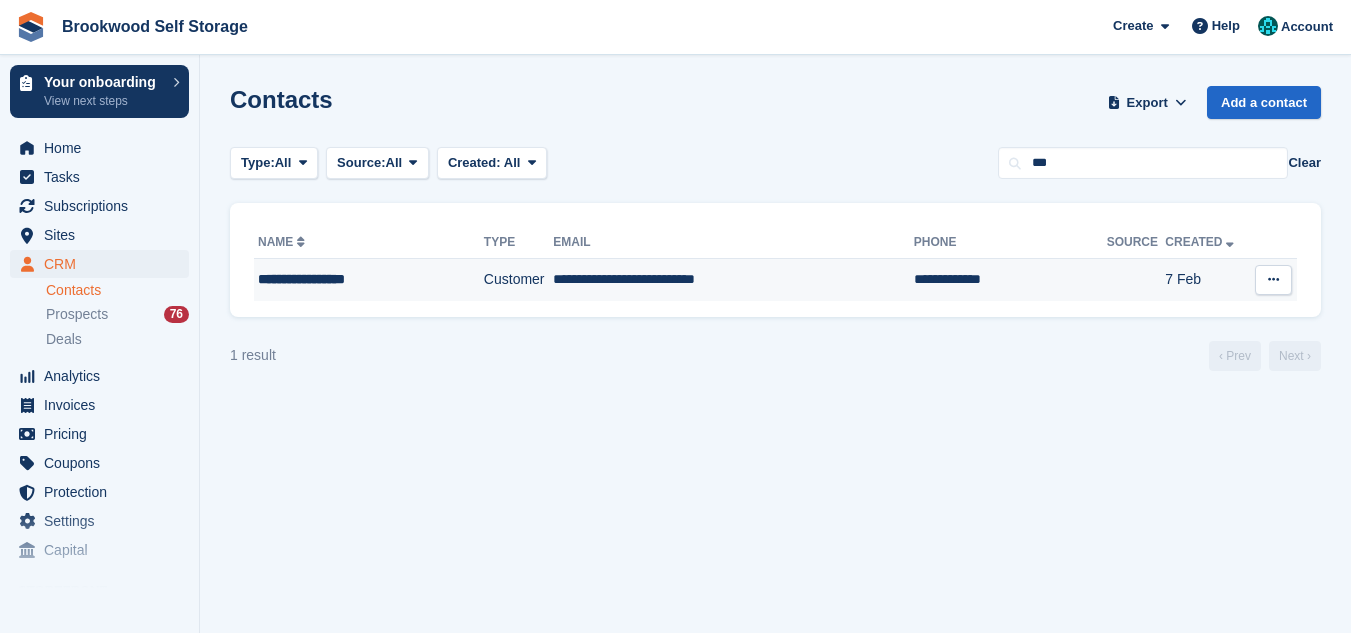 click on "**********" at bounding box center (733, 280) 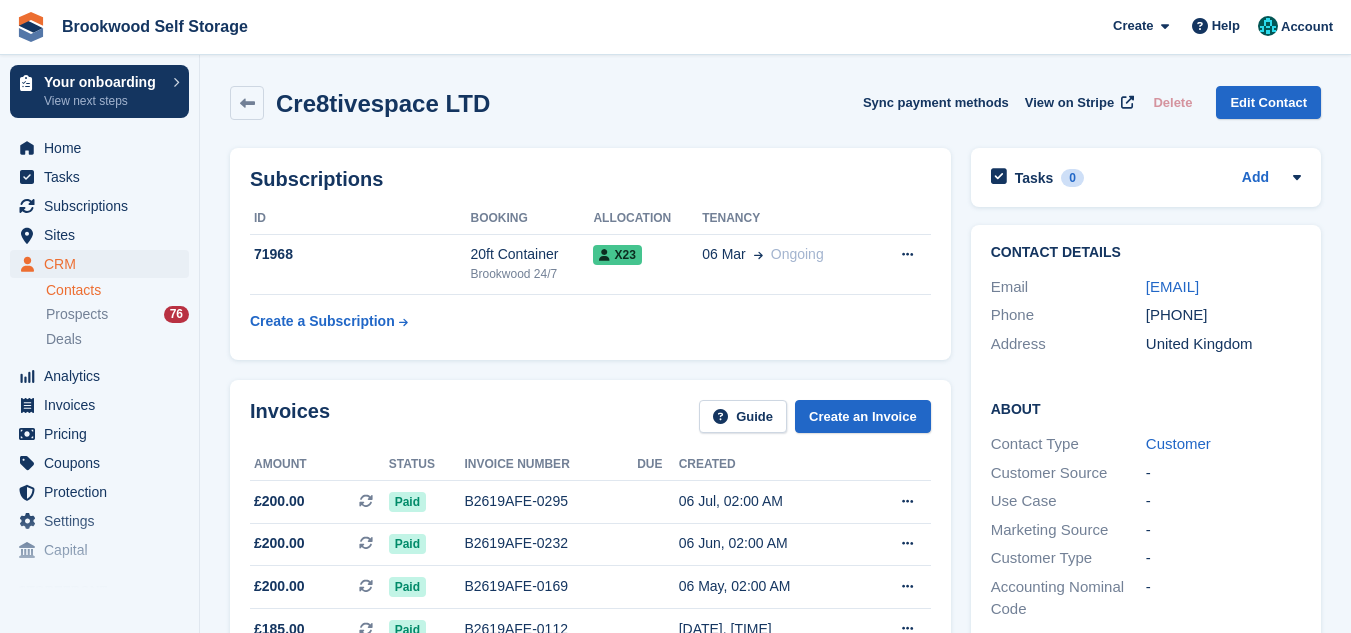 scroll, scrollTop: 0, scrollLeft: 0, axis: both 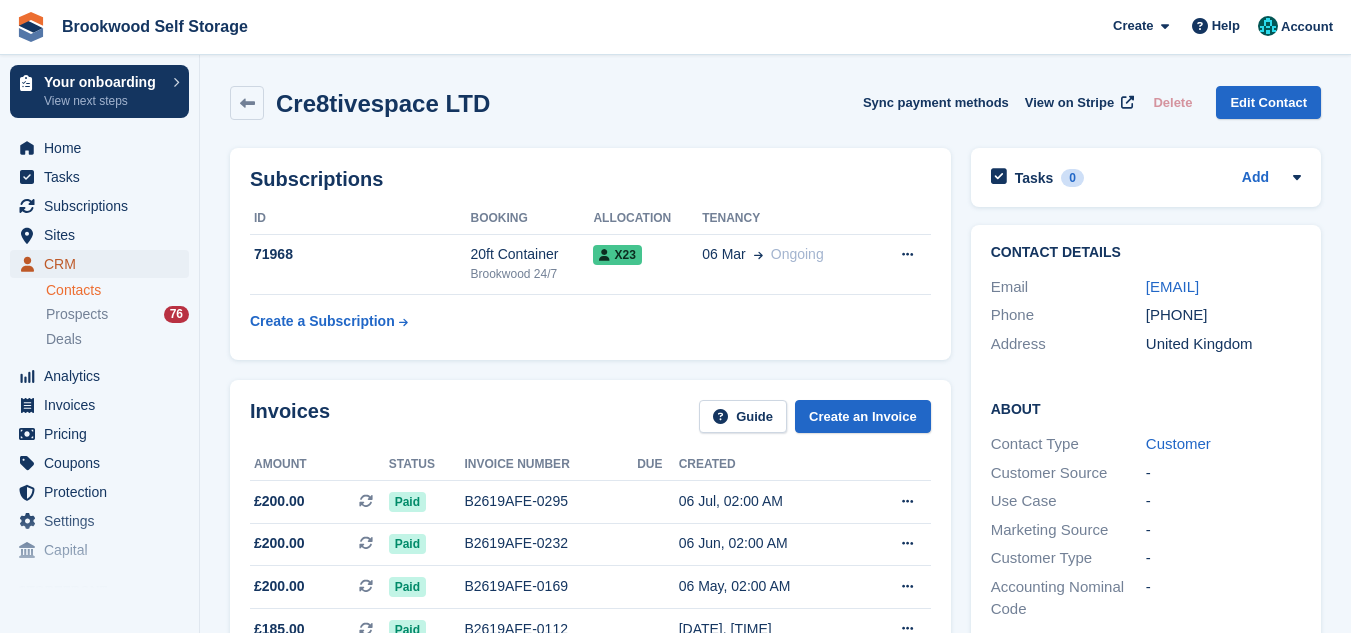 click on "CRM" at bounding box center [104, 264] 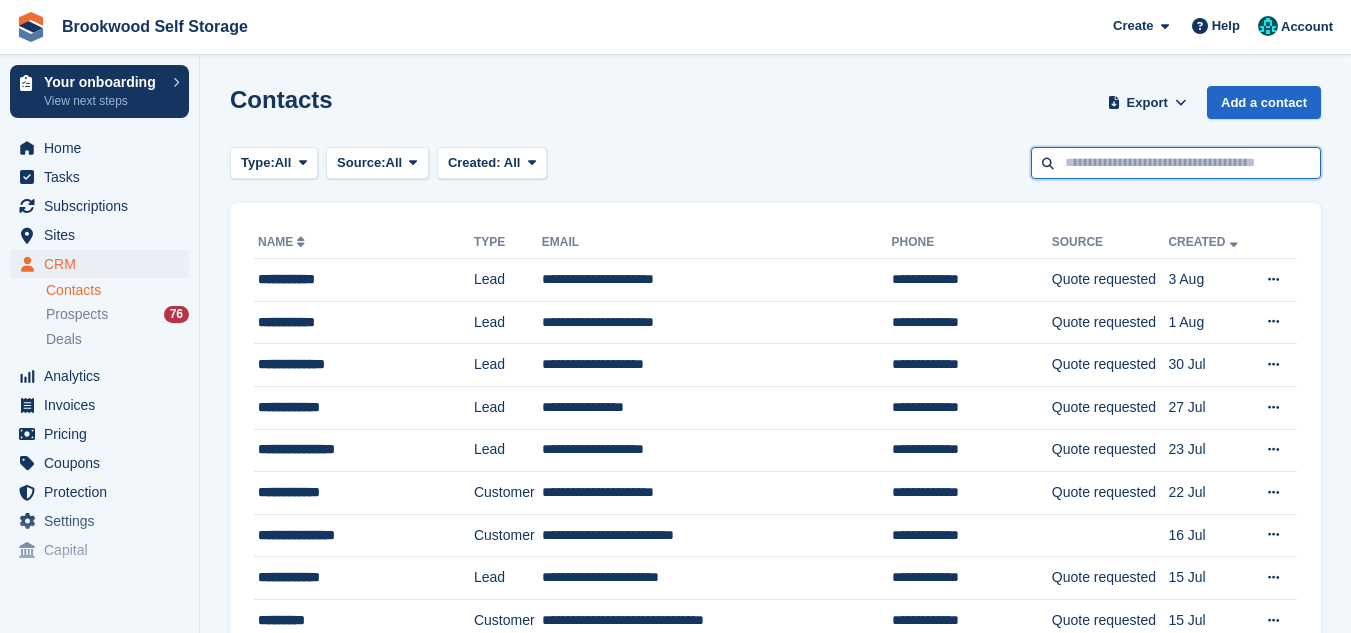 click at bounding box center [1176, 163] 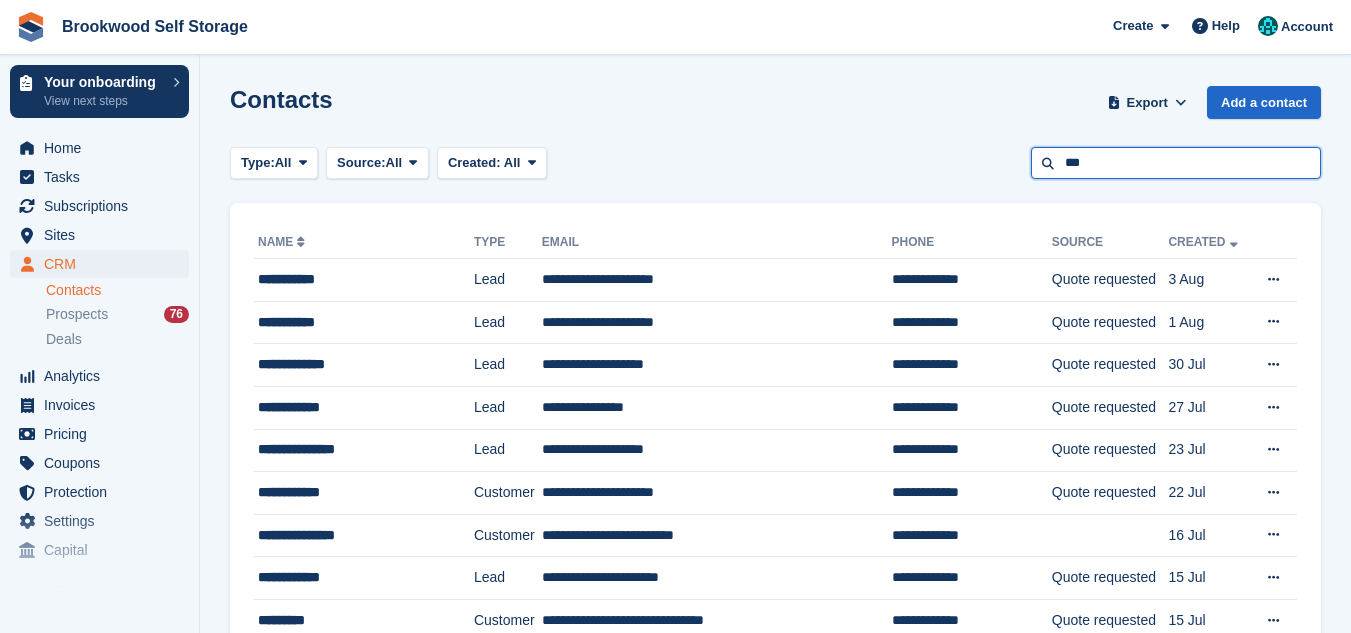 type on "***" 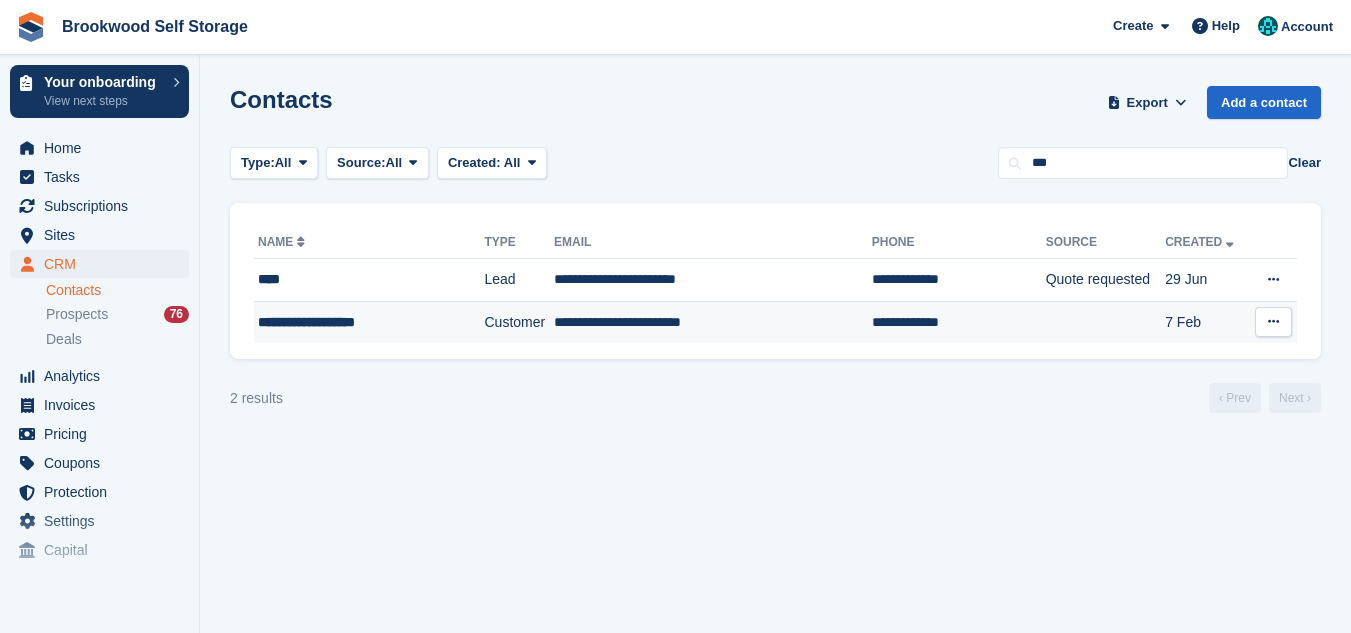 click on "**********" at bounding box center (713, 322) 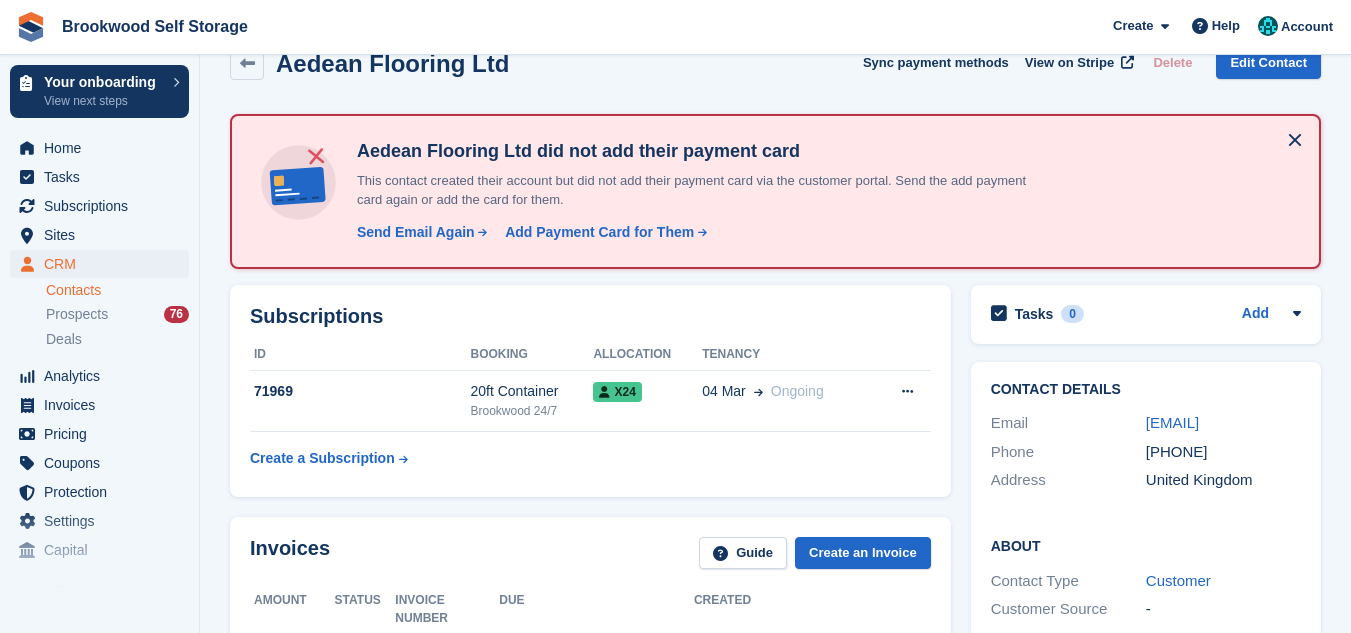 scroll, scrollTop: 160, scrollLeft: 0, axis: vertical 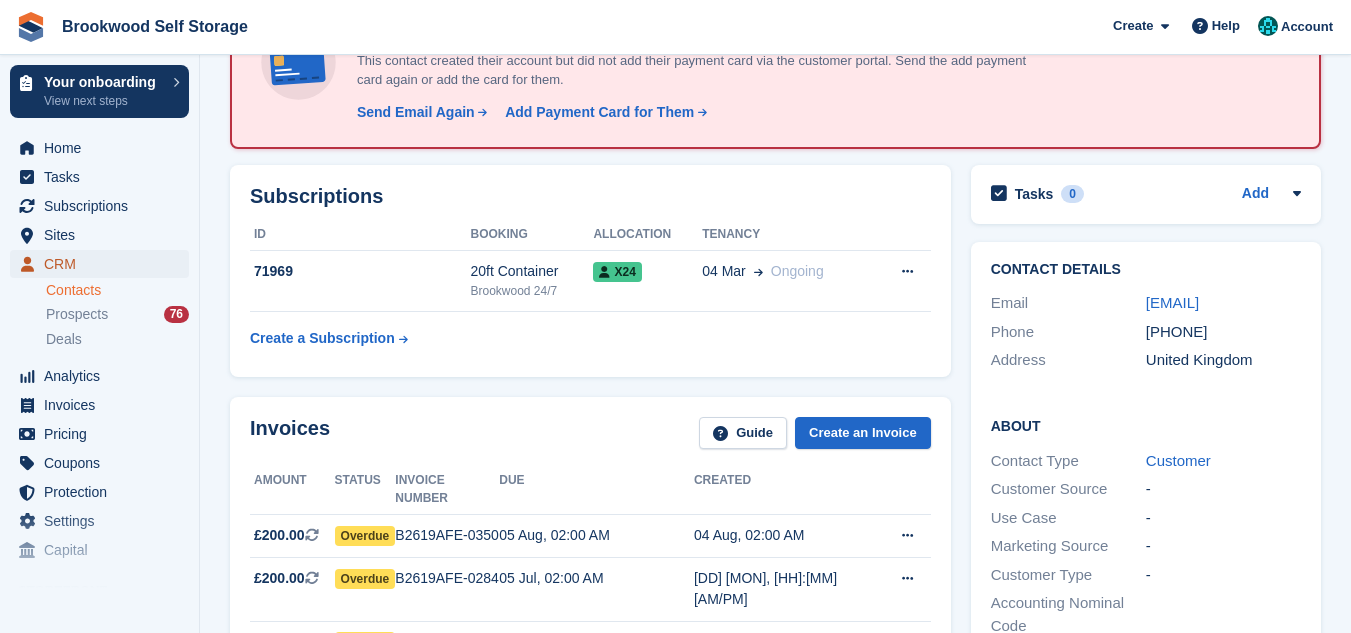 click on "CRM" at bounding box center (104, 264) 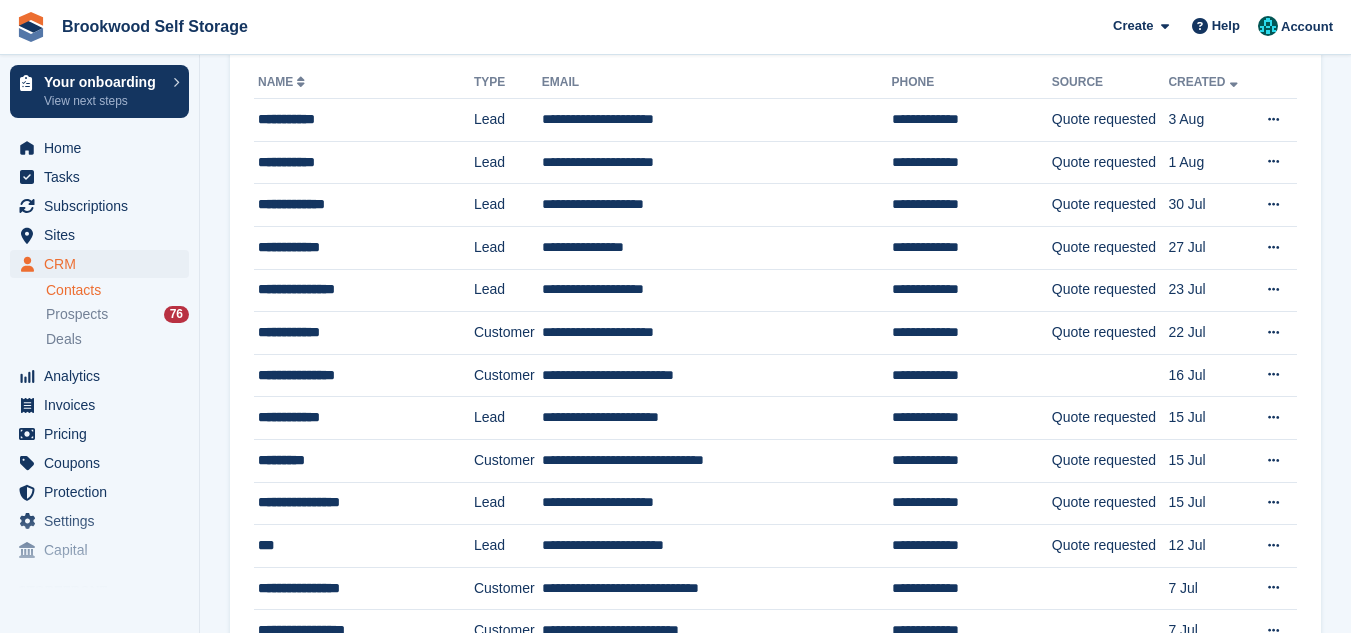 scroll, scrollTop: 0, scrollLeft: 0, axis: both 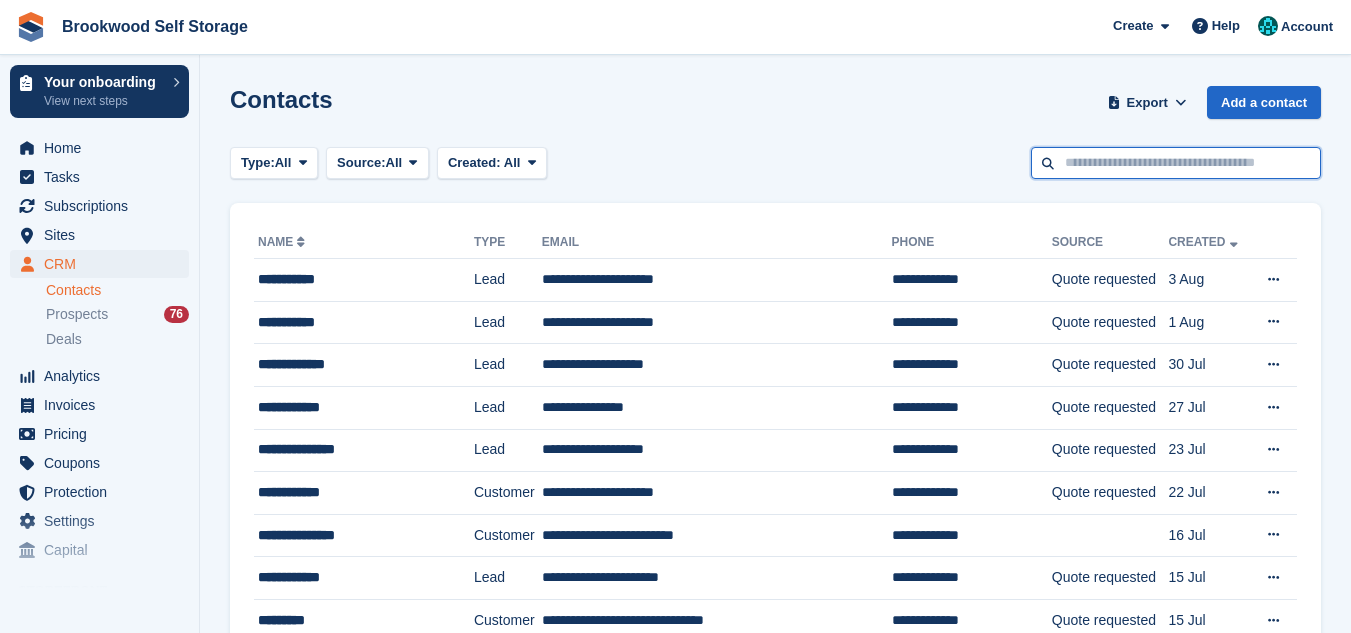 click at bounding box center (1176, 163) 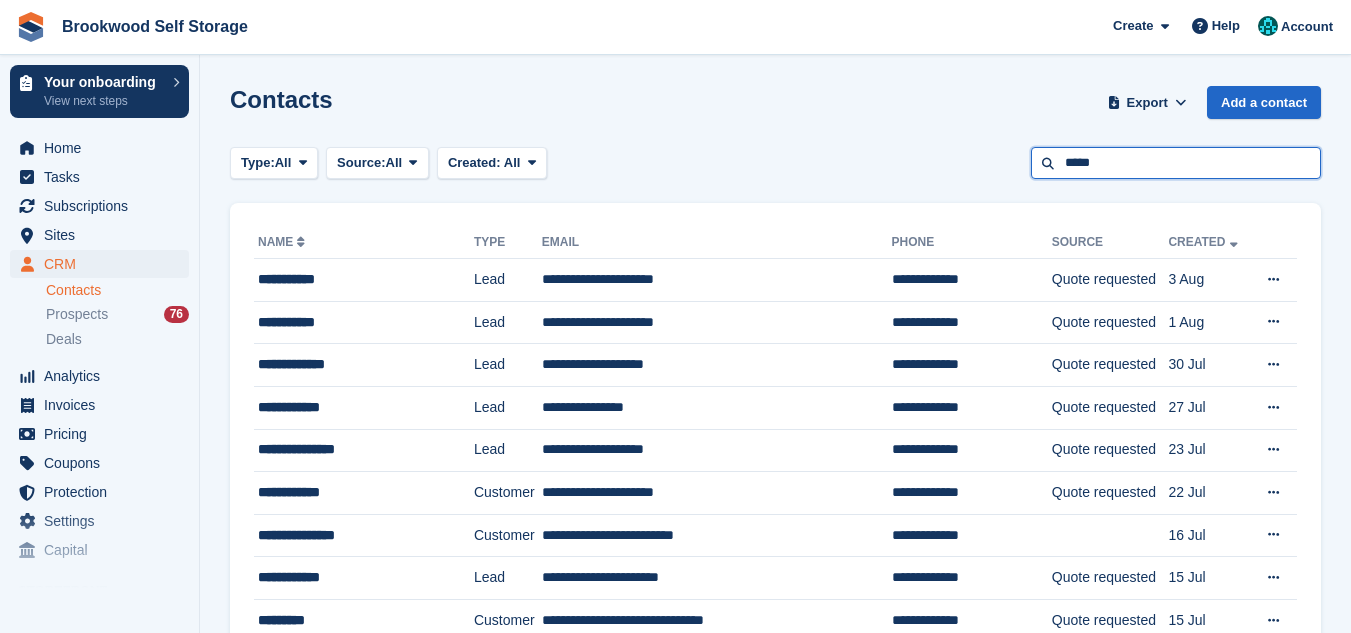type on "*****" 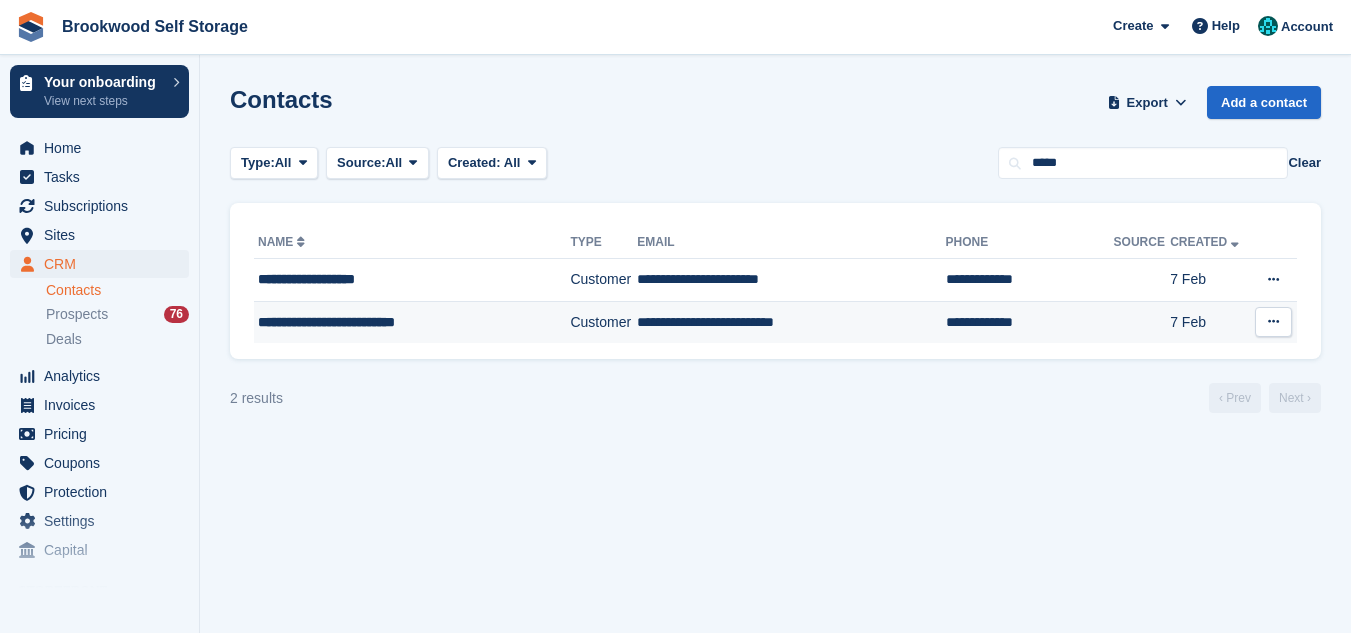 click on "**********" at bounding box center (791, 322) 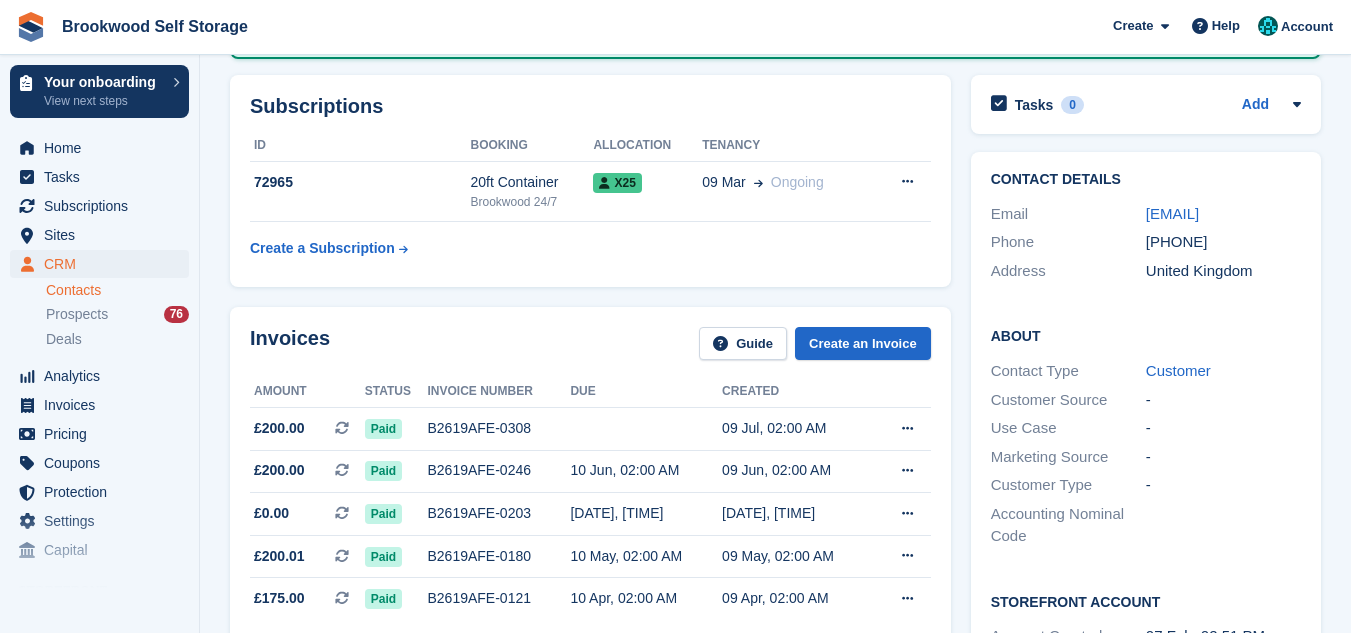 scroll, scrollTop: 240, scrollLeft: 0, axis: vertical 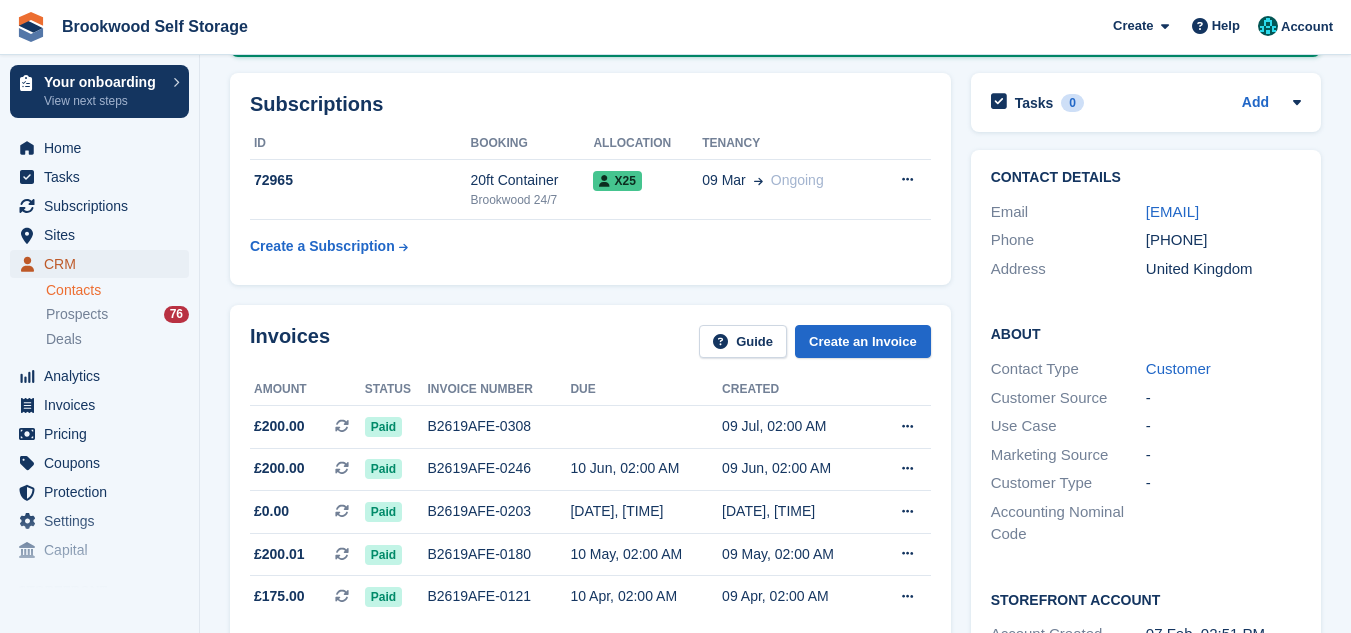 click on "CRM" at bounding box center [104, 264] 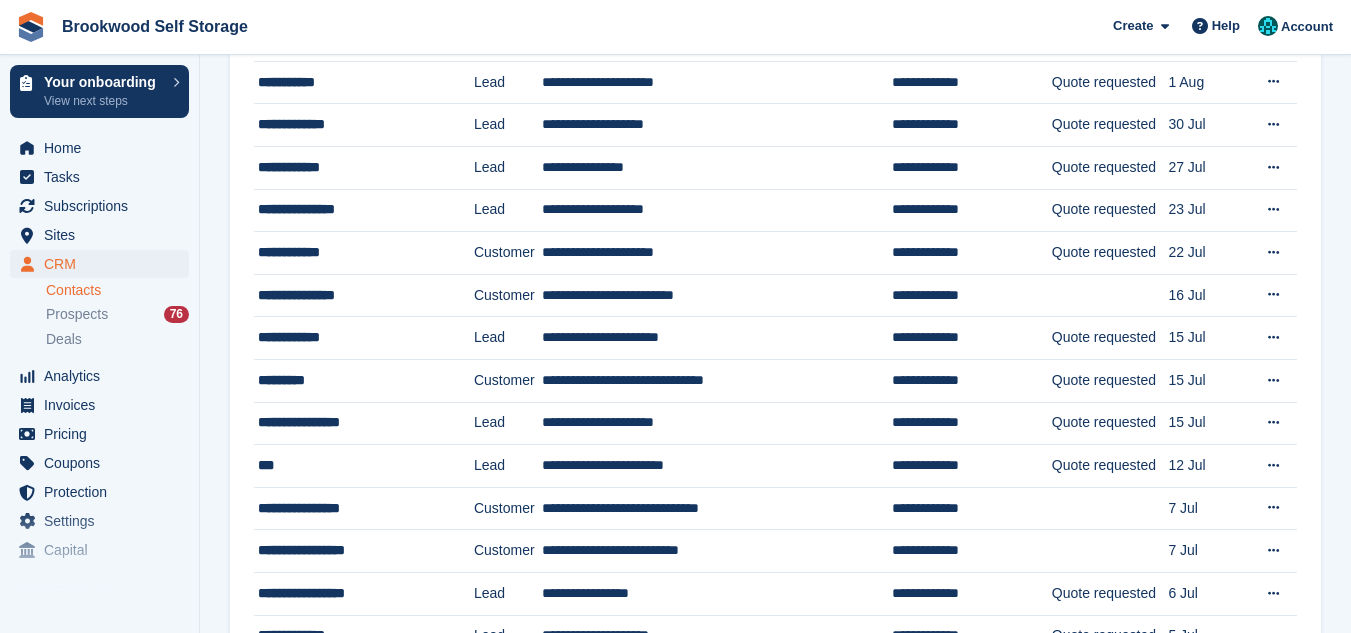 scroll, scrollTop: 0, scrollLeft: 0, axis: both 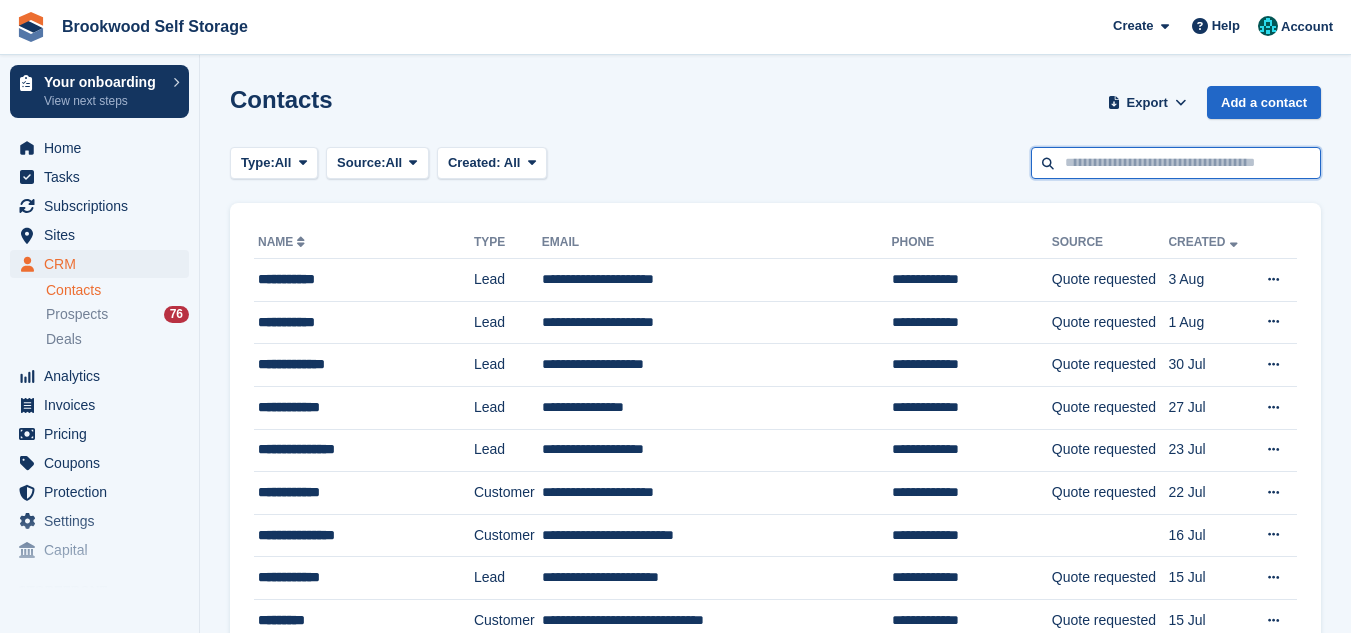 click at bounding box center (1176, 163) 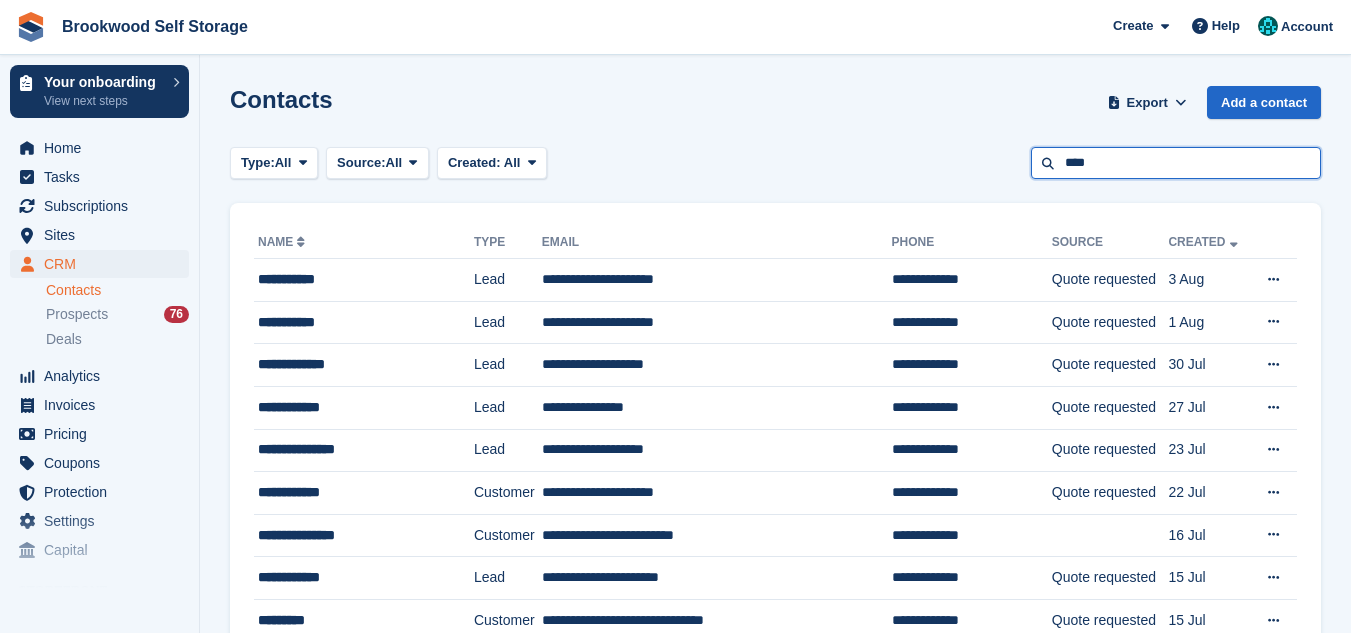 type on "****" 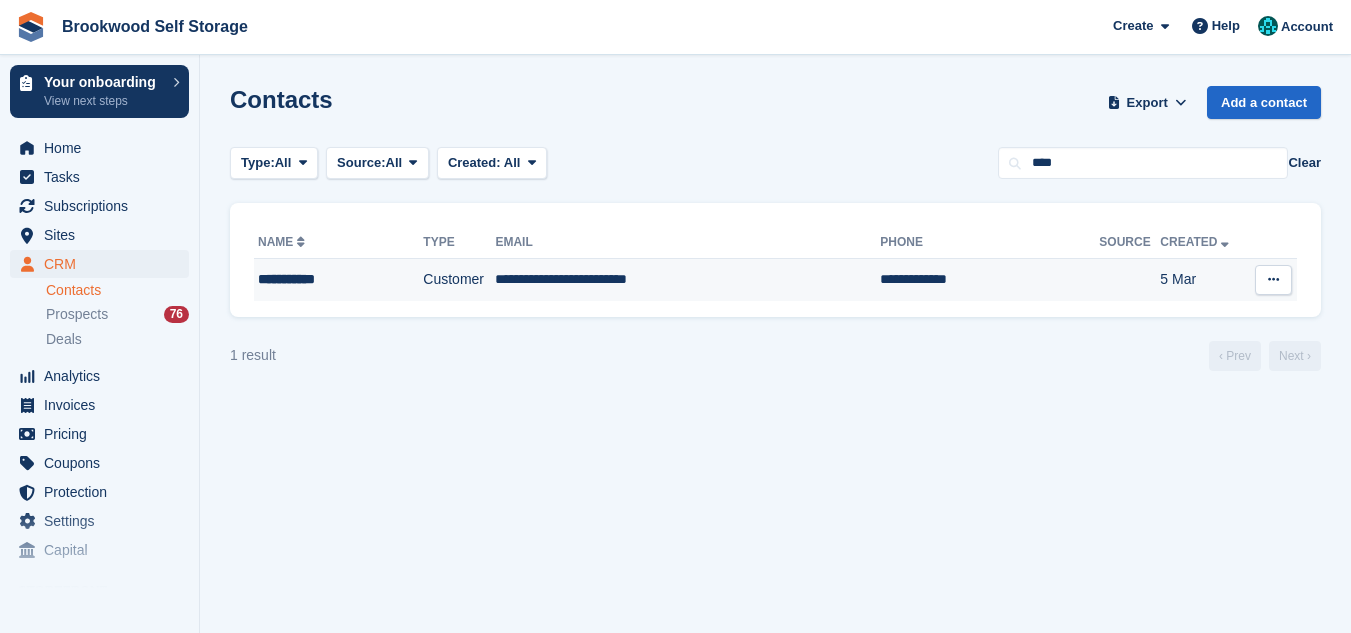 click on "**********" at bounding box center (687, 280) 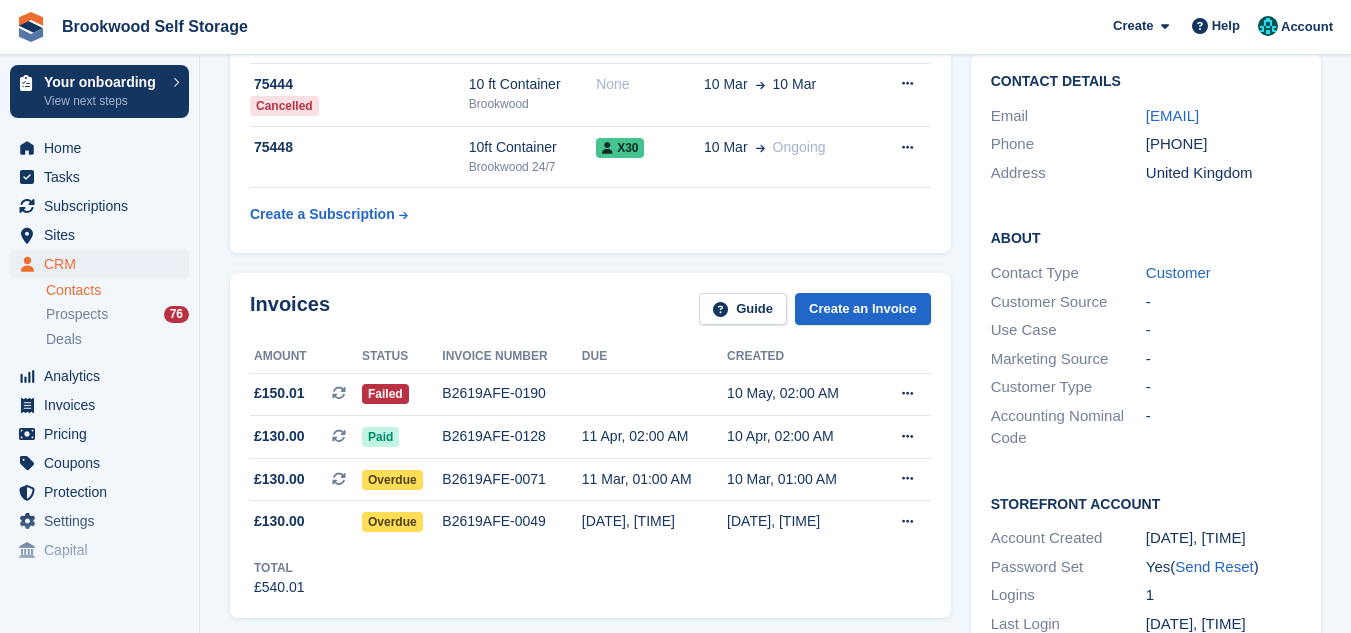 scroll, scrollTop: 376, scrollLeft: 0, axis: vertical 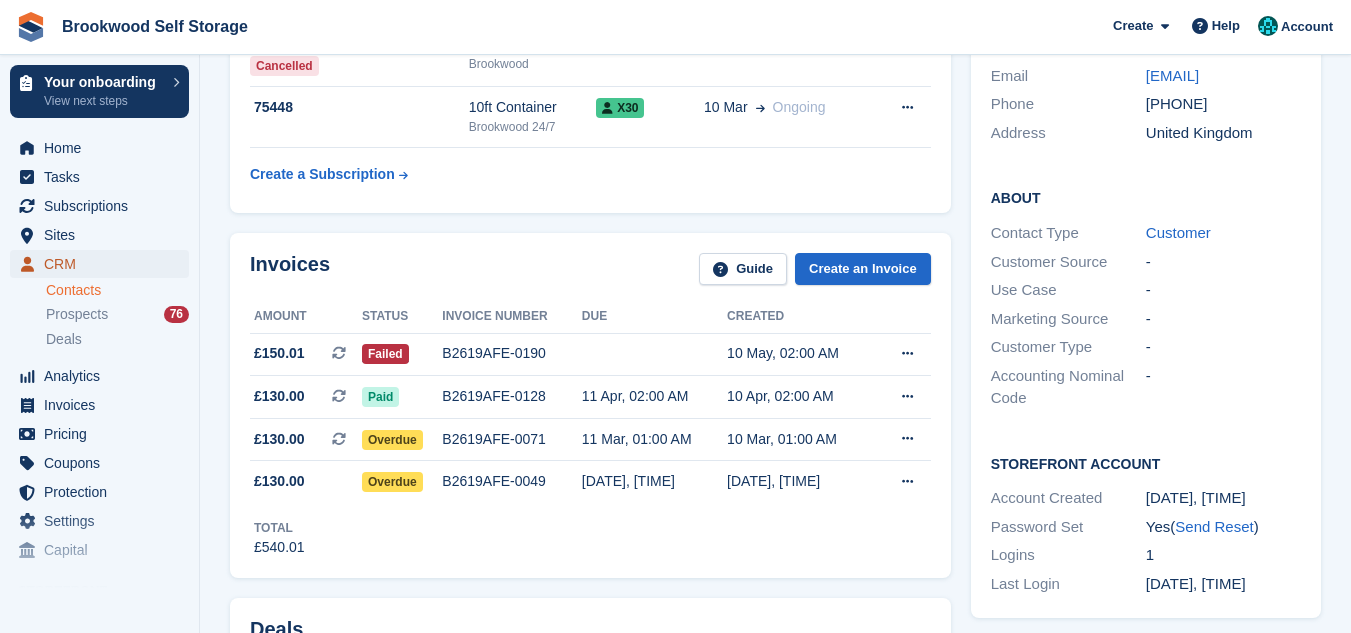 click on "CRM" at bounding box center [104, 264] 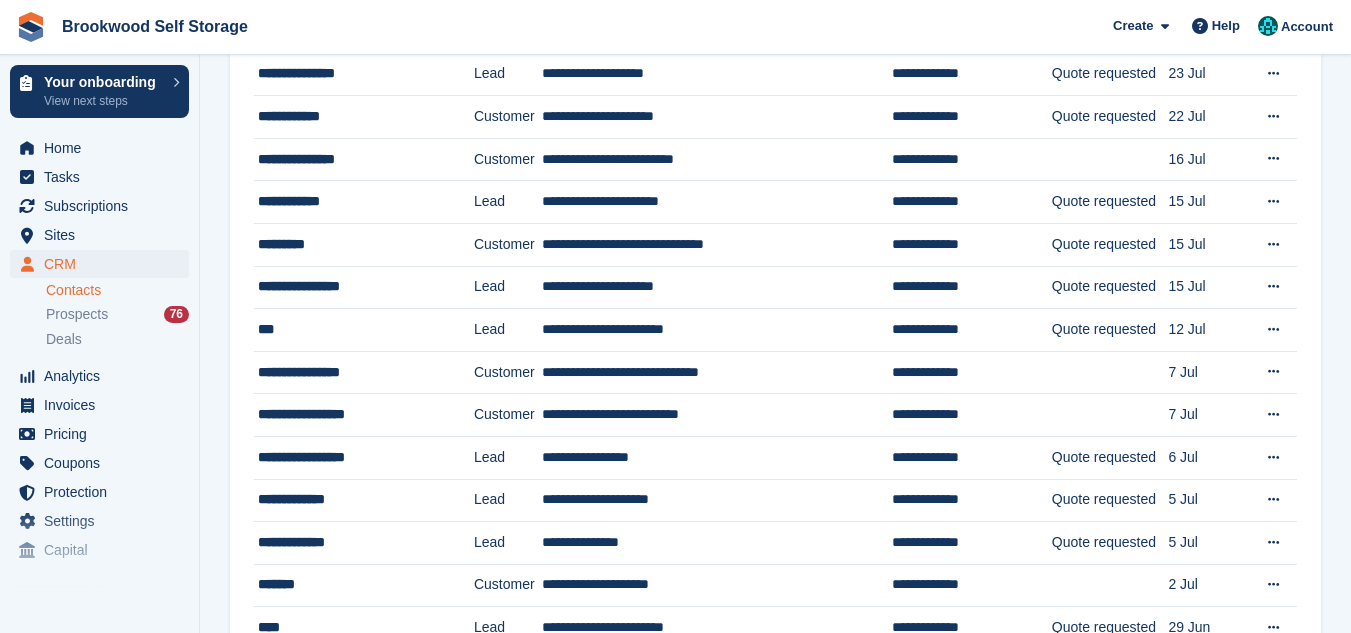 scroll, scrollTop: 0, scrollLeft: 0, axis: both 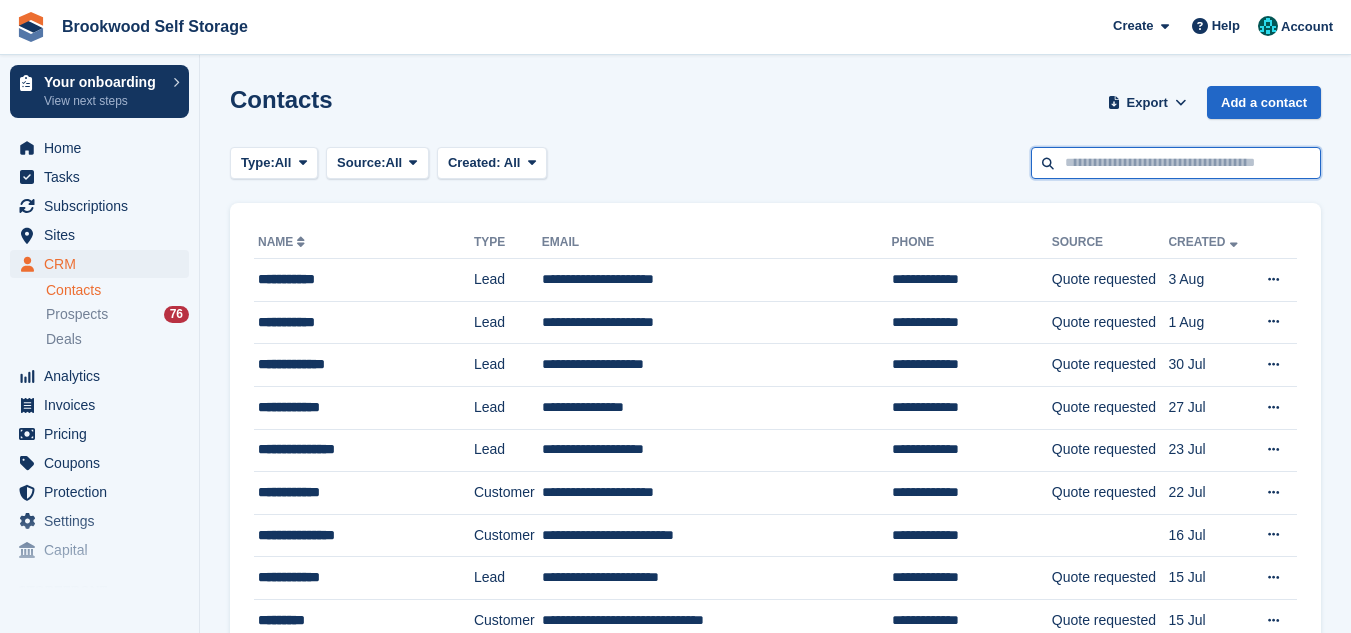 click at bounding box center (1176, 163) 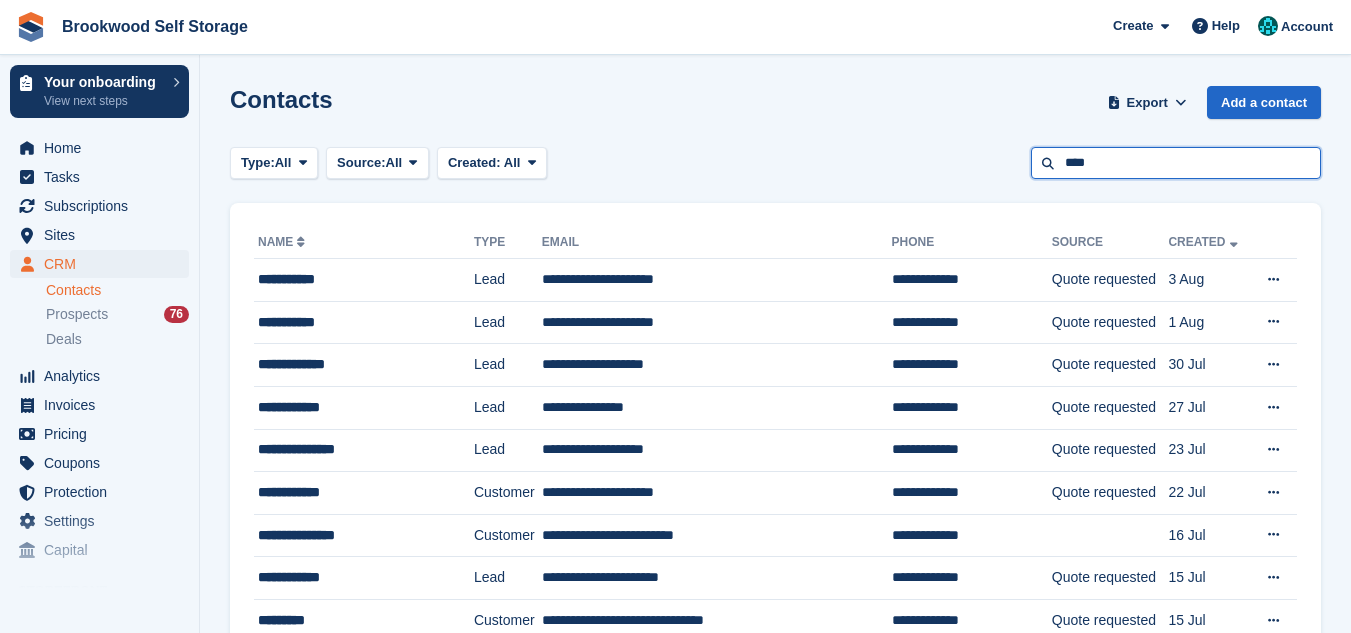 type on "****" 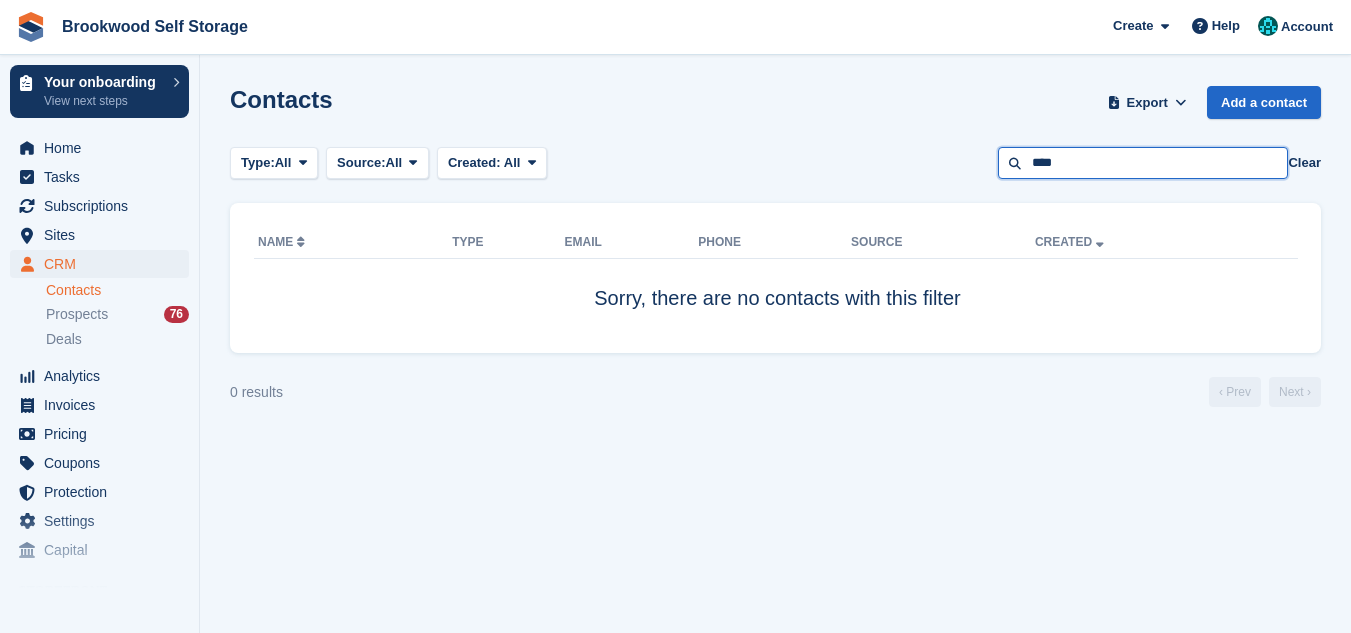 click on "****" at bounding box center [1143, 163] 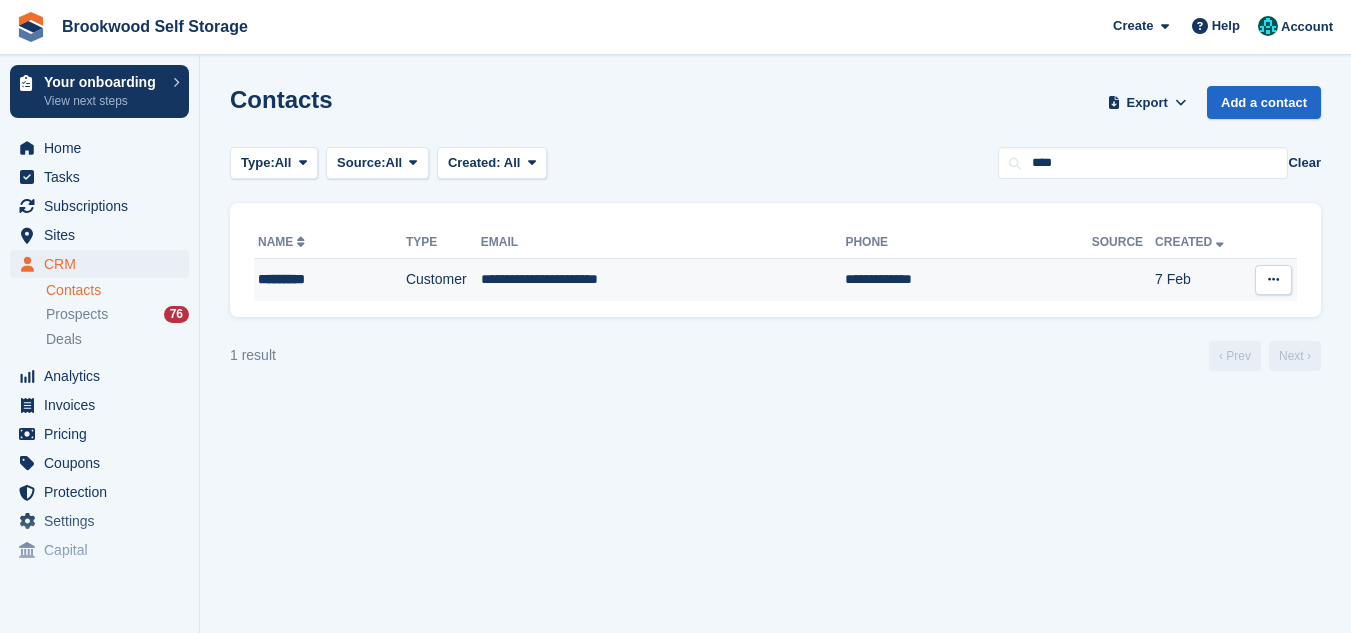 click on "**********" at bounding box center (663, 280) 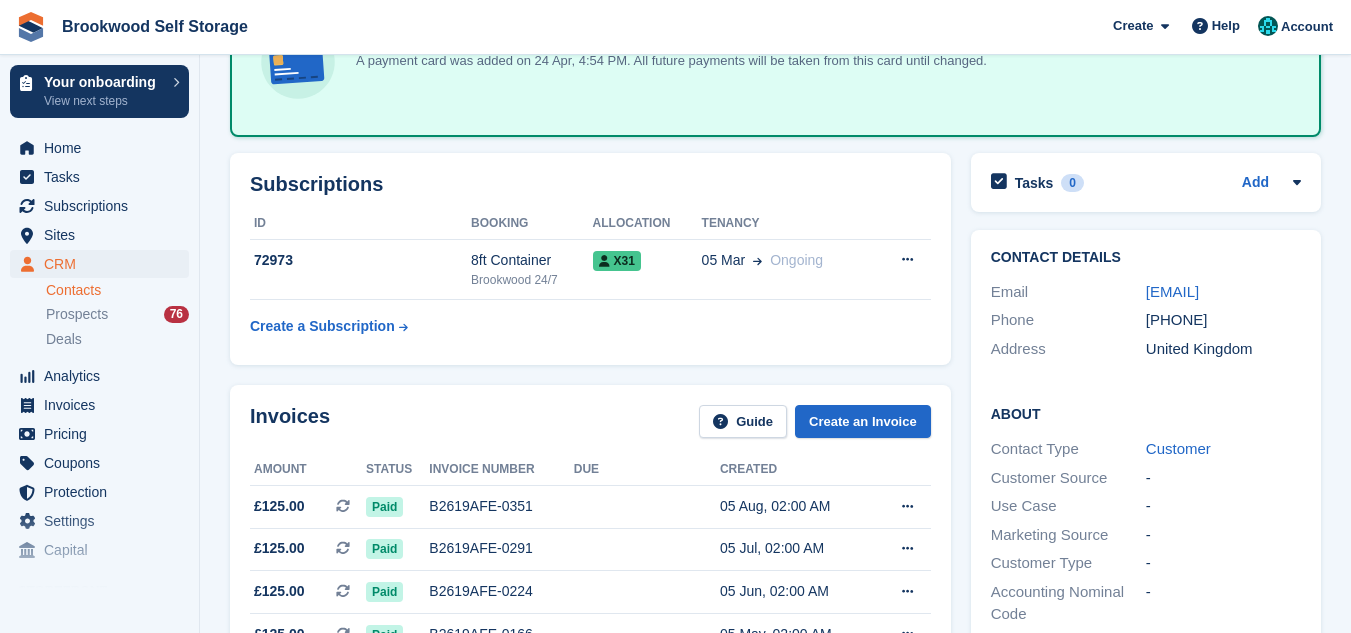 scroll, scrollTop: 200, scrollLeft: 0, axis: vertical 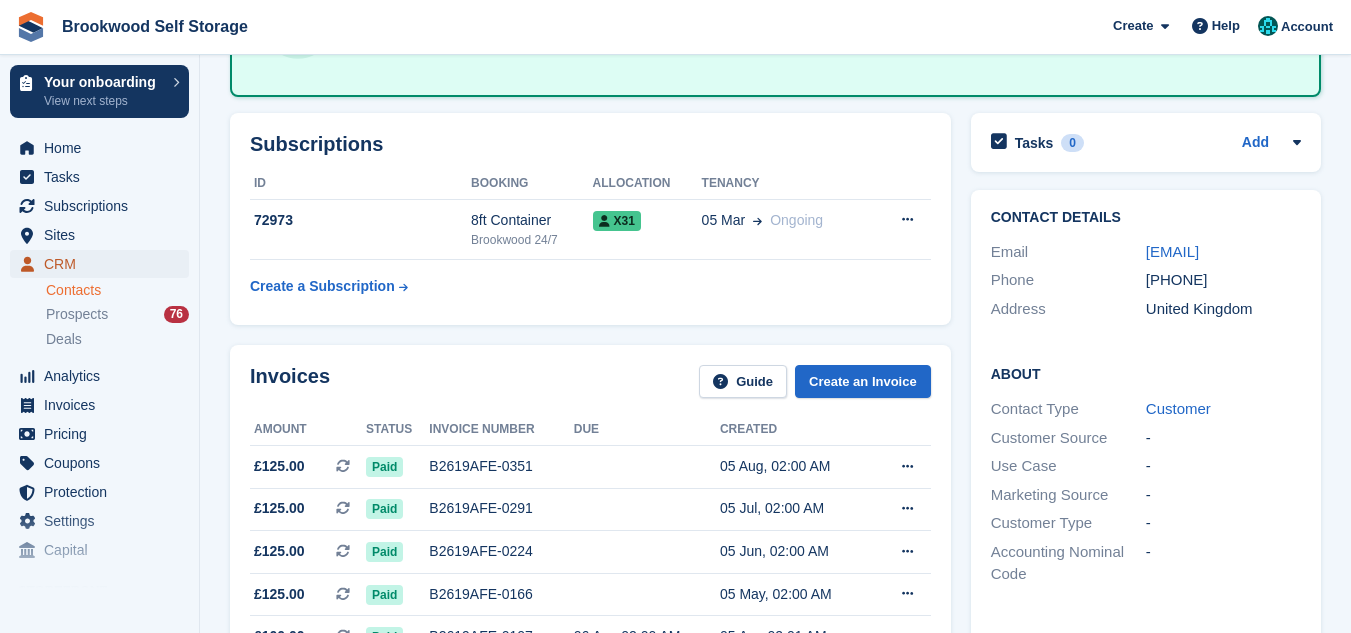click on "CRM" at bounding box center (104, 264) 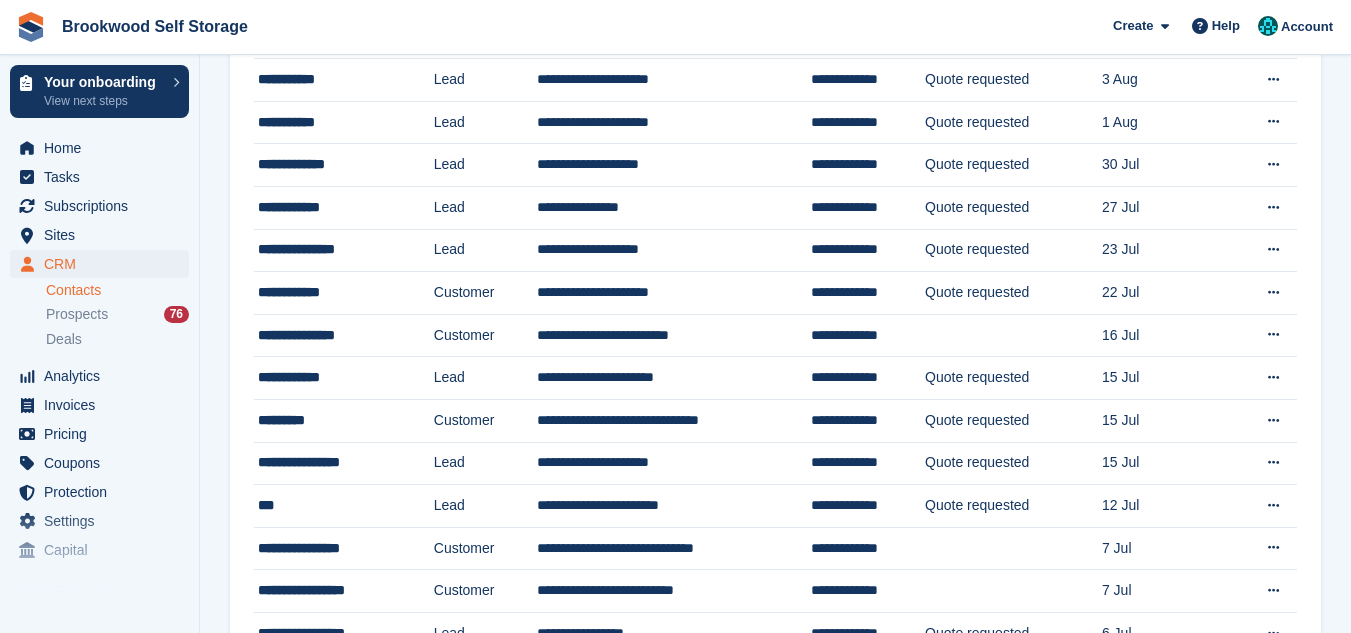 scroll, scrollTop: 0, scrollLeft: 0, axis: both 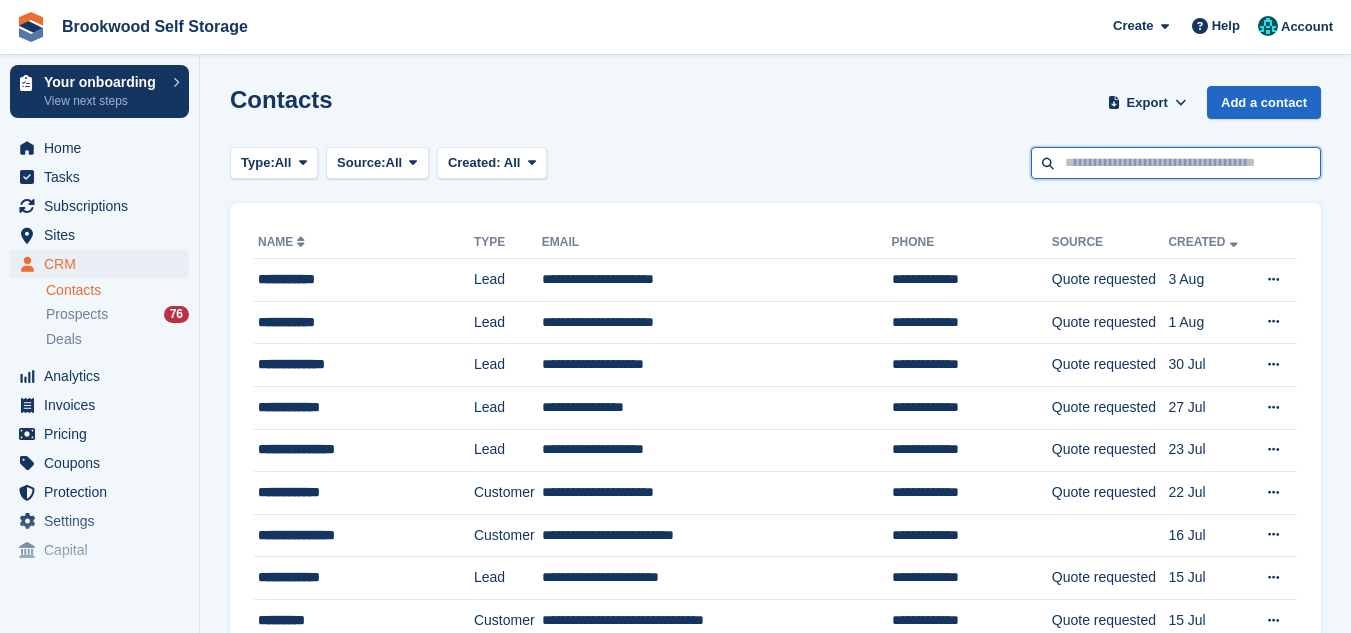 click at bounding box center (1176, 163) 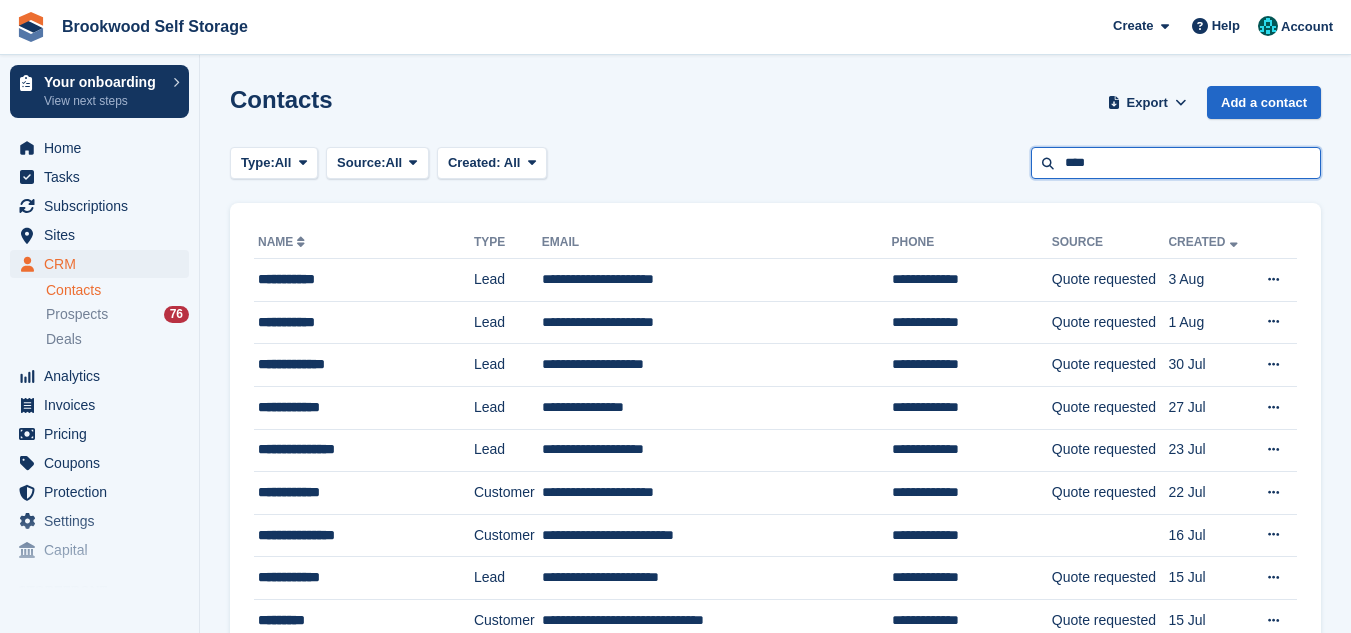 type on "****" 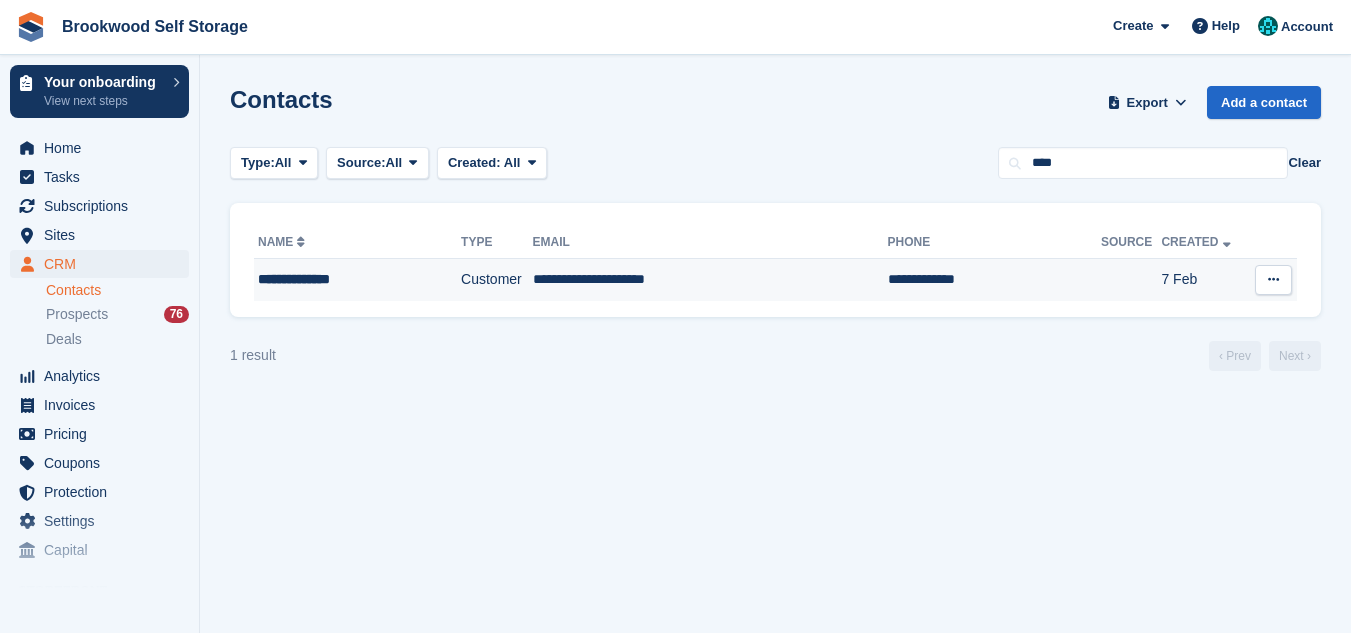 click on "**********" at bounding box center (710, 280) 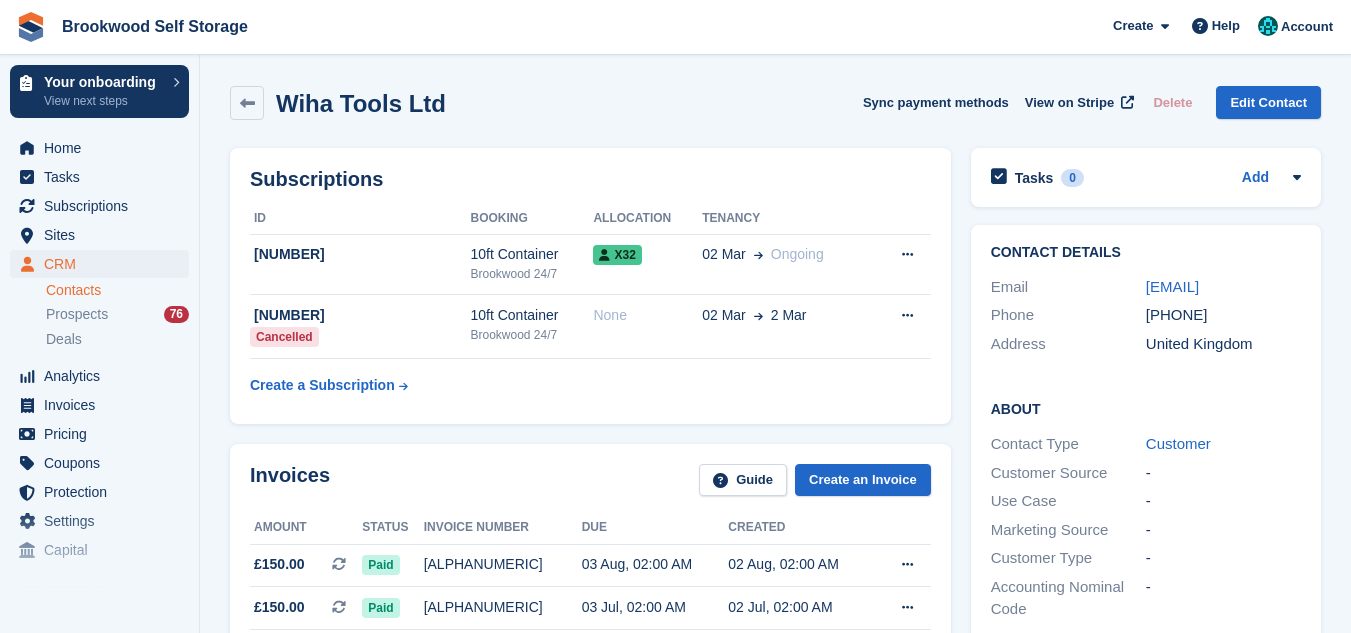 scroll, scrollTop: 0, scrollLeft: 0, axis: both 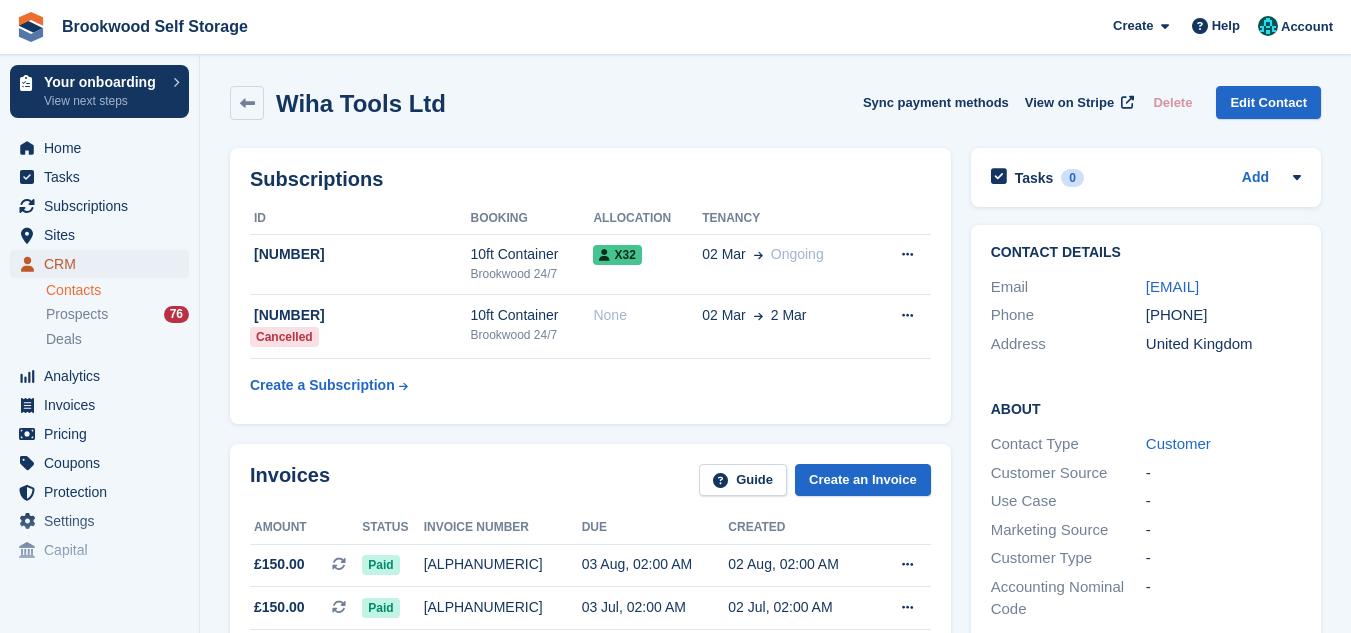 click on "CRM" at bounding box center [104, 264] 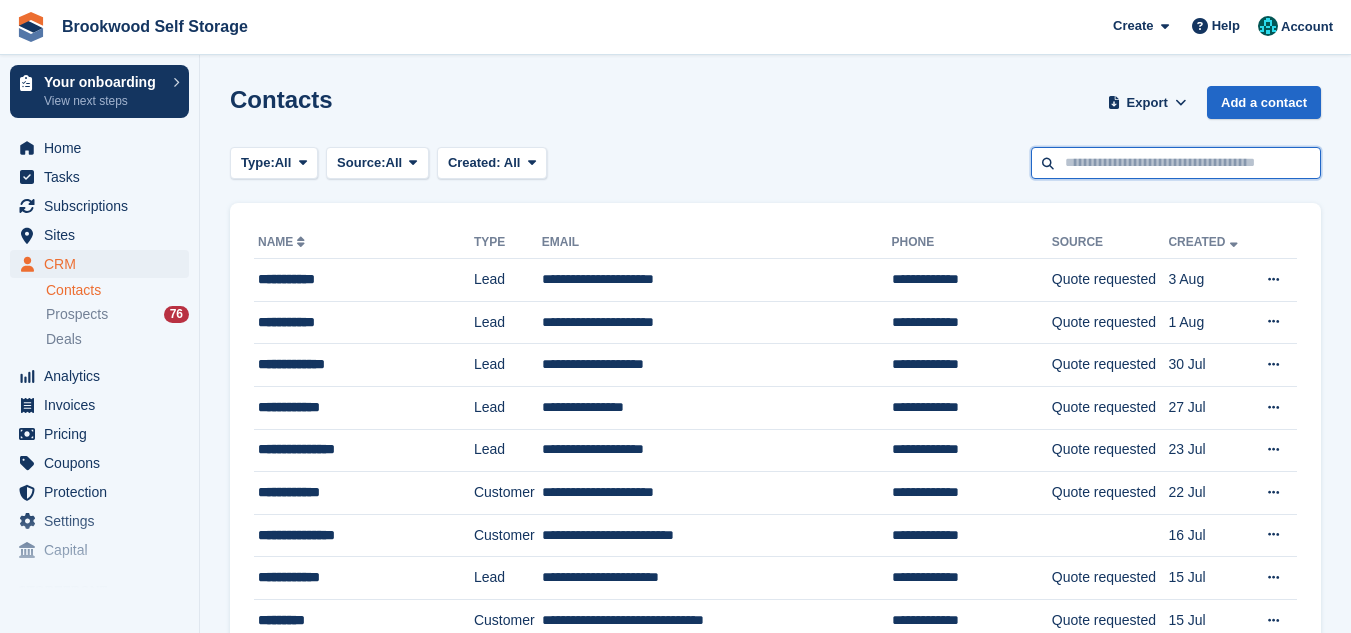 click at bounding box center (1176, 163) 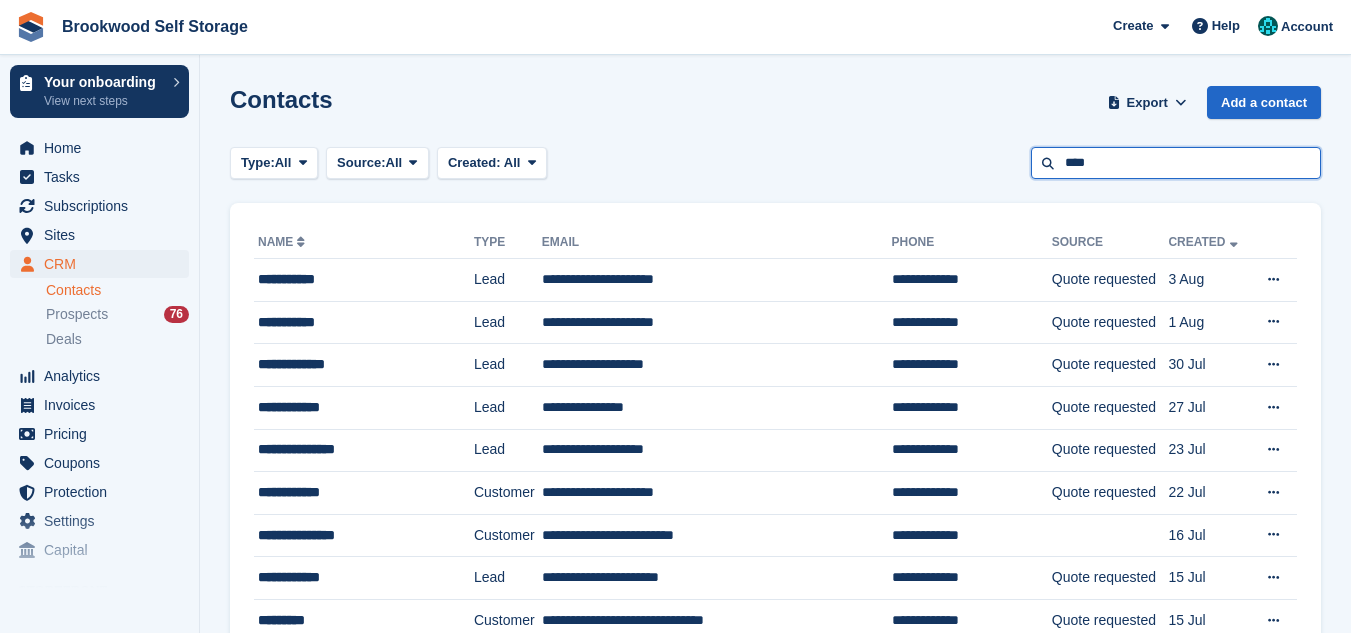 type on "****" 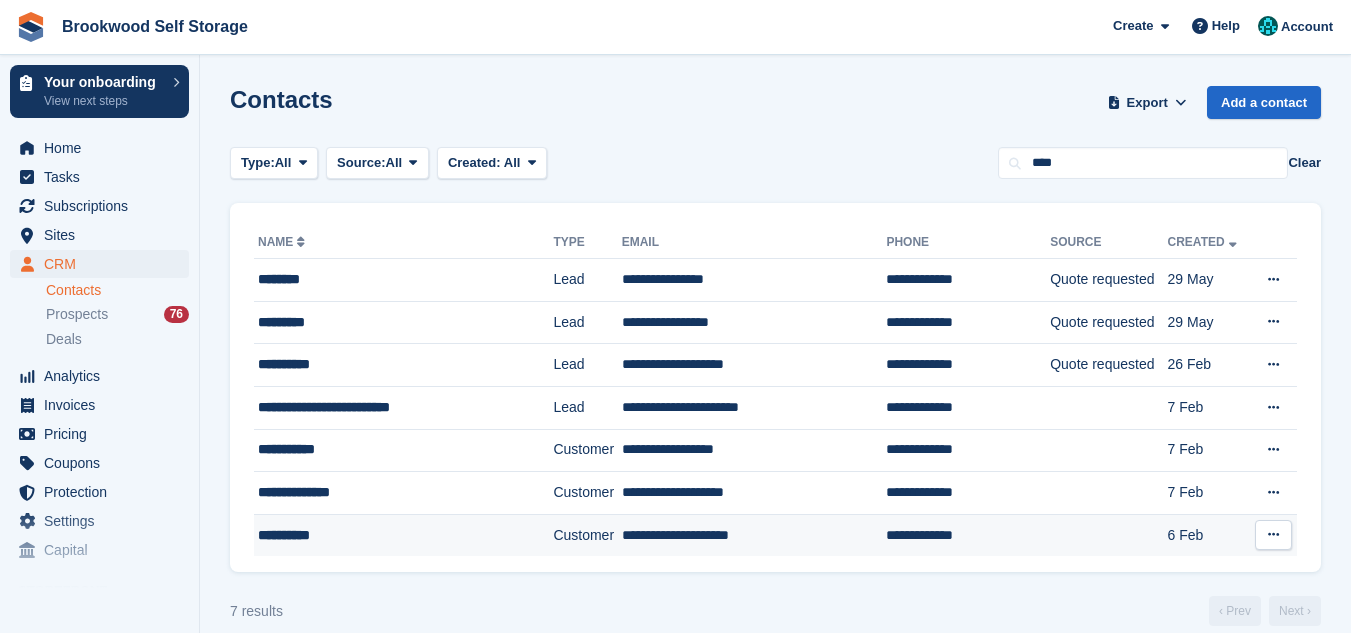 click on "**********" at bounding box center (754, 535) 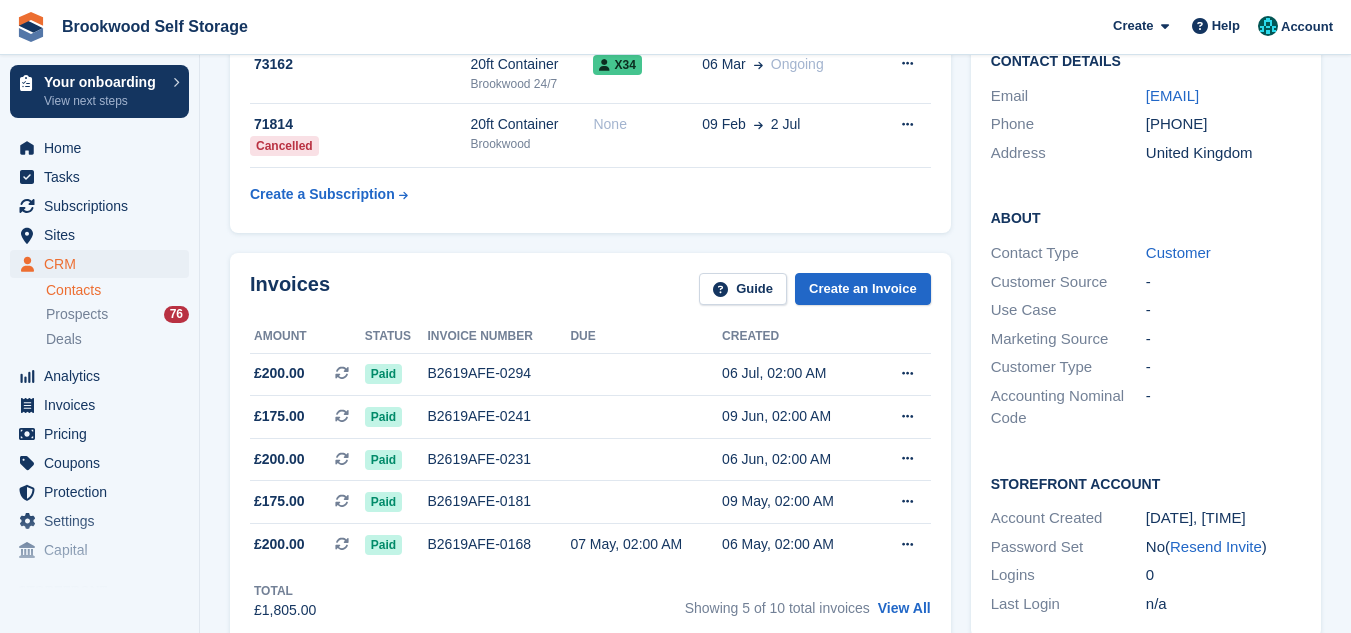 scroll, scrollTop: 360, scrollLeft: 0, axis: vertical 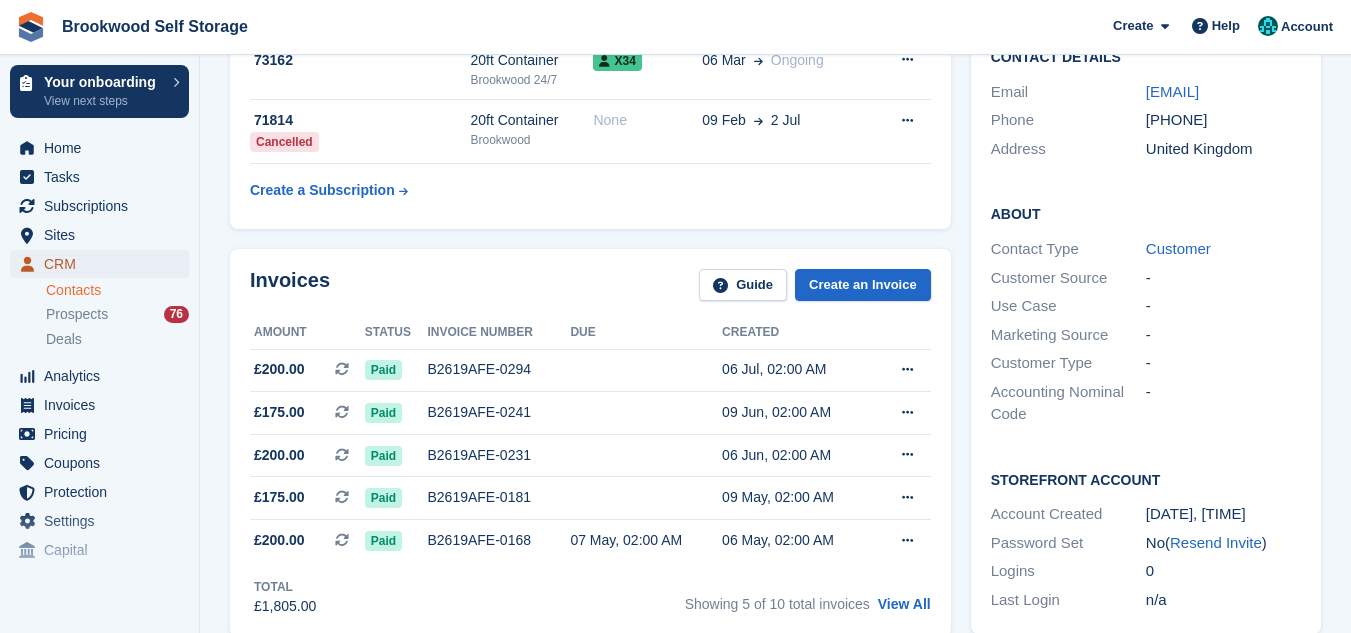 click on "CRM" at bounding box center (104, 264) 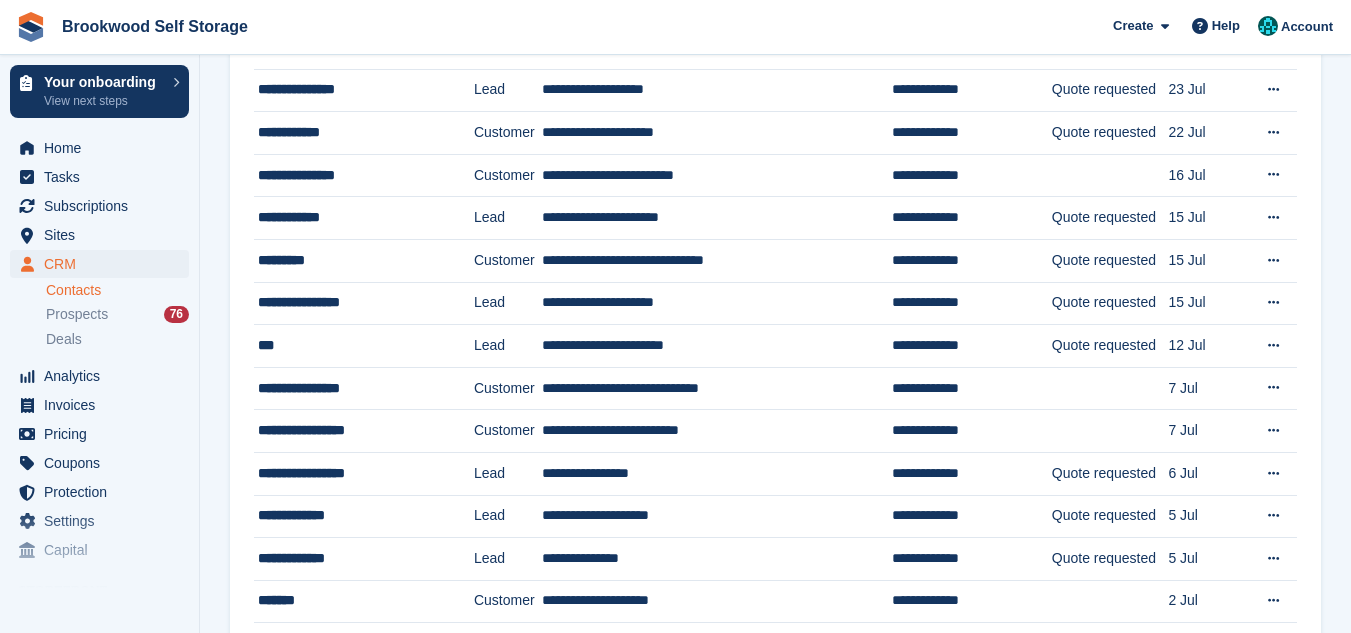 scroll, scrollTop: 0, scrollLeft: 0, axis: both 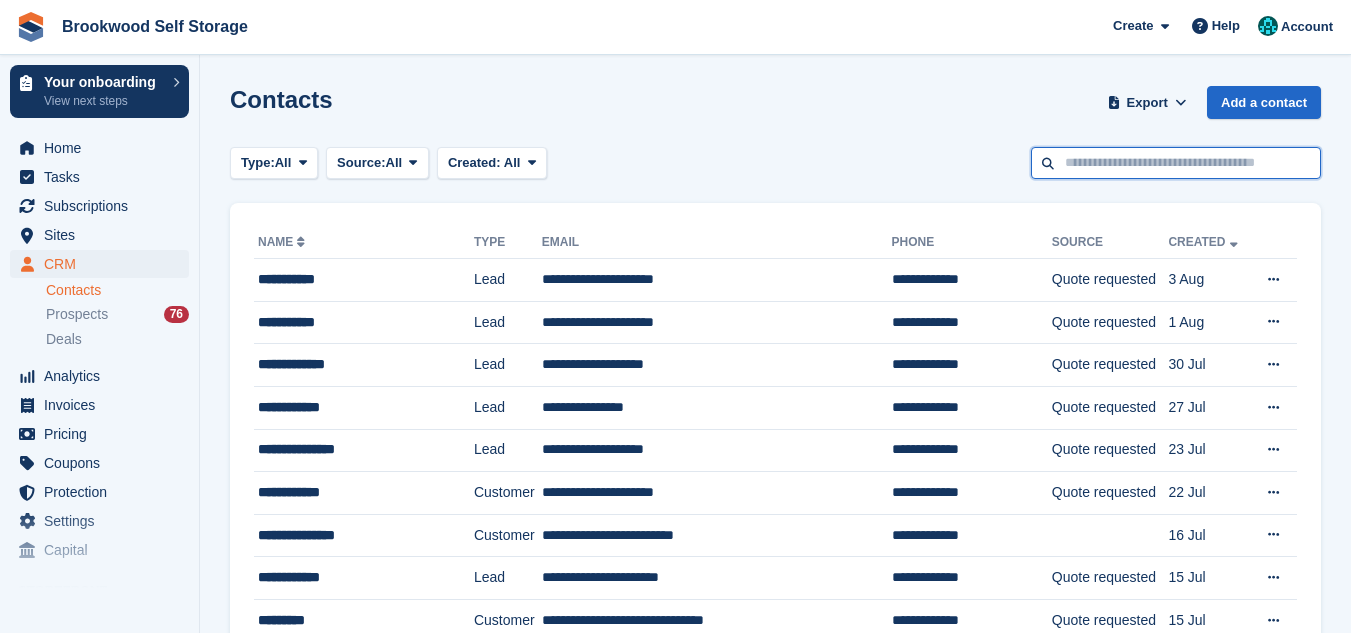 click at bounding box center (1176, 163) 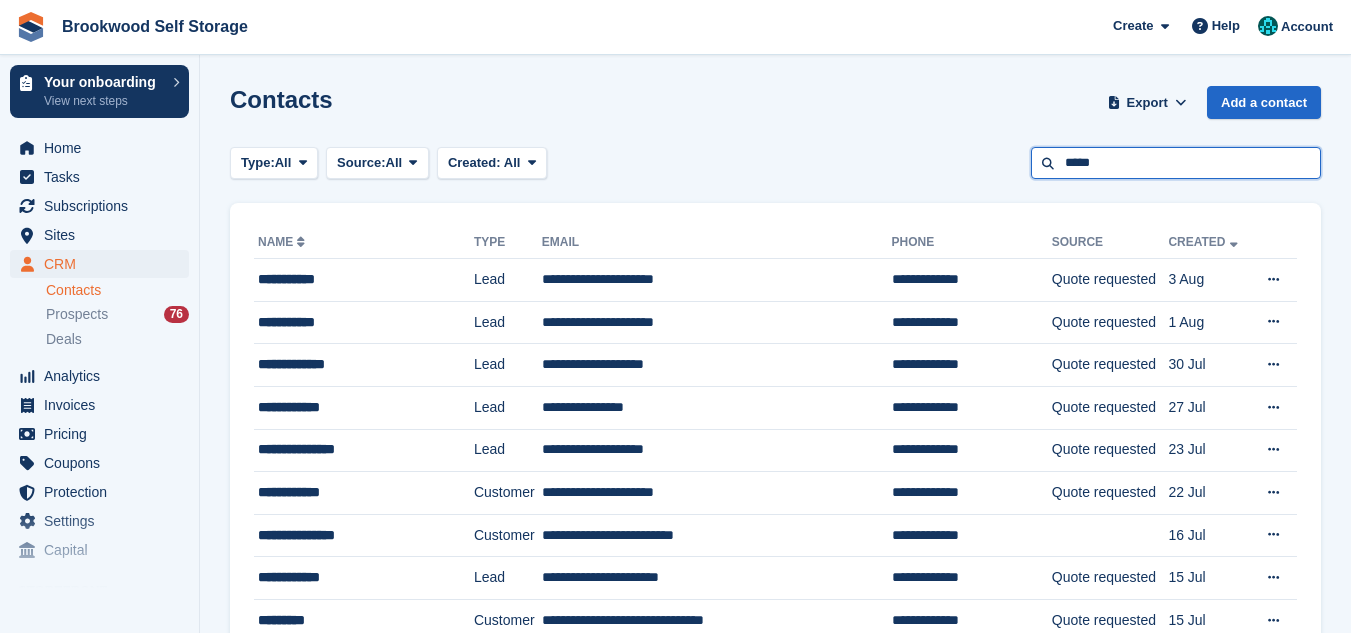 type on "*****" 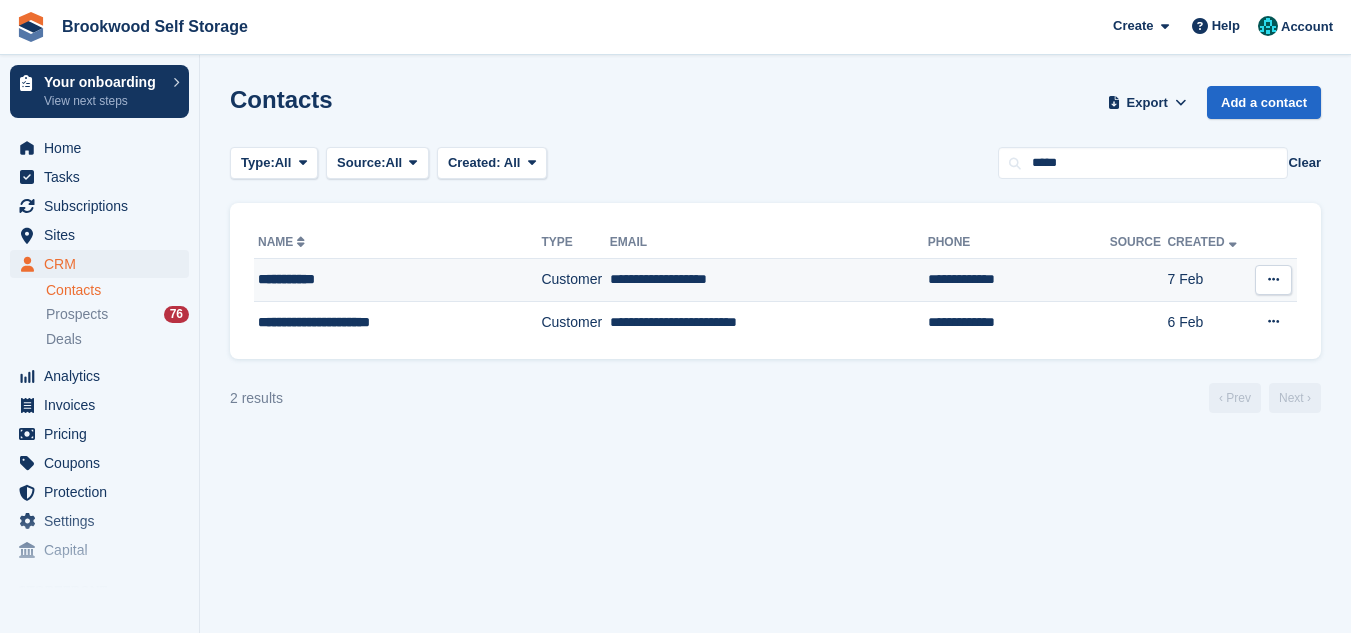 click on "**********" at bounding box center (769, 280) 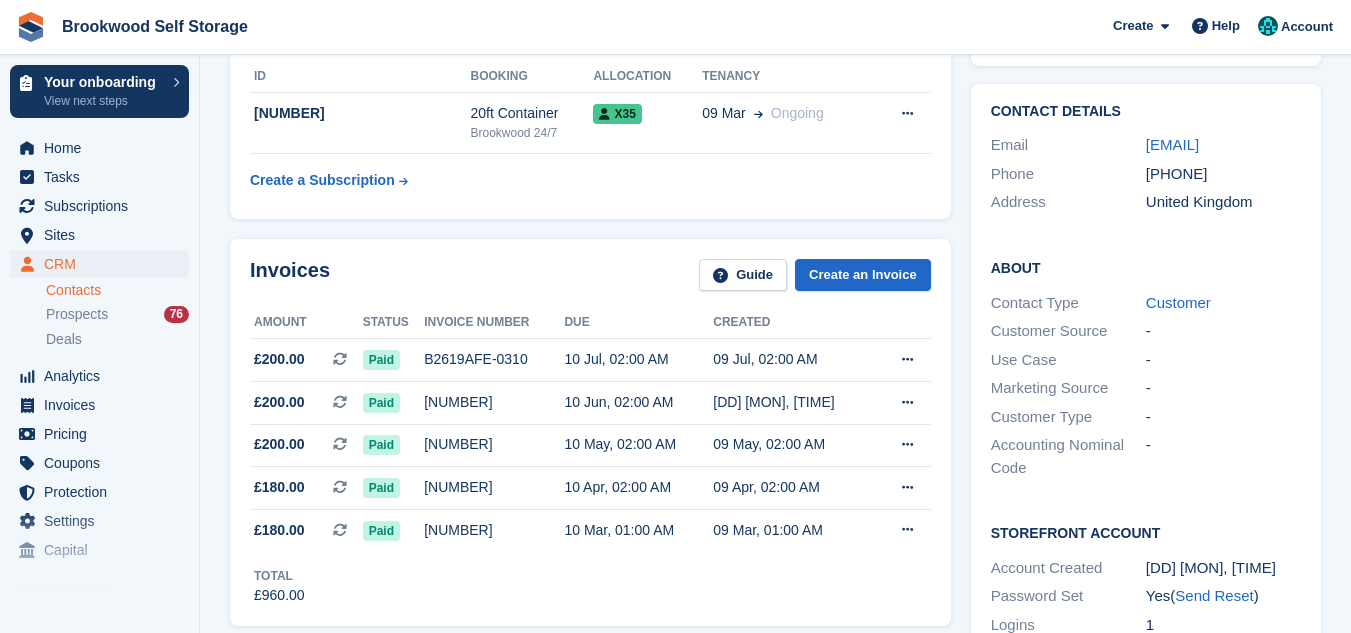 scroll, scrollTop: 320, scrollLeft: 0, axis: vertical 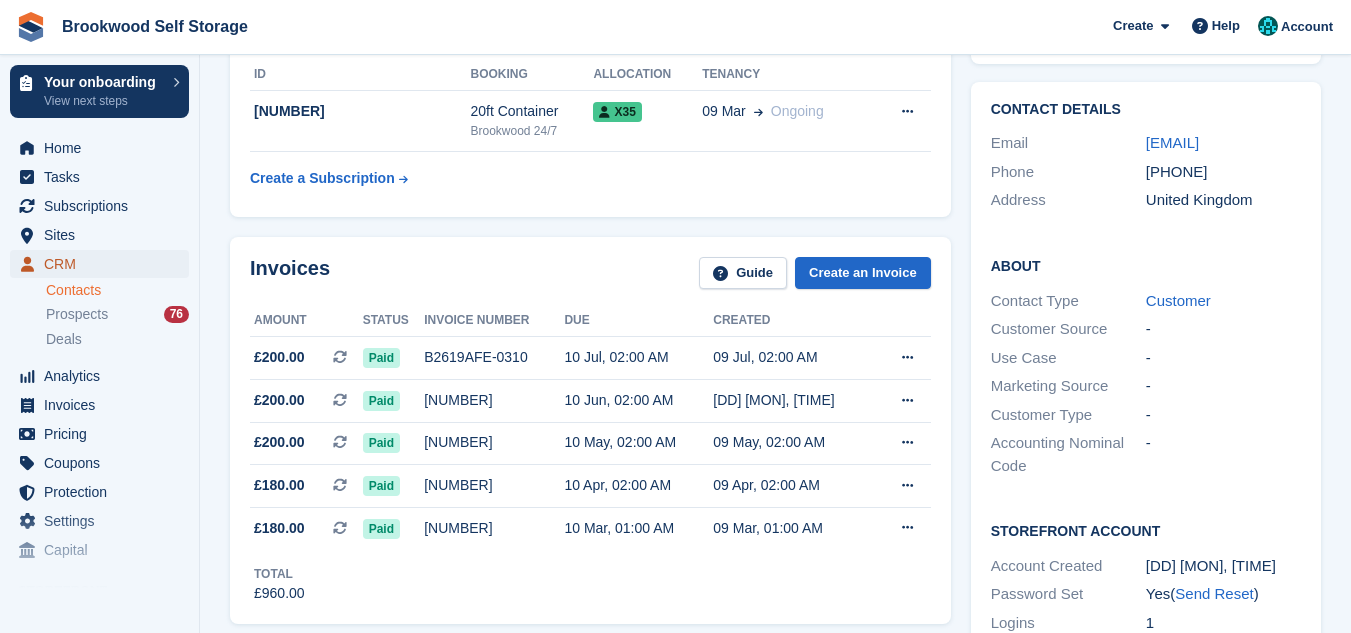 click on "CRM" at bounding box center [104, 264] 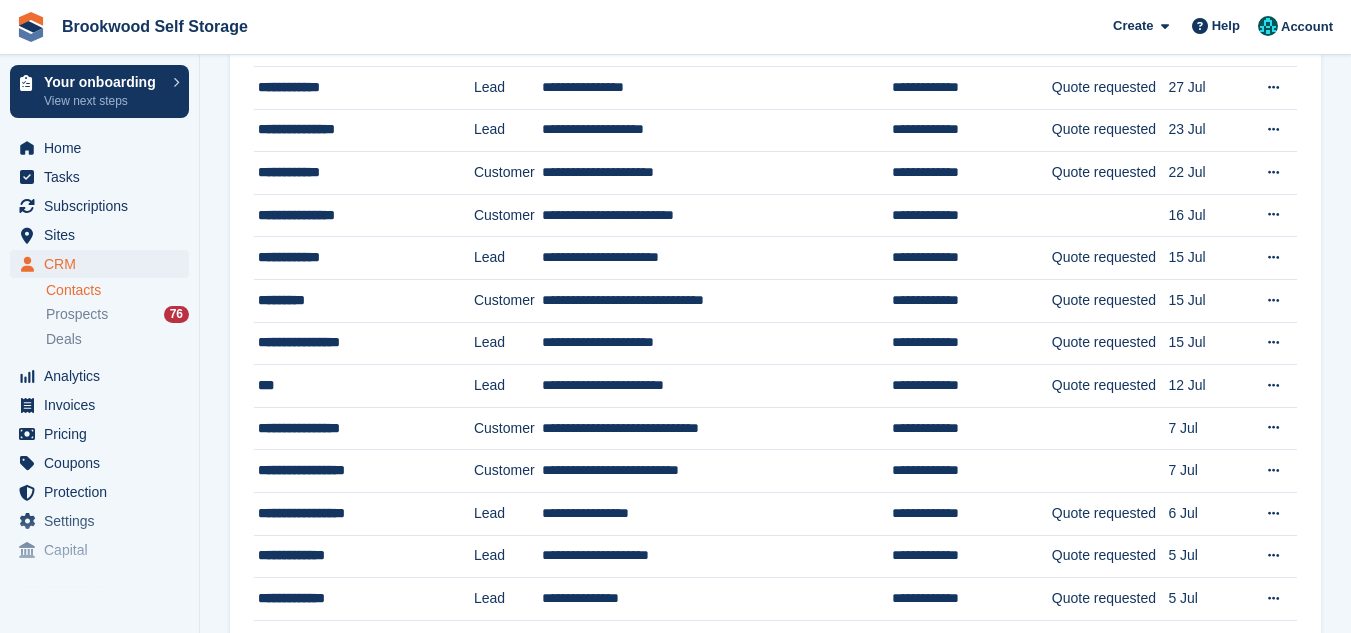 scroll, scrollTop: 0, scrollLeft: 0, axis: both 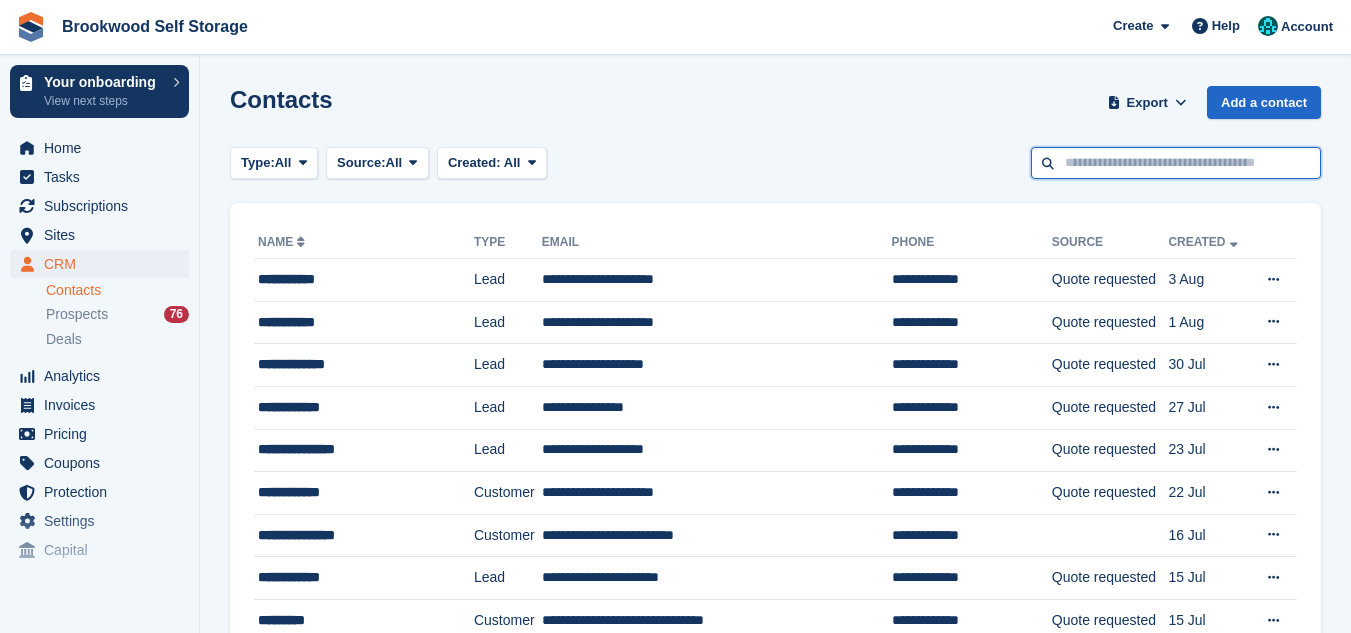 click at bounding box center (1176, 163) 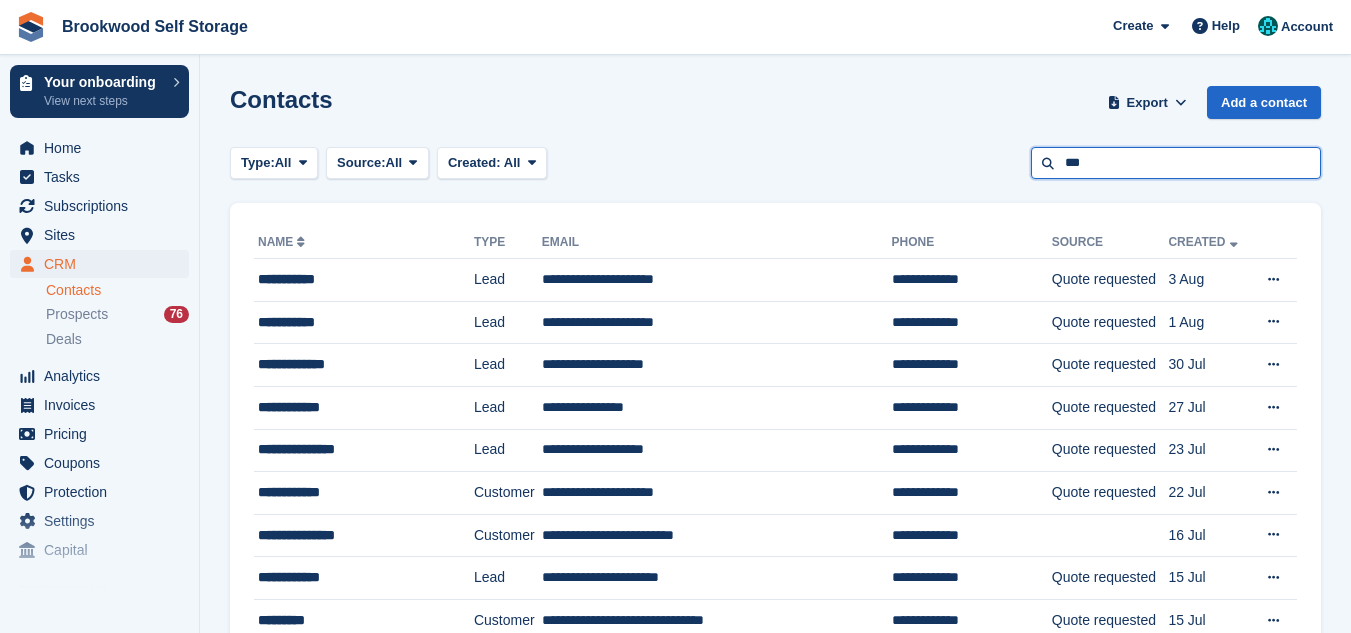 type on "***" 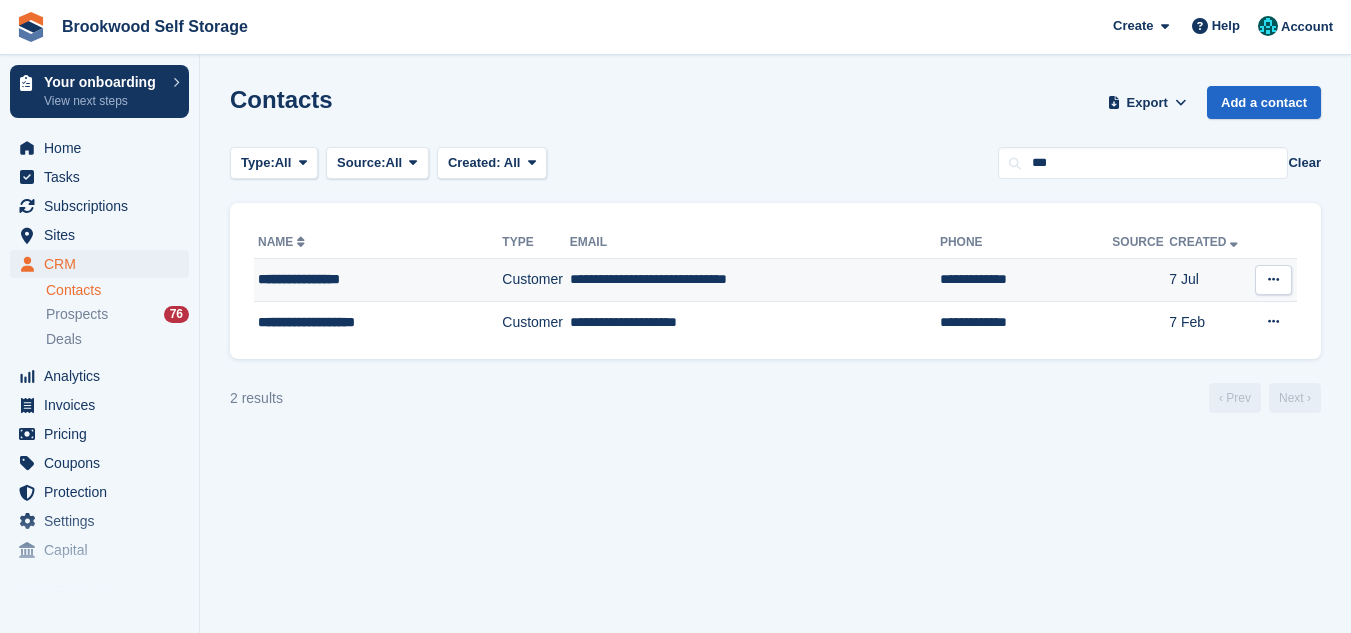 click on "**********" at bounding box center [755, 280] 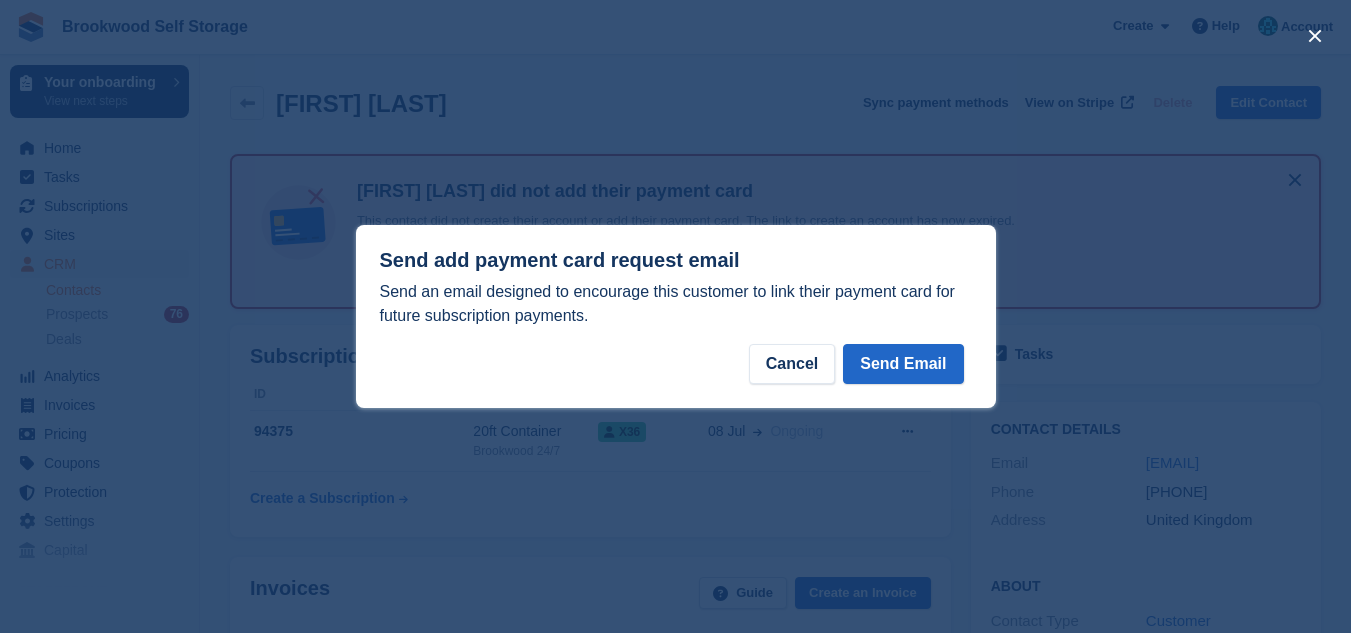 scroll, scrollTop: 0, scrollLeft: 0, axis: both 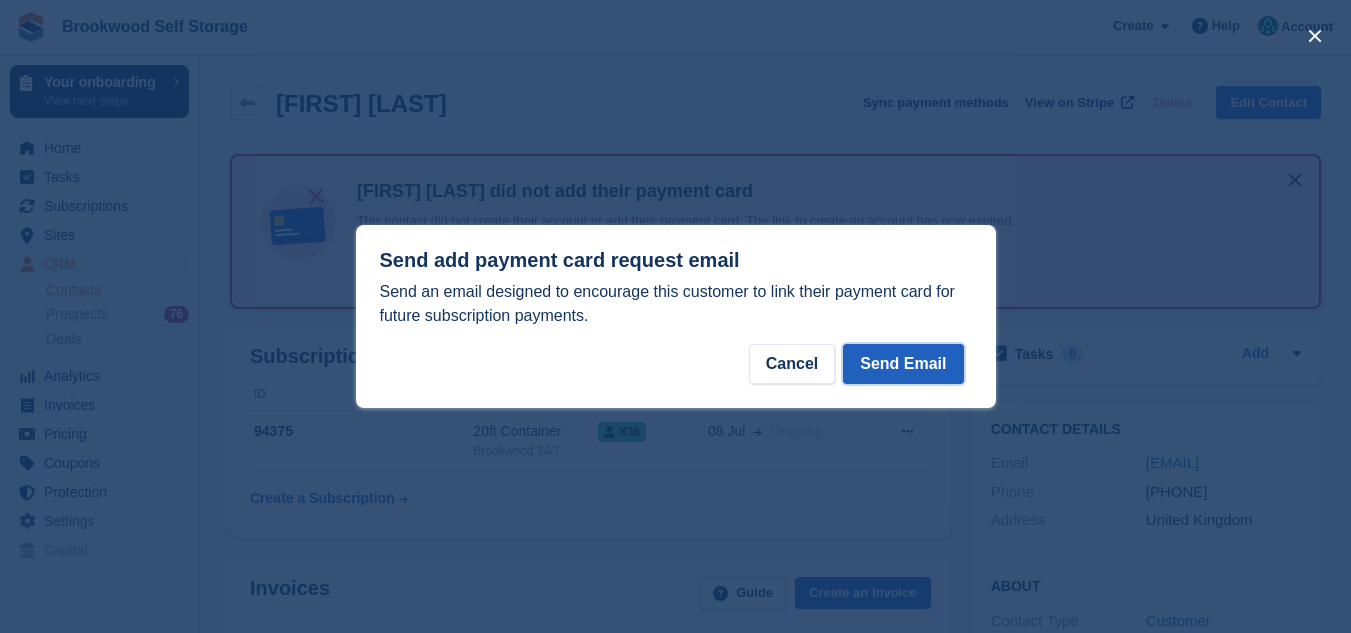 click on "Send Email" at bounding box center [903, 364] 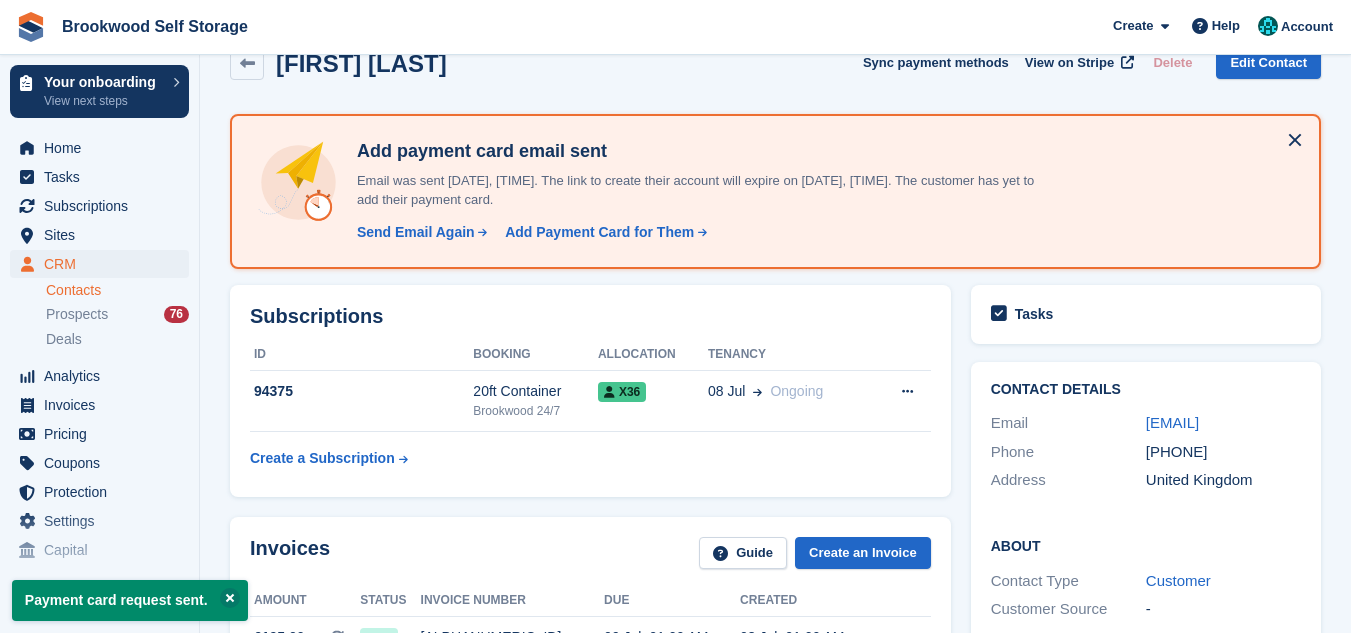 scroll, scrollTop: 80, scrollLeft: 0, axis: vertical 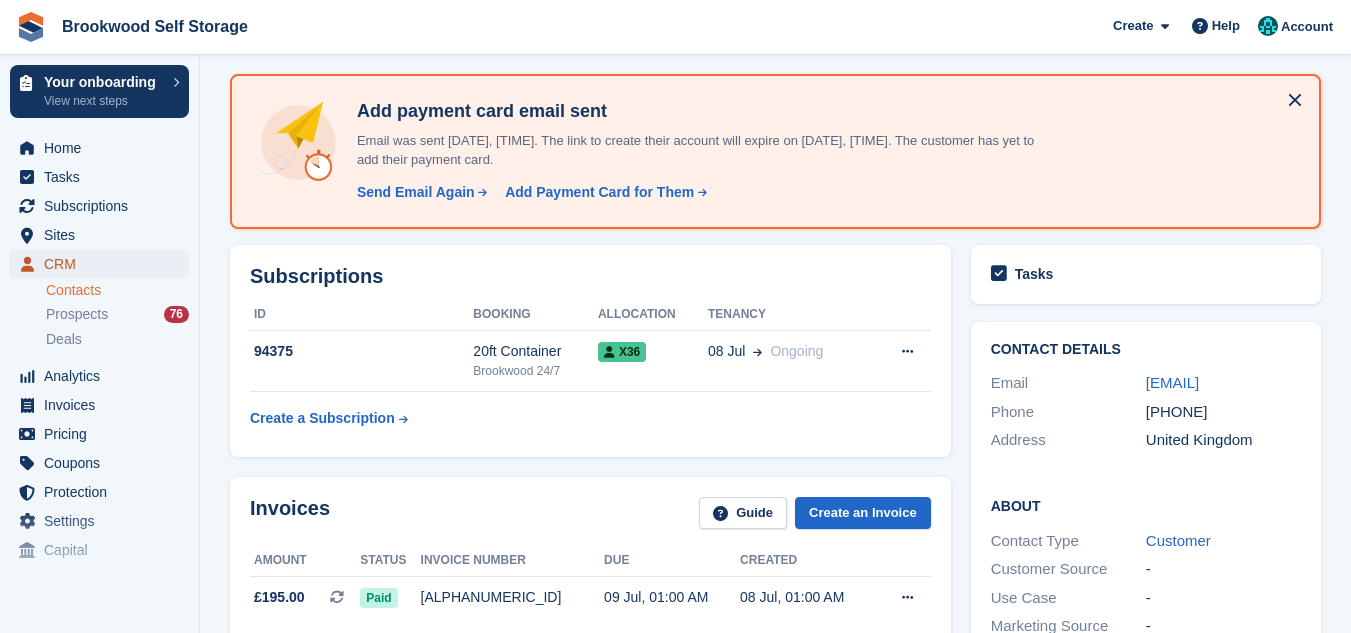 click on "CRM" at bounding box center (104, 264) 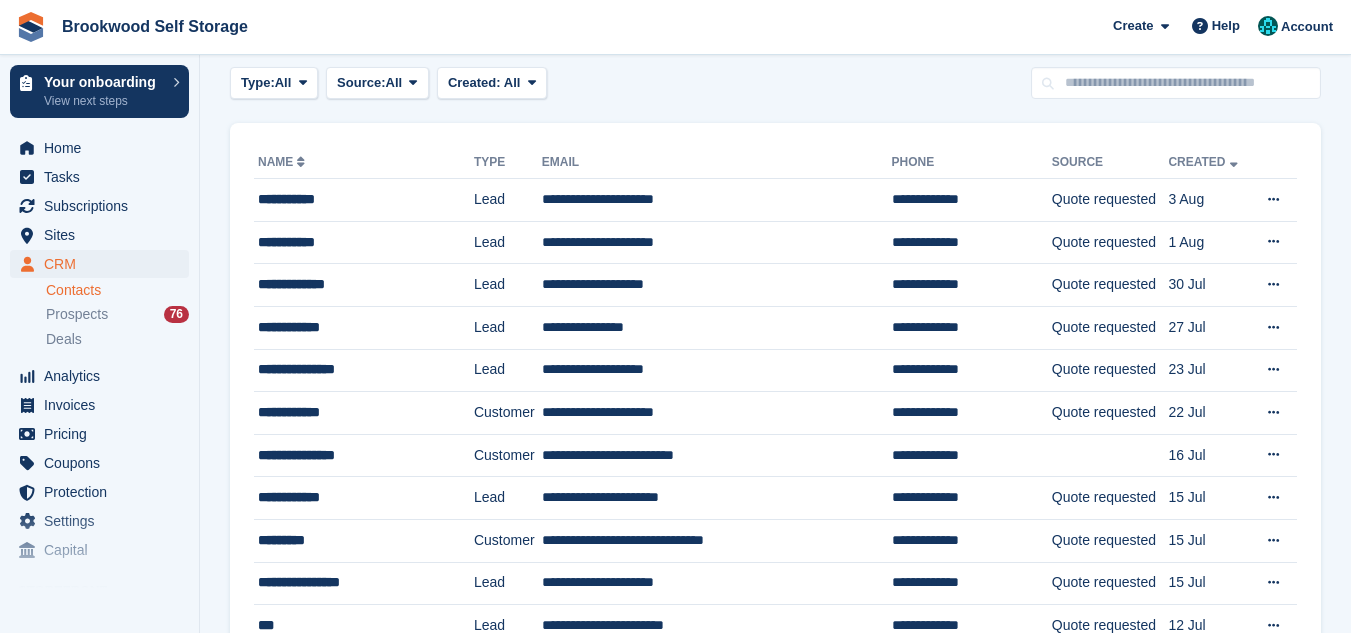 scroll, scrollTop: 0, scrollLeft: 0, axis: both 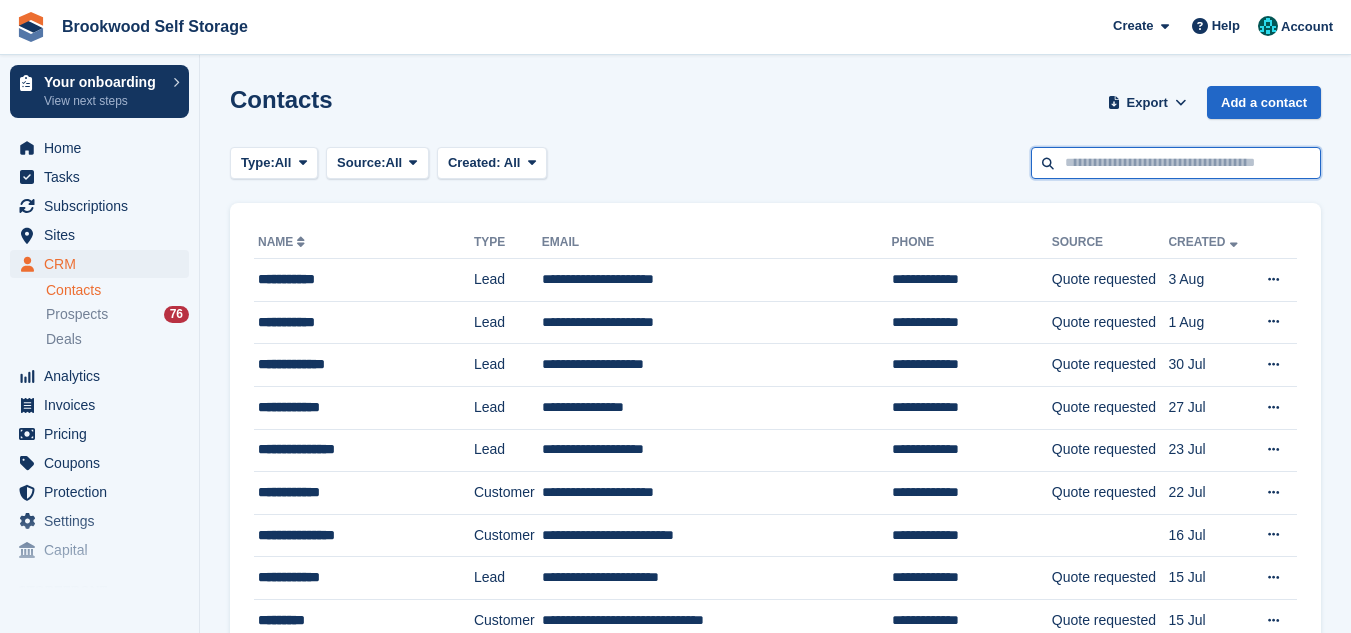 click at bounding box center (1176, 163) 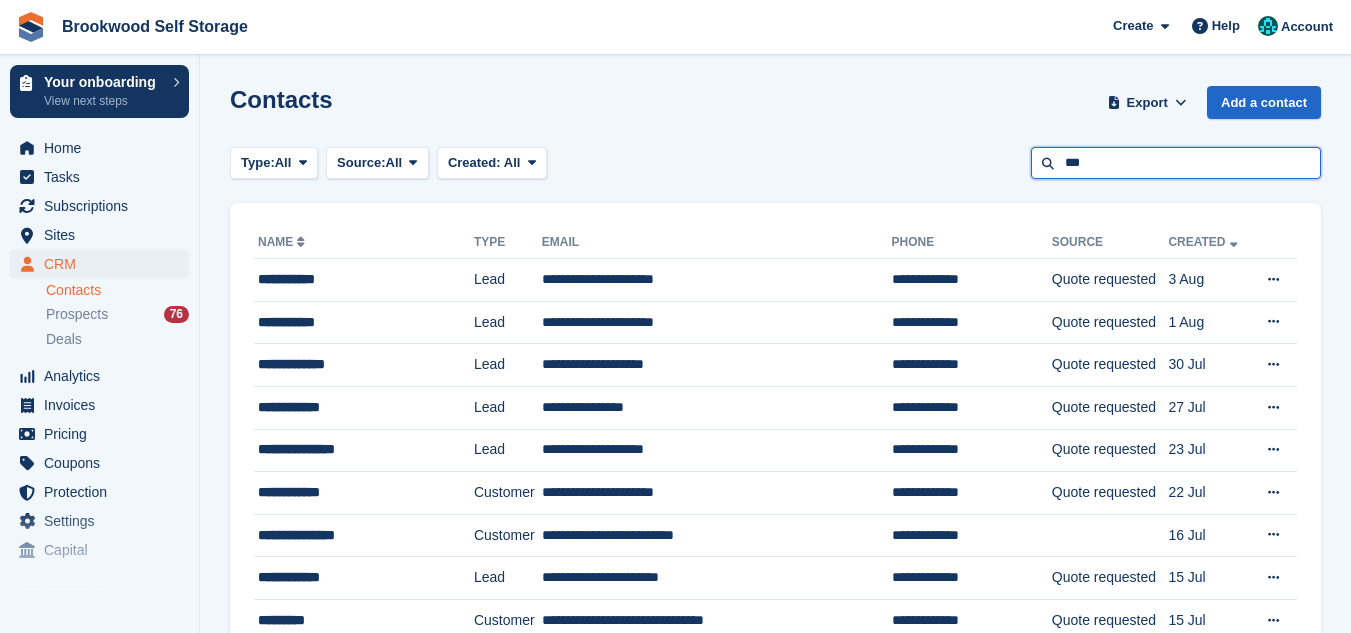 type on "***" 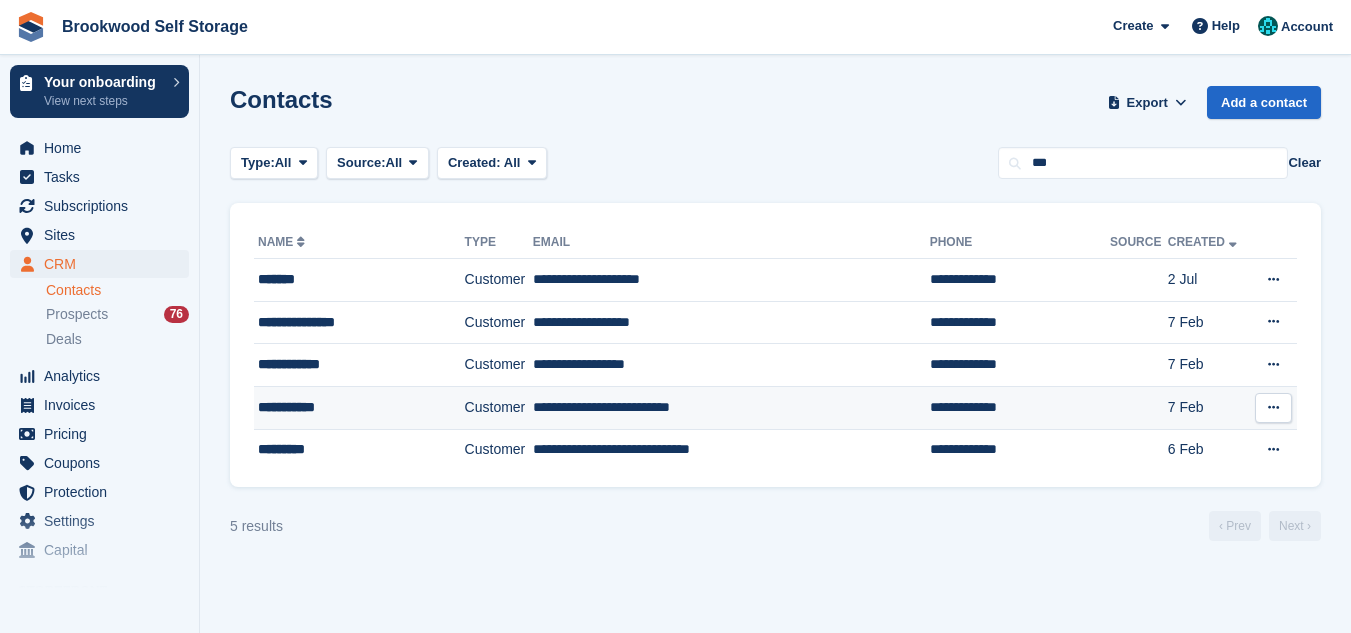 click on "**********" at bounding box center [731, 407] 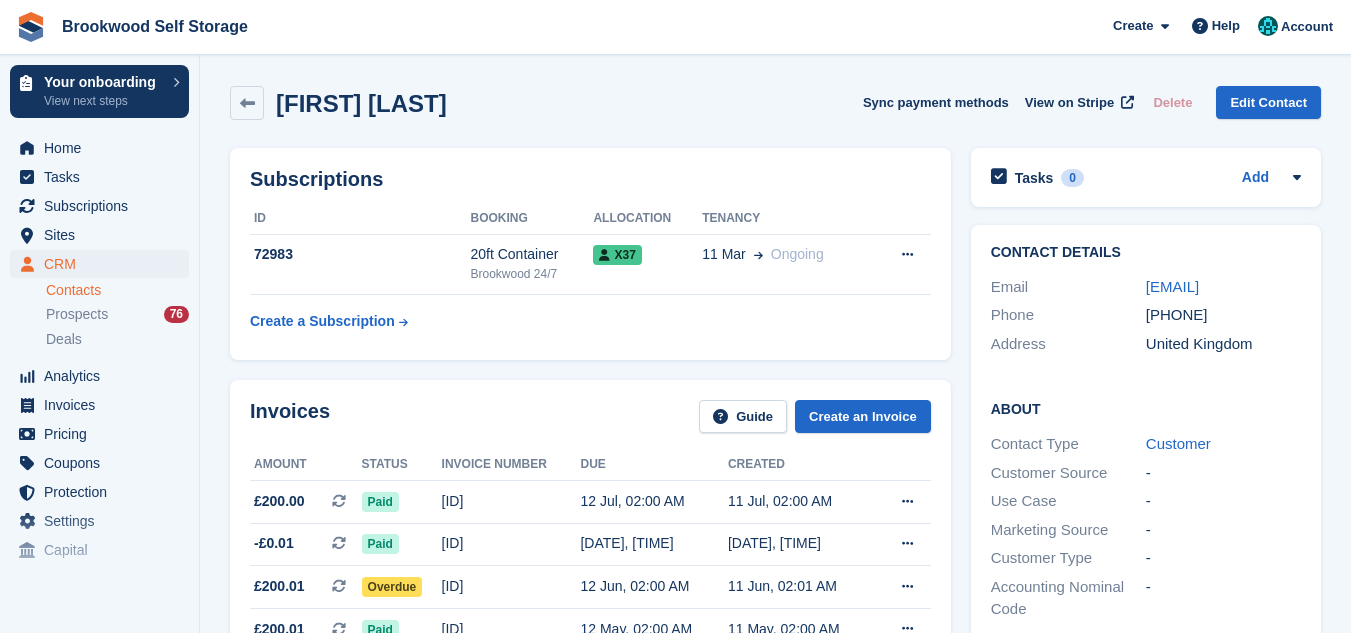 scroll, scrollTop: 0, scrollLeft: 0, axis: both 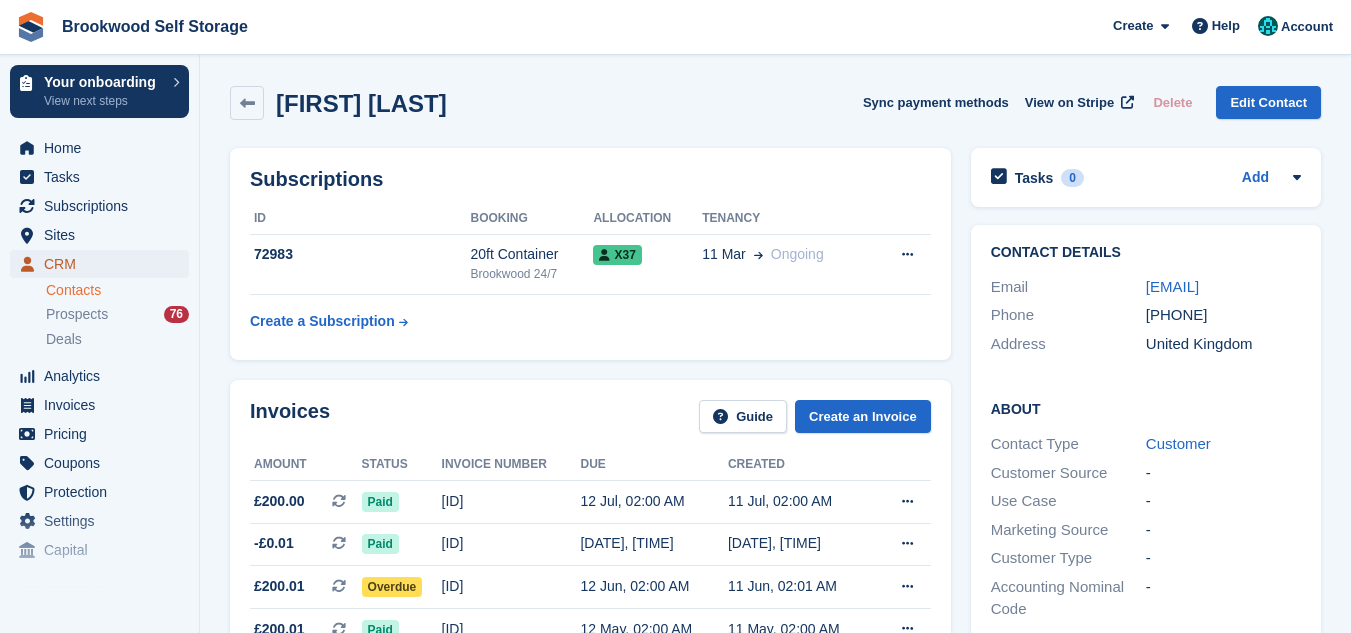 click on "CRM" at bounding box center [104, 264] 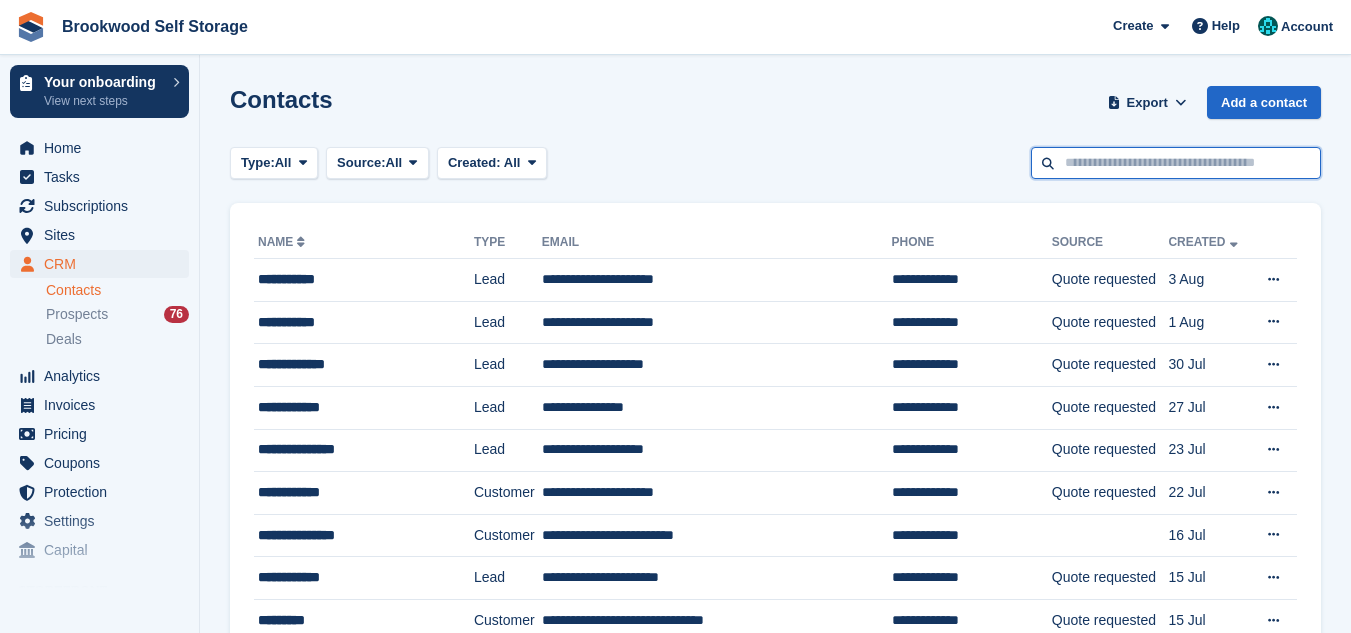 click at bounding box center (1176, 163) 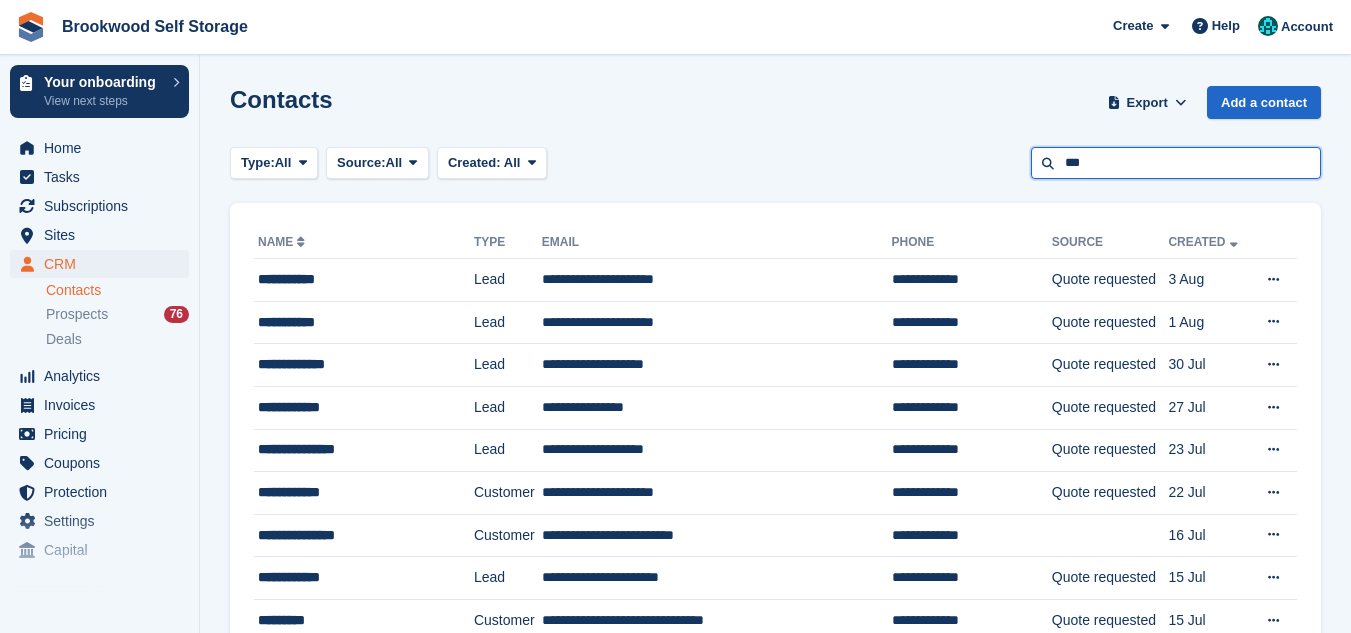 type on "***" 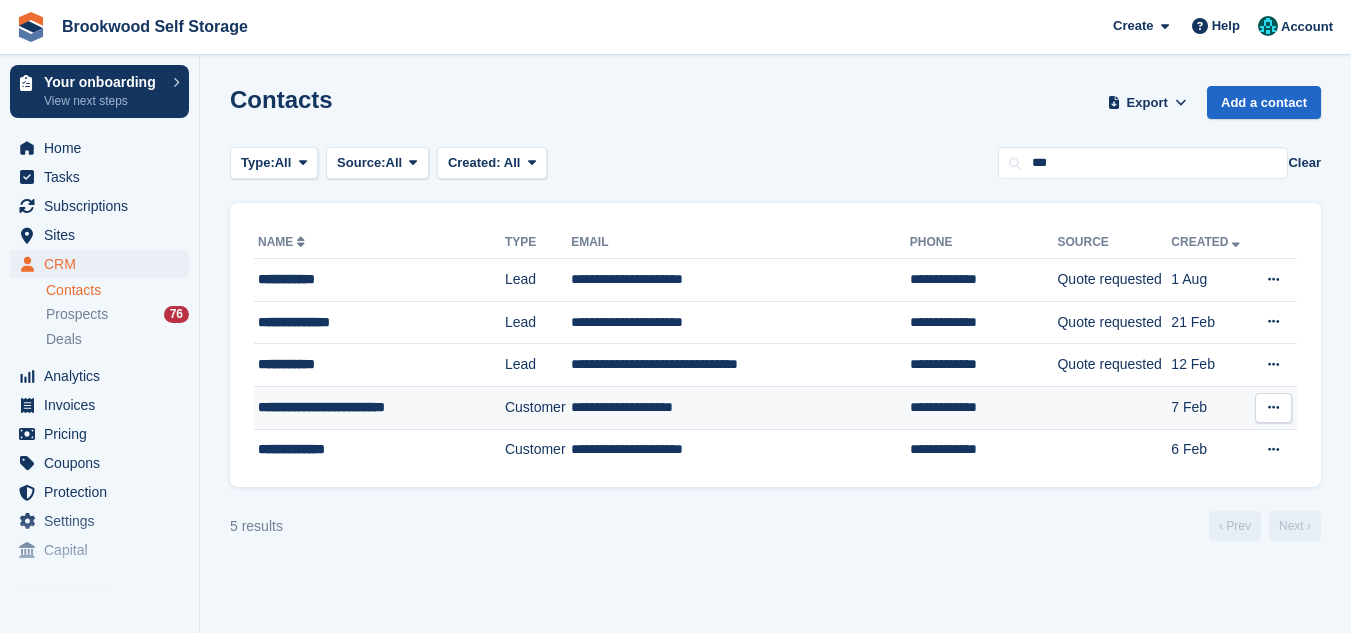 click on "**********" at bounding box center (740, 407) 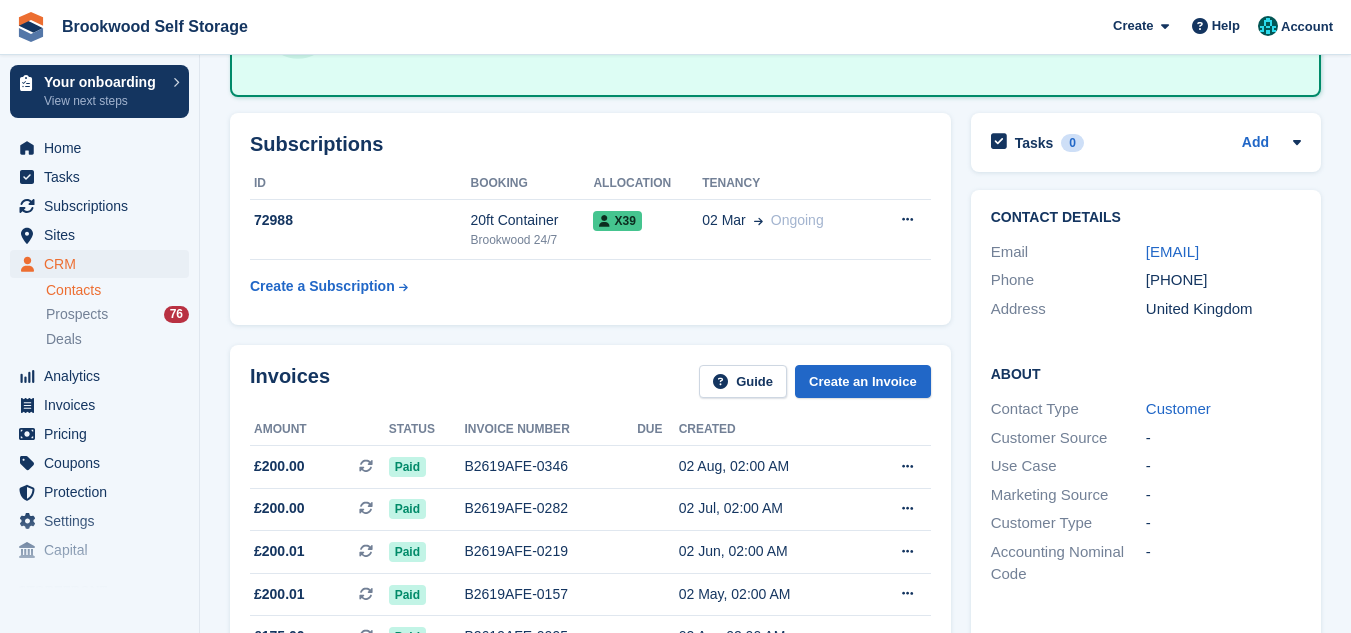 scroll, scrollTop: 240, scrollLeft: 0, axis: vertical 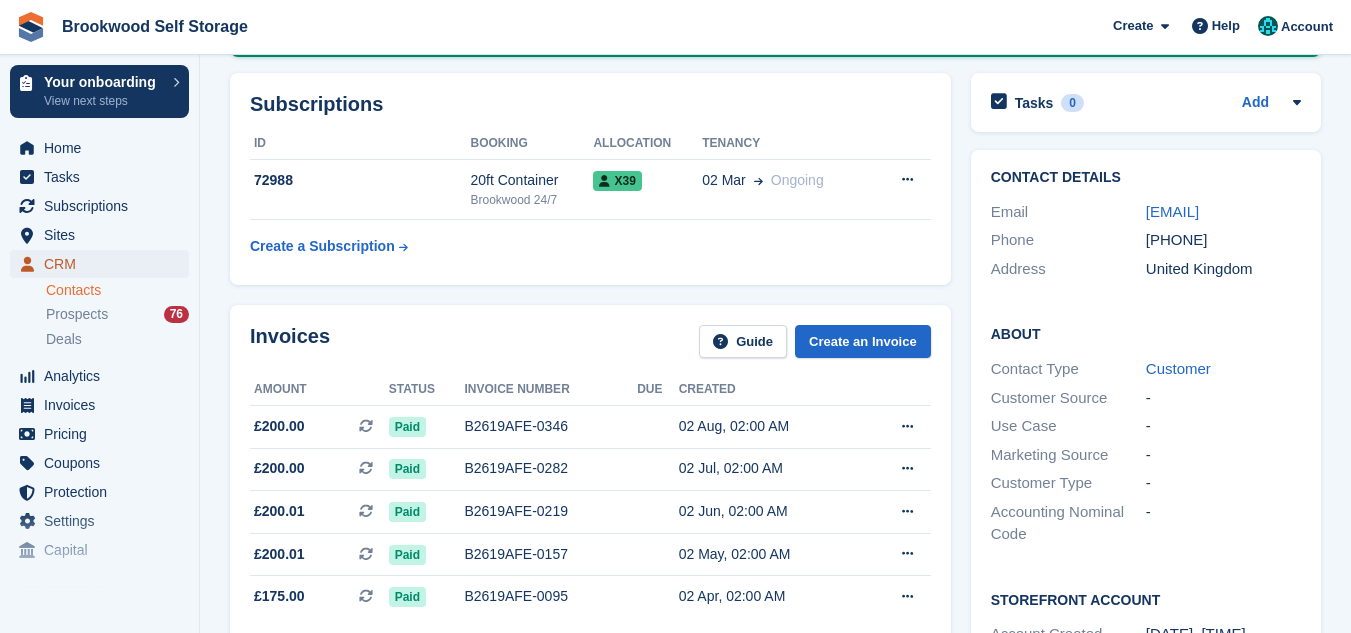 click on "CRM" at bounding box center (104, 264) 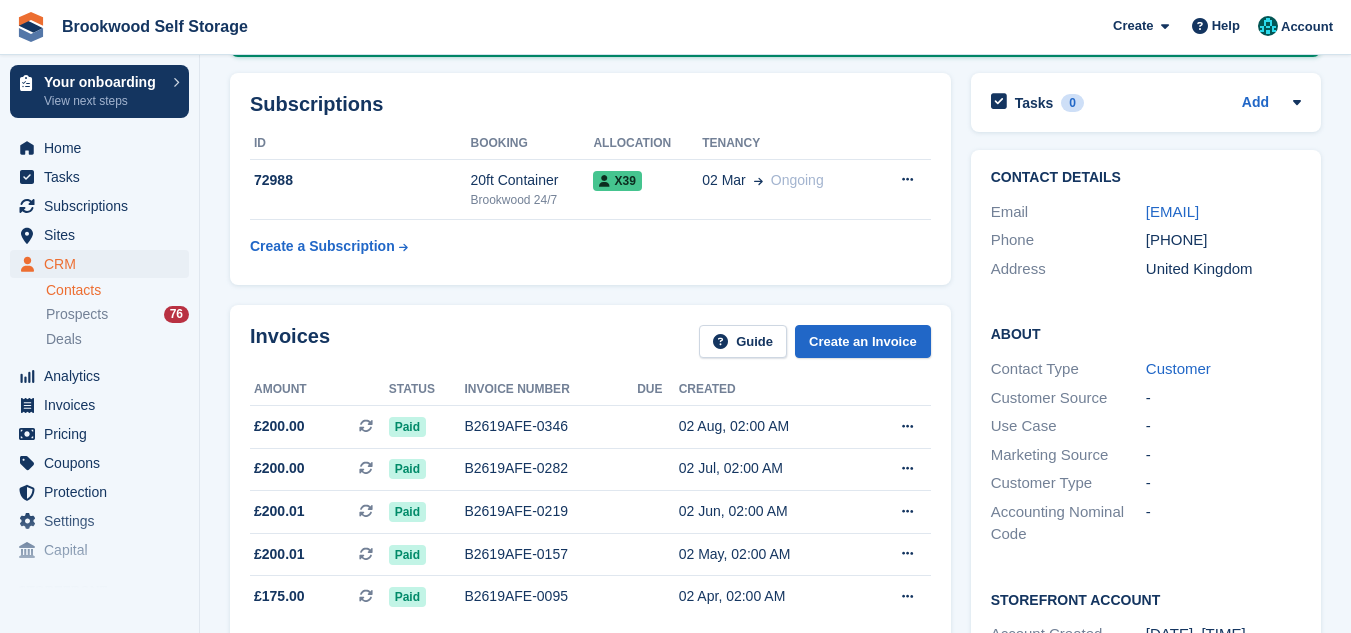 scroll, scrollTop: 0, scrollLeft: 0, axis: both 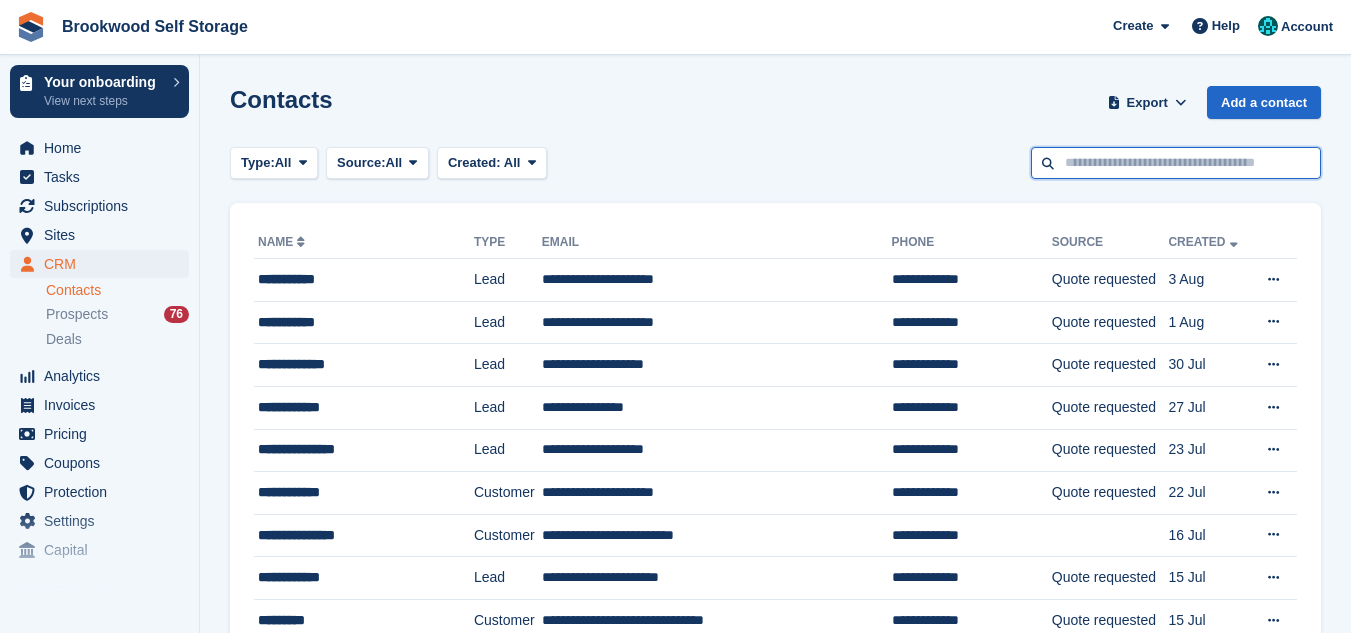 click at bounding box center [1176, 163] 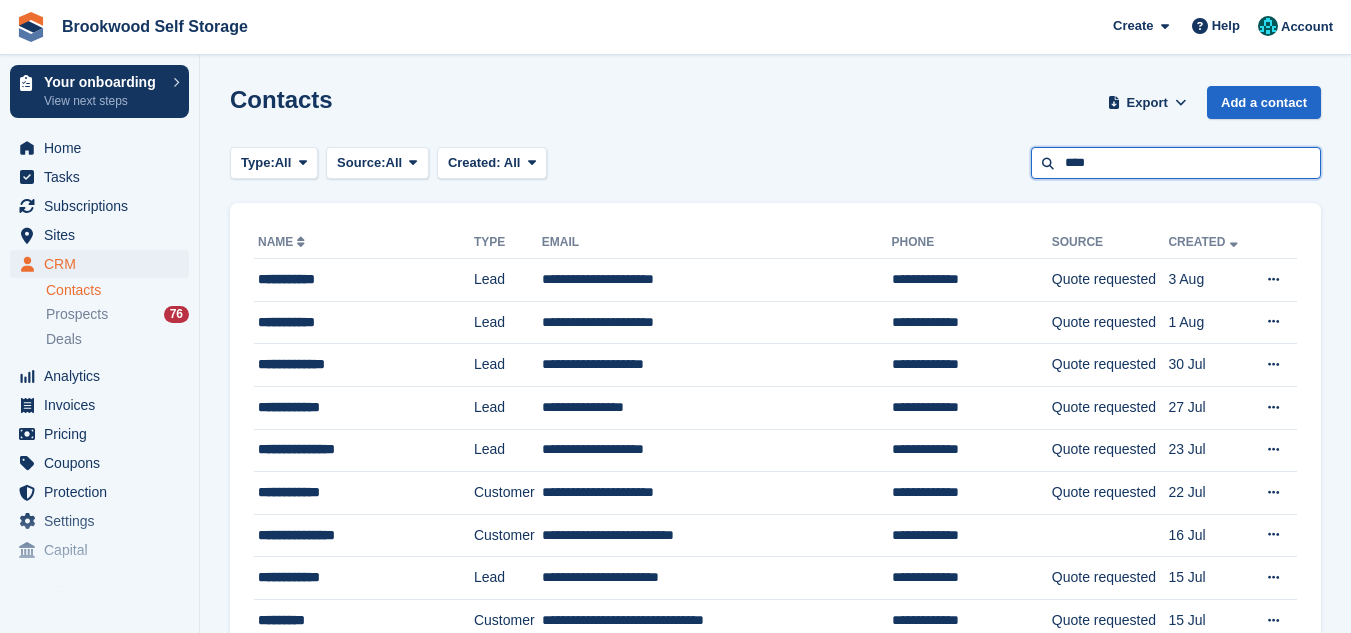 type on "****" 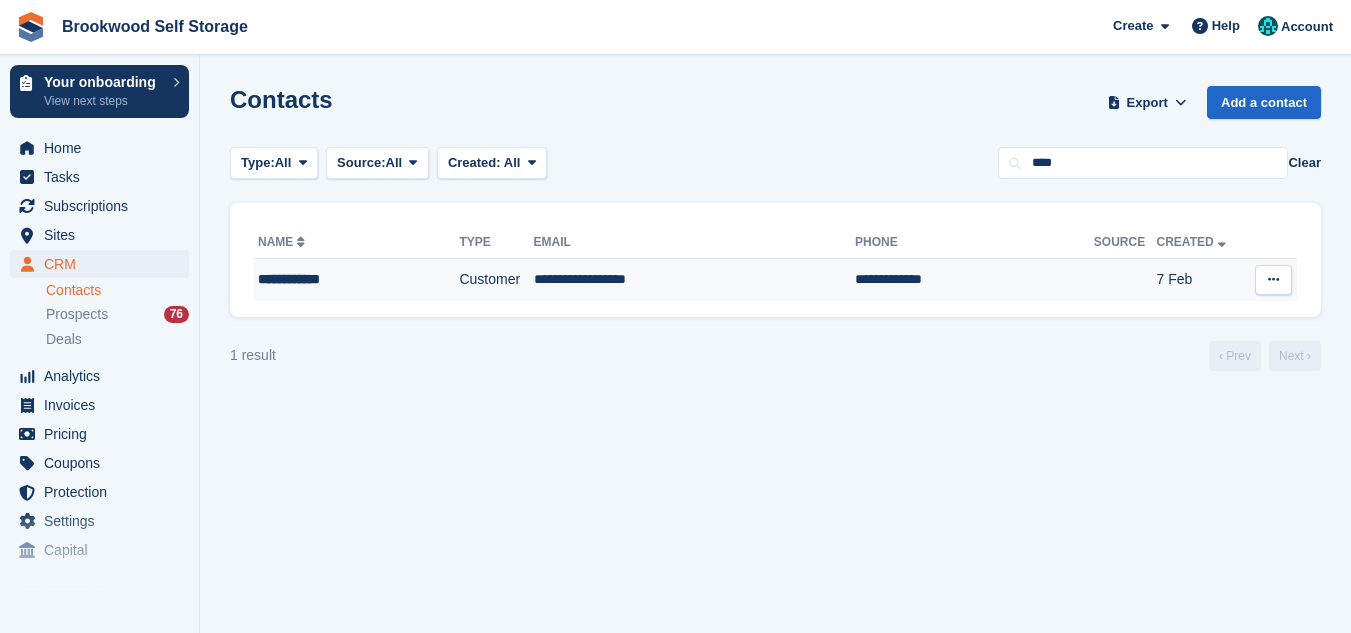 click on "**********" at bounding box center (695, 280) 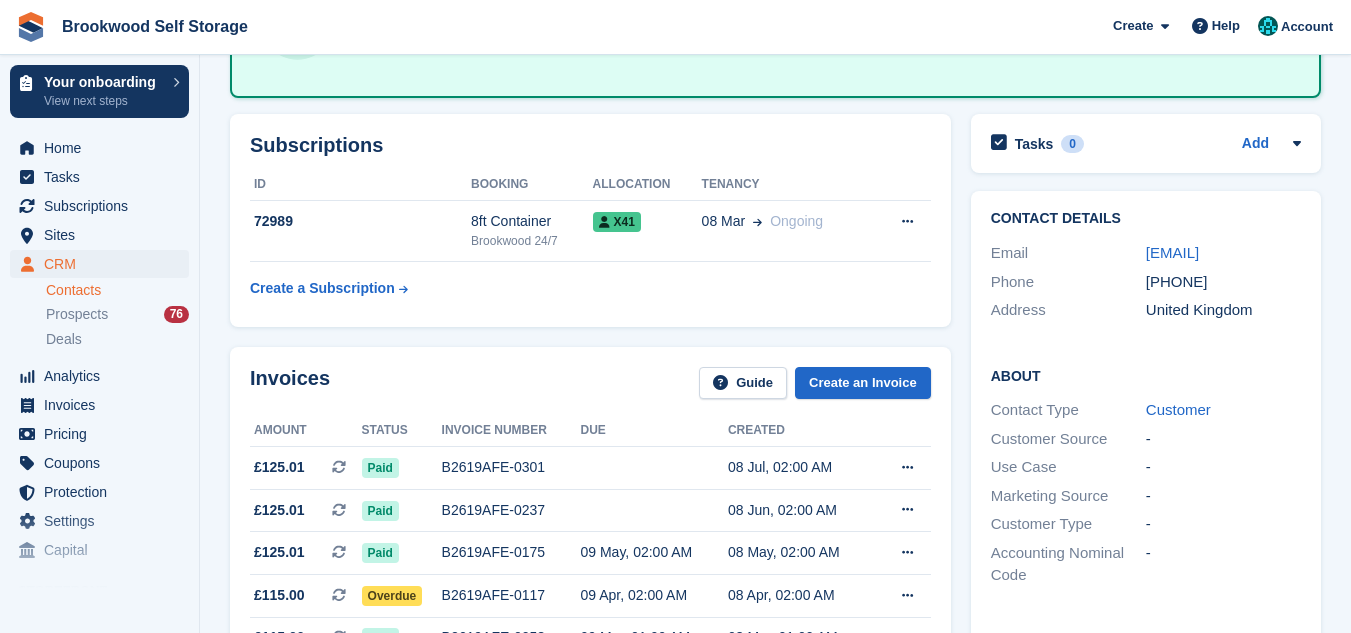 scroll, scrollTop: 200, scrollLeft: 0, axis: vertical 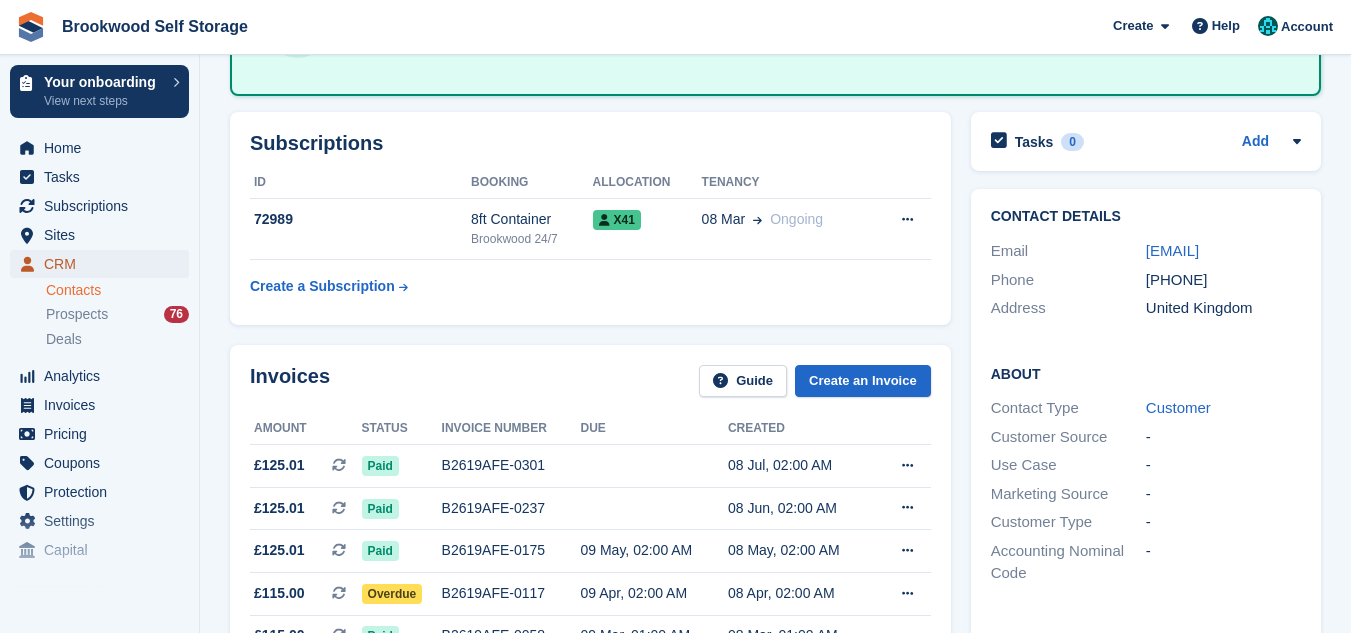 click on "CRM" at bounding box center (104, 264) 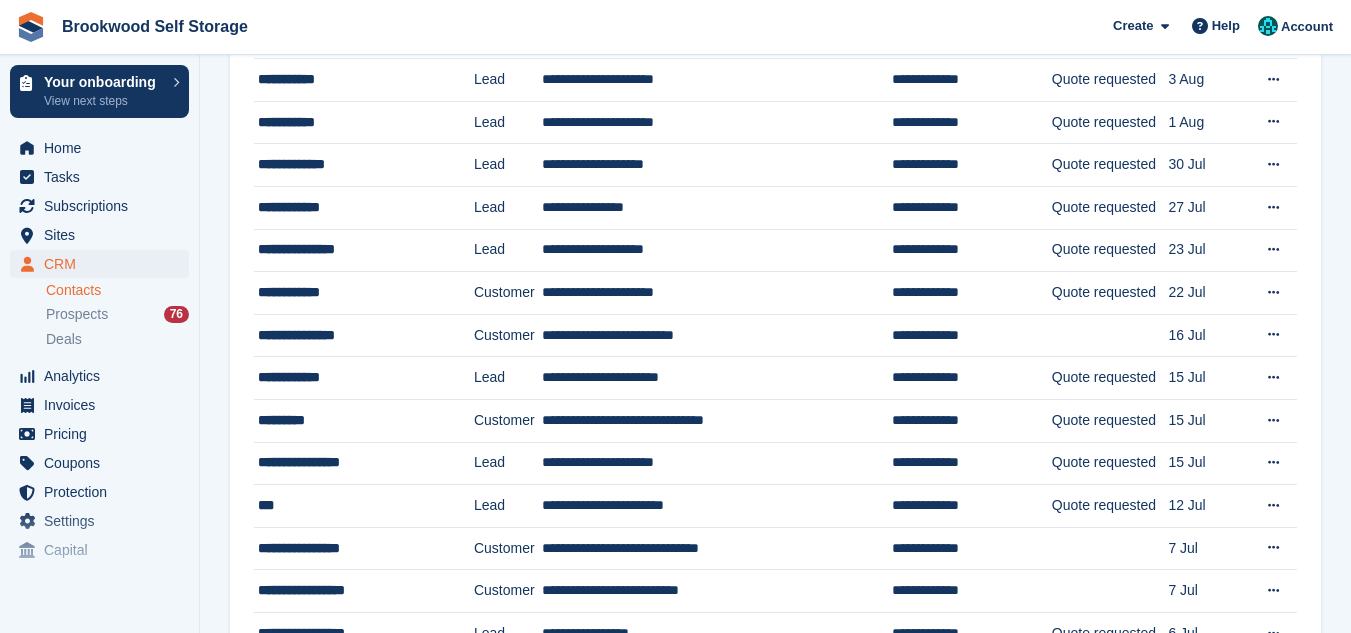 scroll, scrollTop: 0, scrollLeft: 0, axis: both 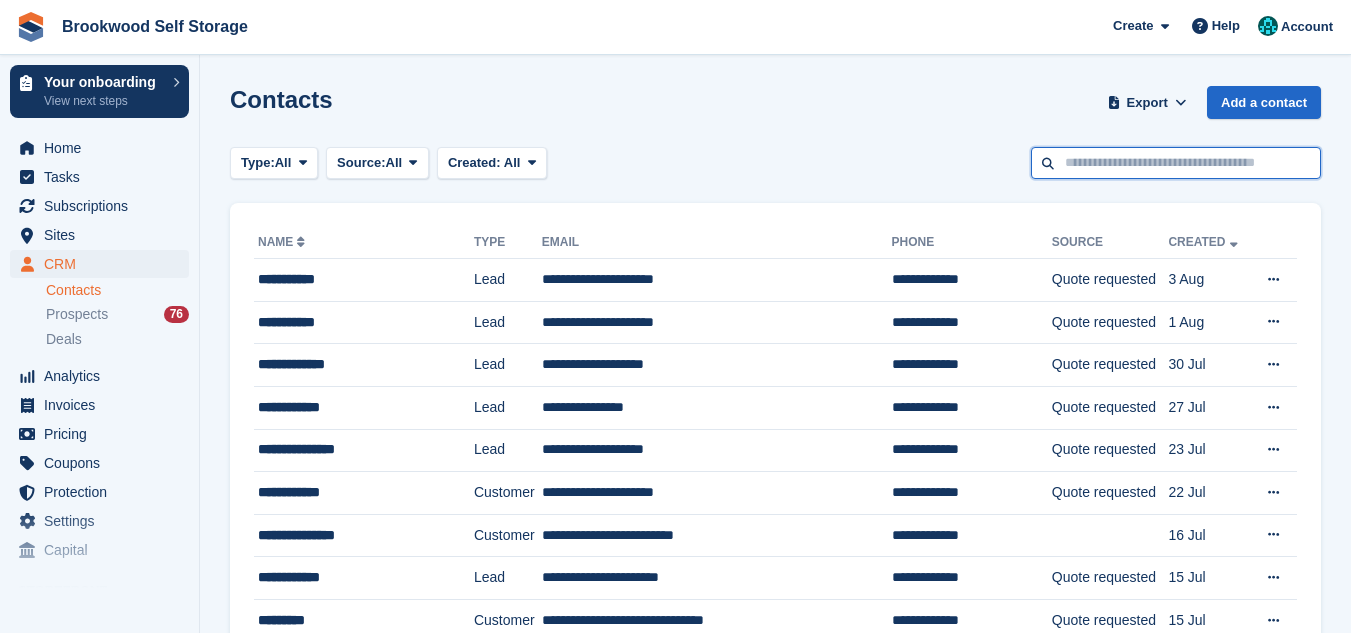 click at bounding box center [1176, 163] 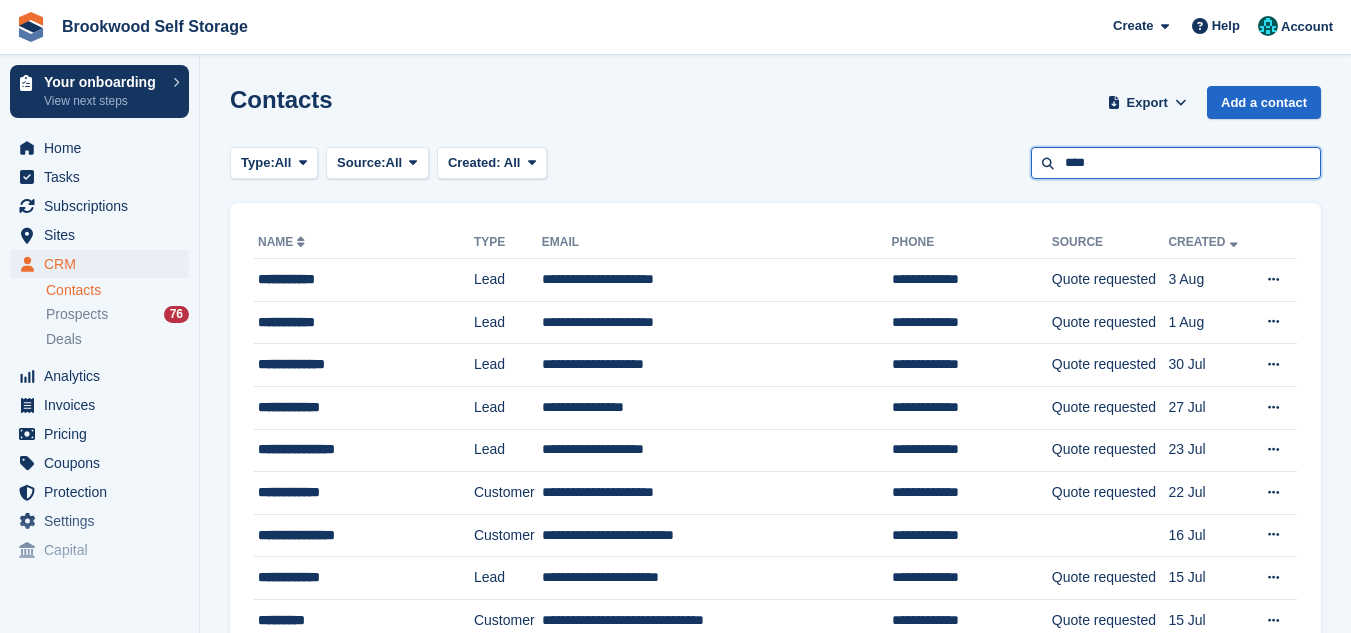 type on "****" 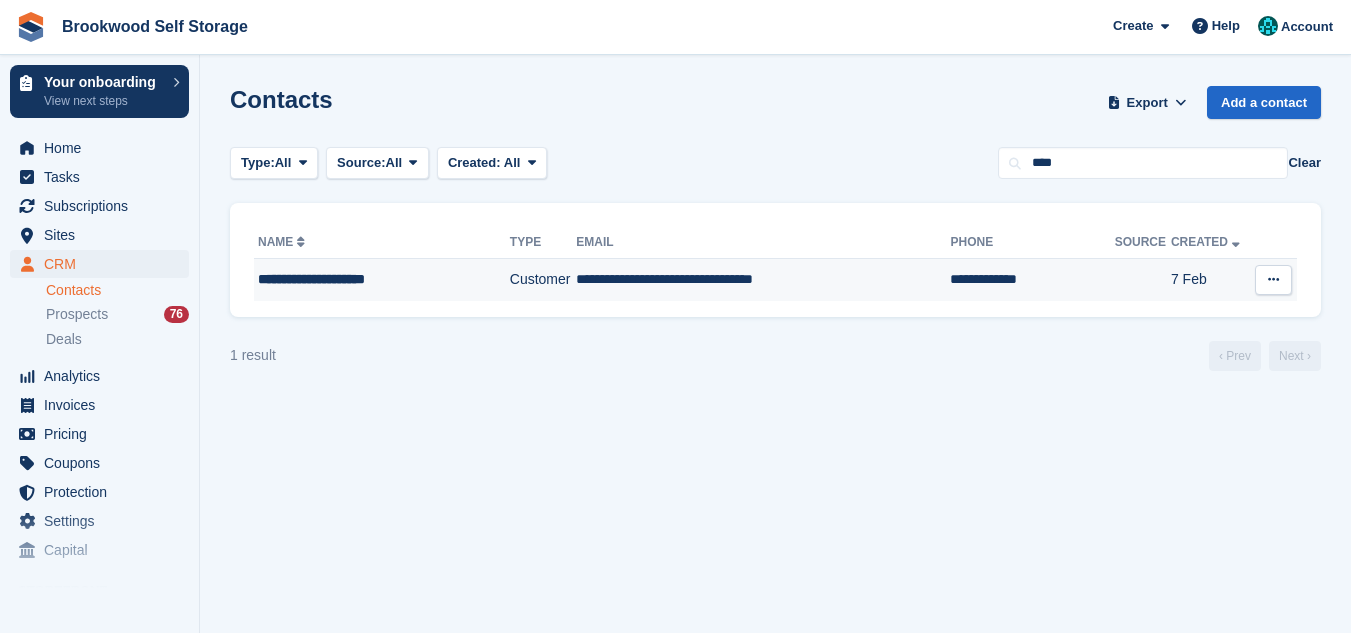 click on "**********" at bounding box center [763, 280] 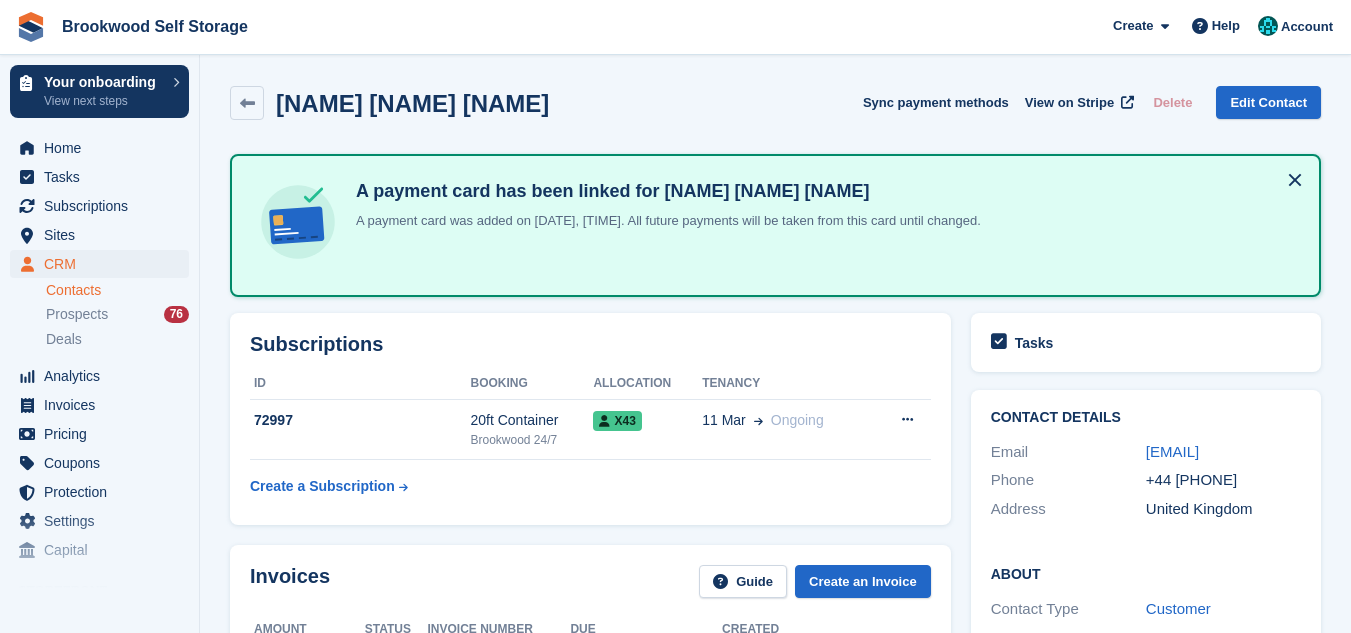 scroll, scrollTop: 151, scrollLeft: 0, axis: vertical 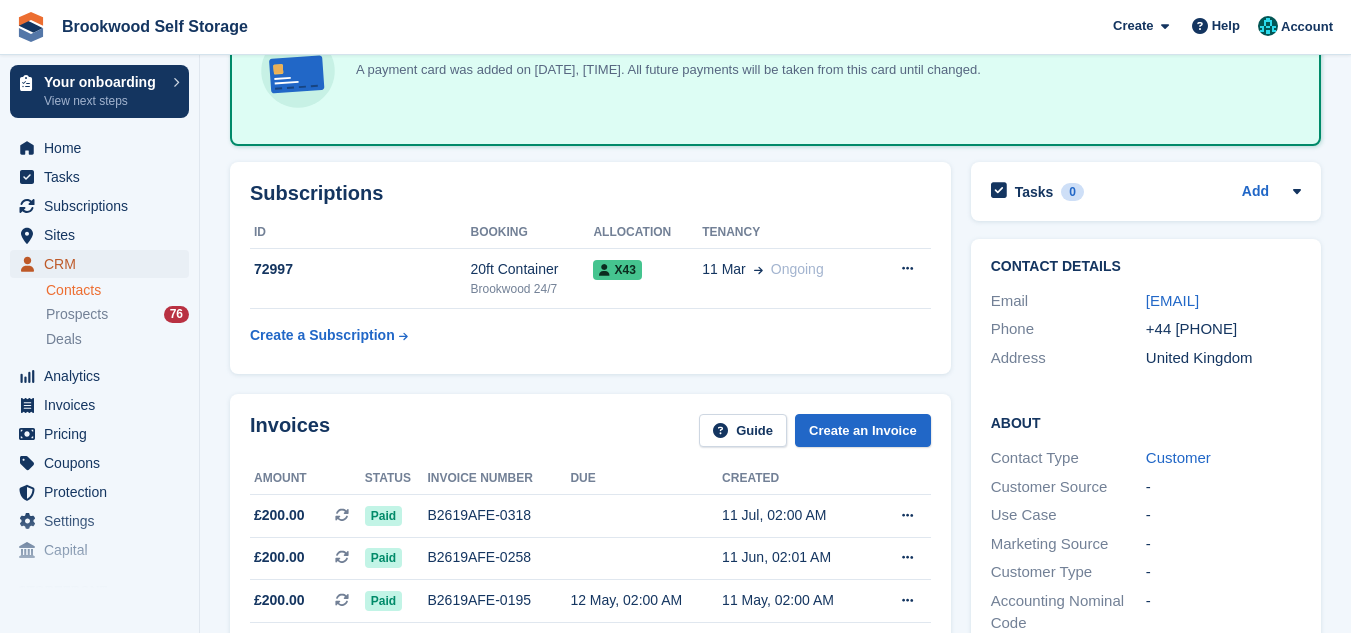 click on "CRM" at bounding box center (104, 264) 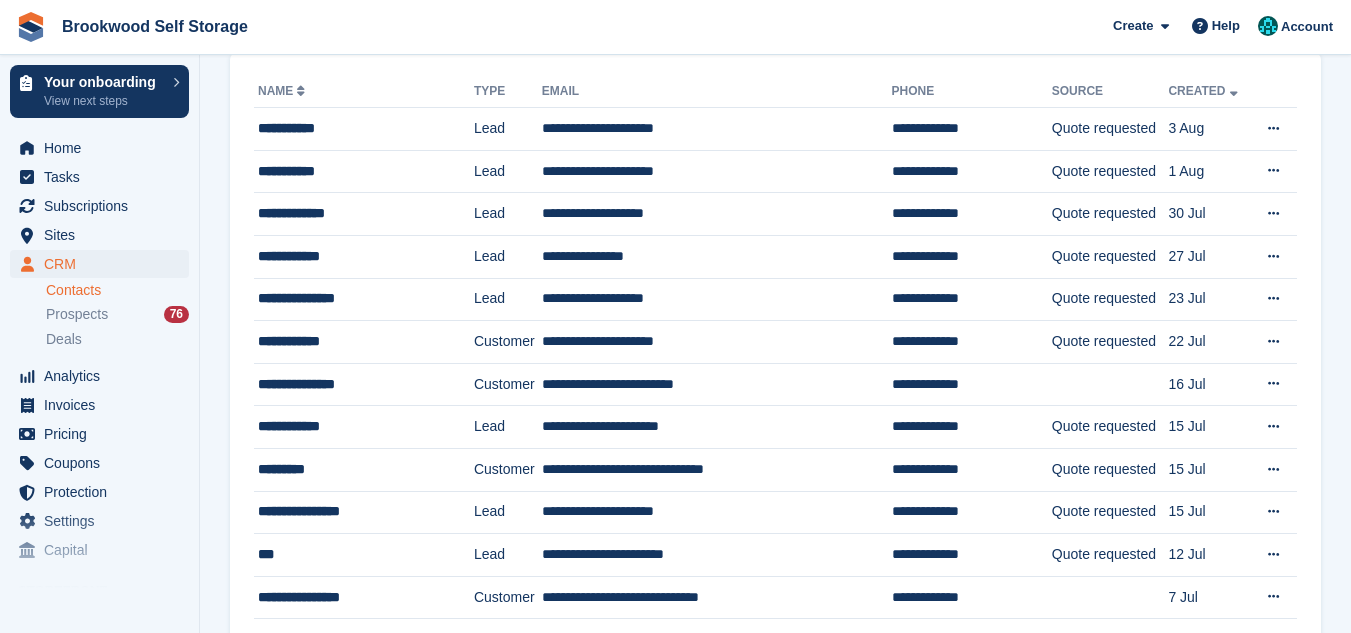 scroll, scrollTop: 0, scrollLeft: 0, axis: both 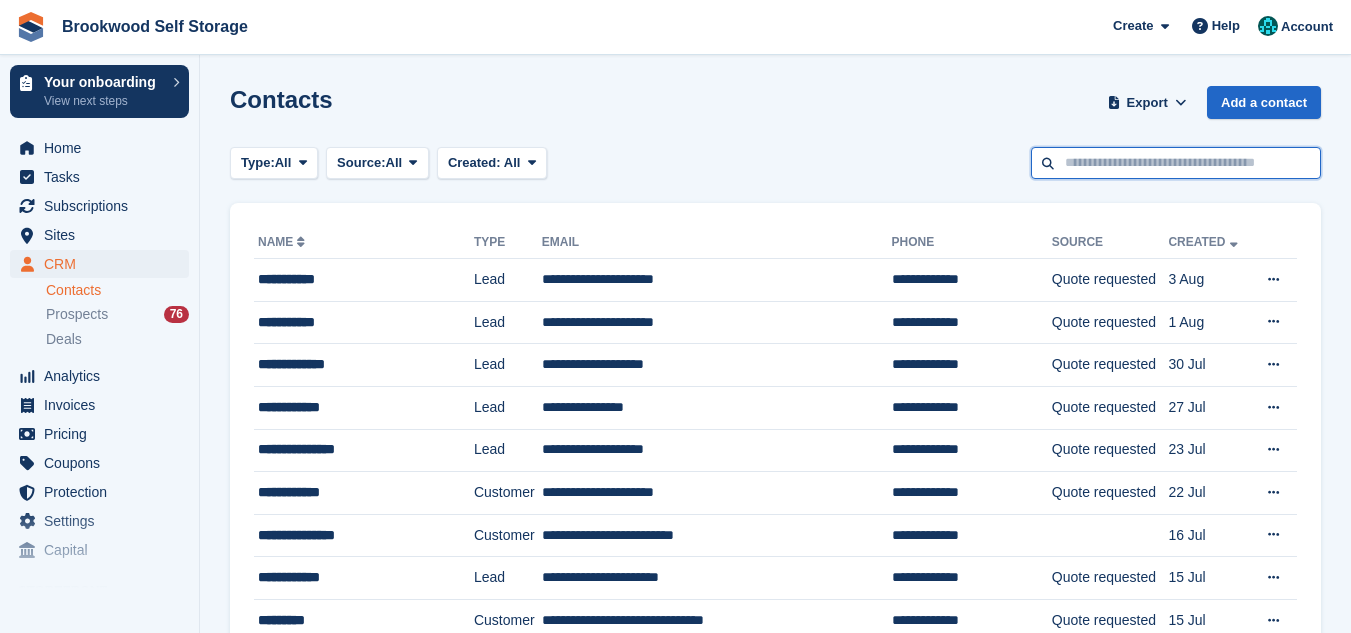 click at bounding box center (1176, 163) 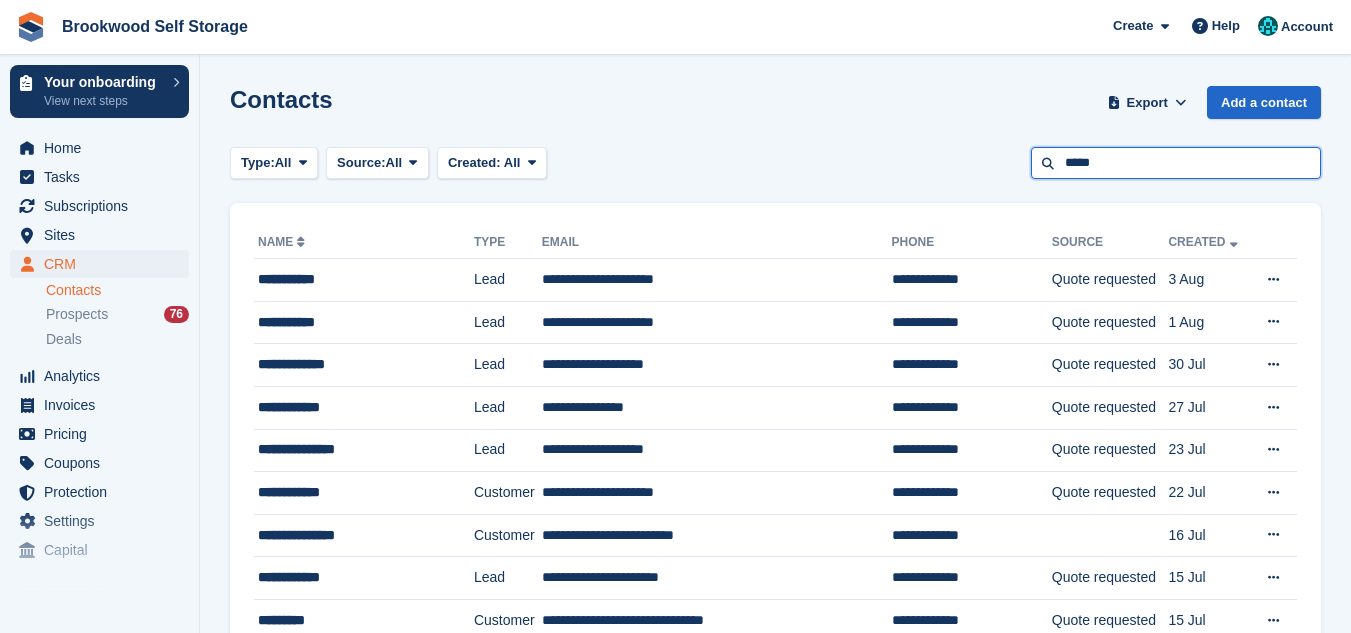 type on "*****" 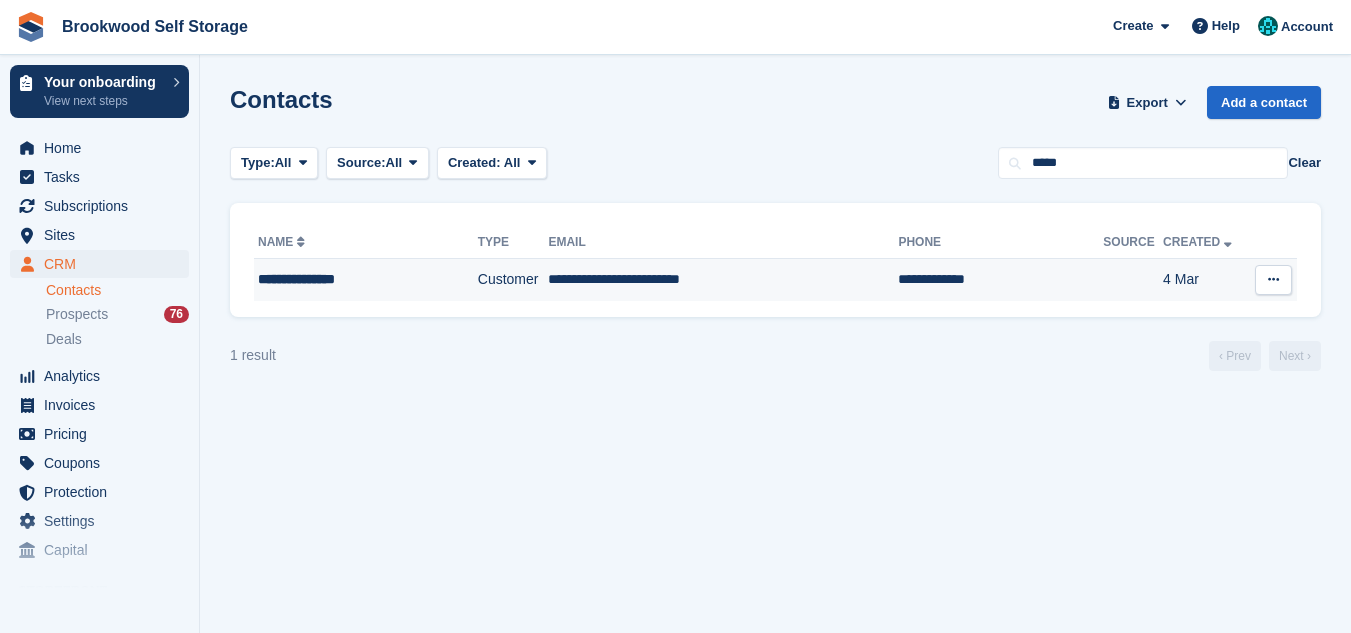 click on "**********" at bounding box center [723, 280] 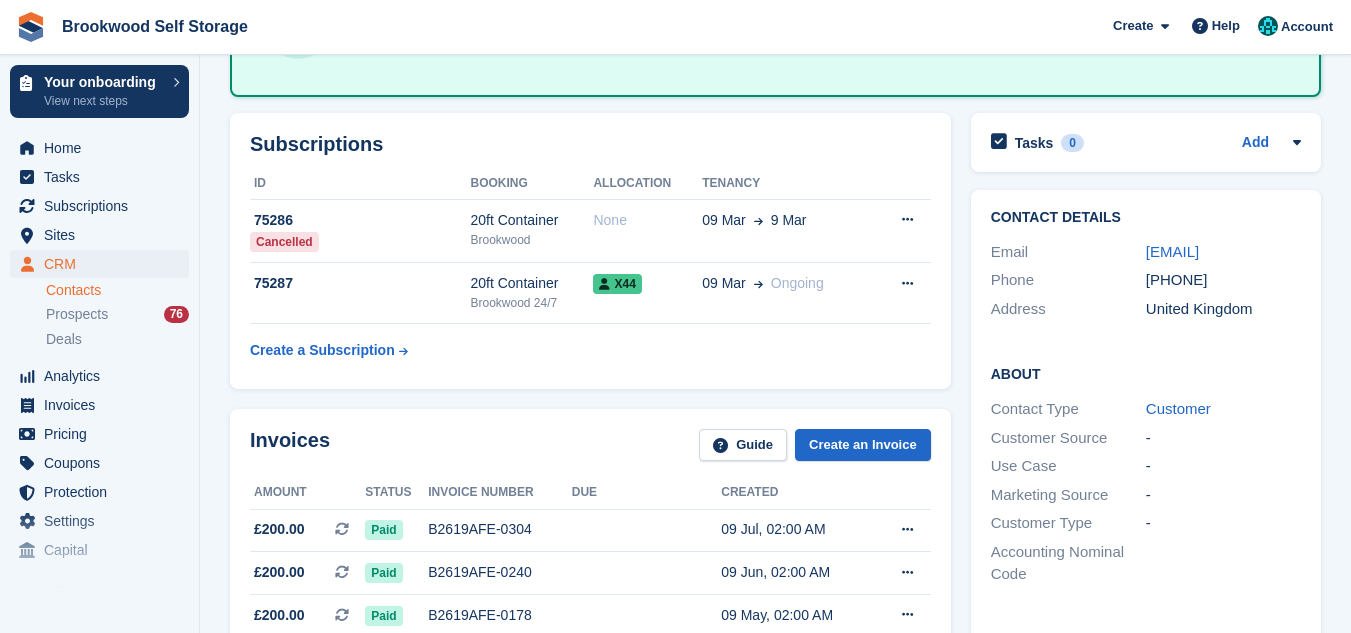 scroll, scrollTop: 240, scrollLeft: 0, axis: vertical 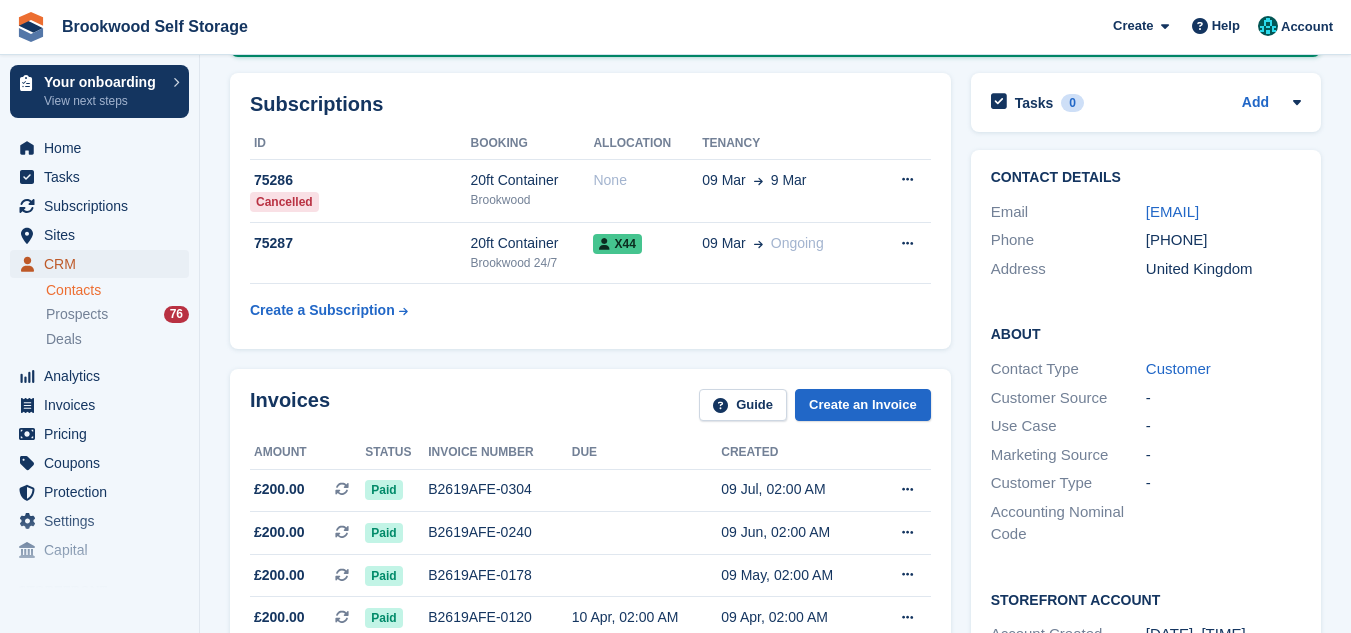 click on "CRM" at bounding box center [104, 264] 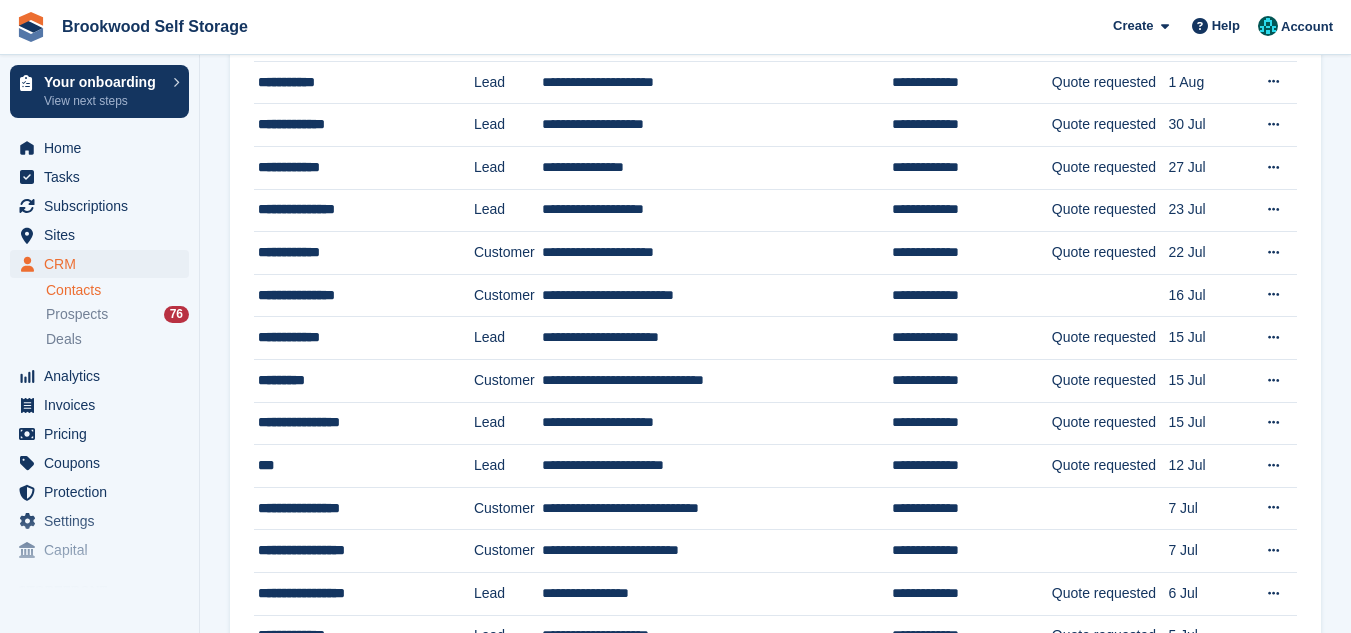 scroll, scrollTop: 0, scrollLeft: 0, axis: both 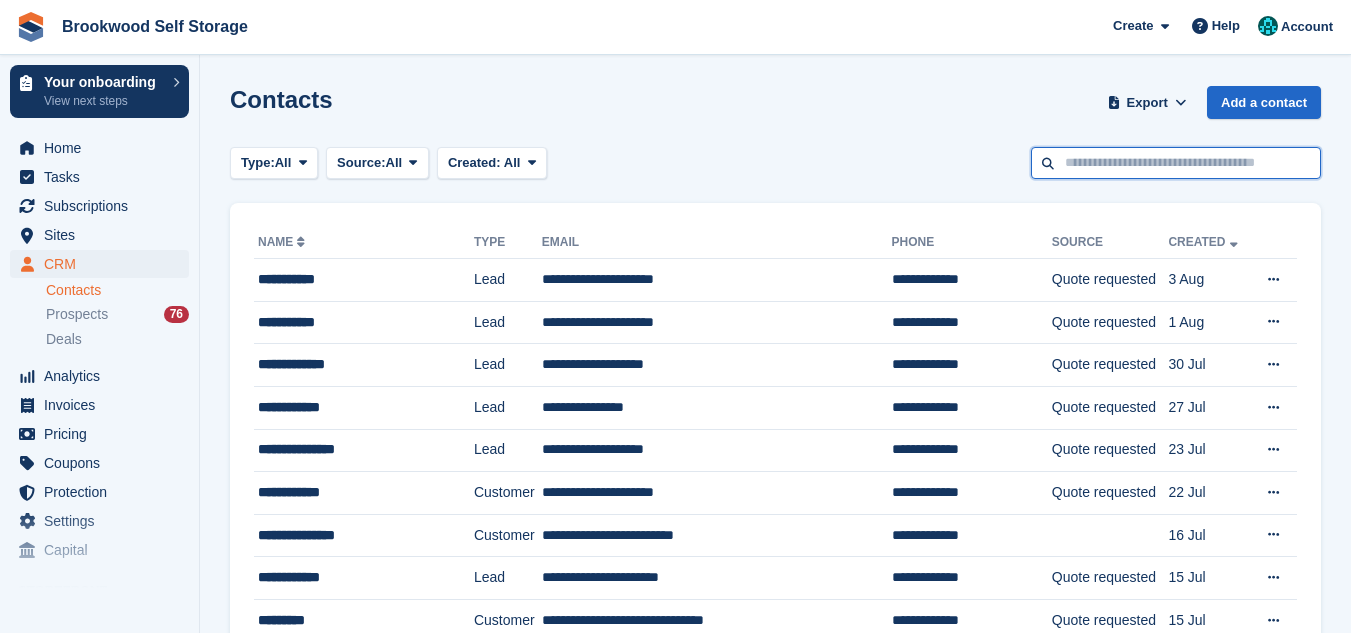 click at bounding box center [1176, 163] 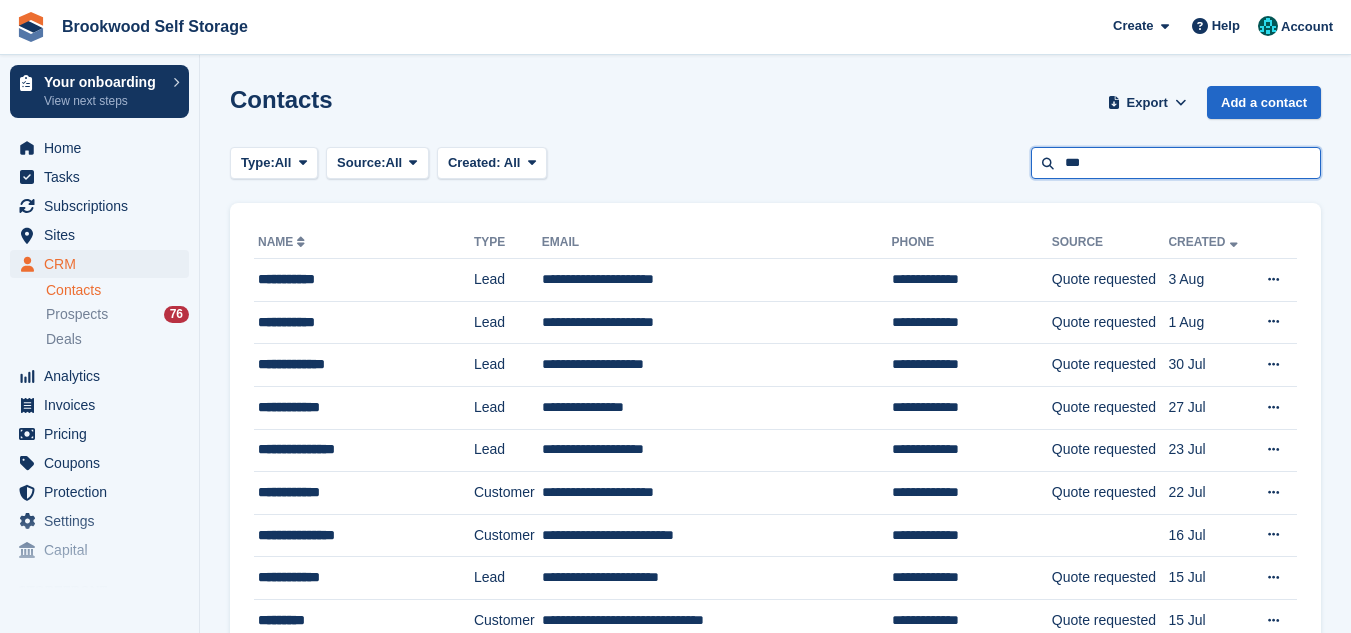 type on "***" 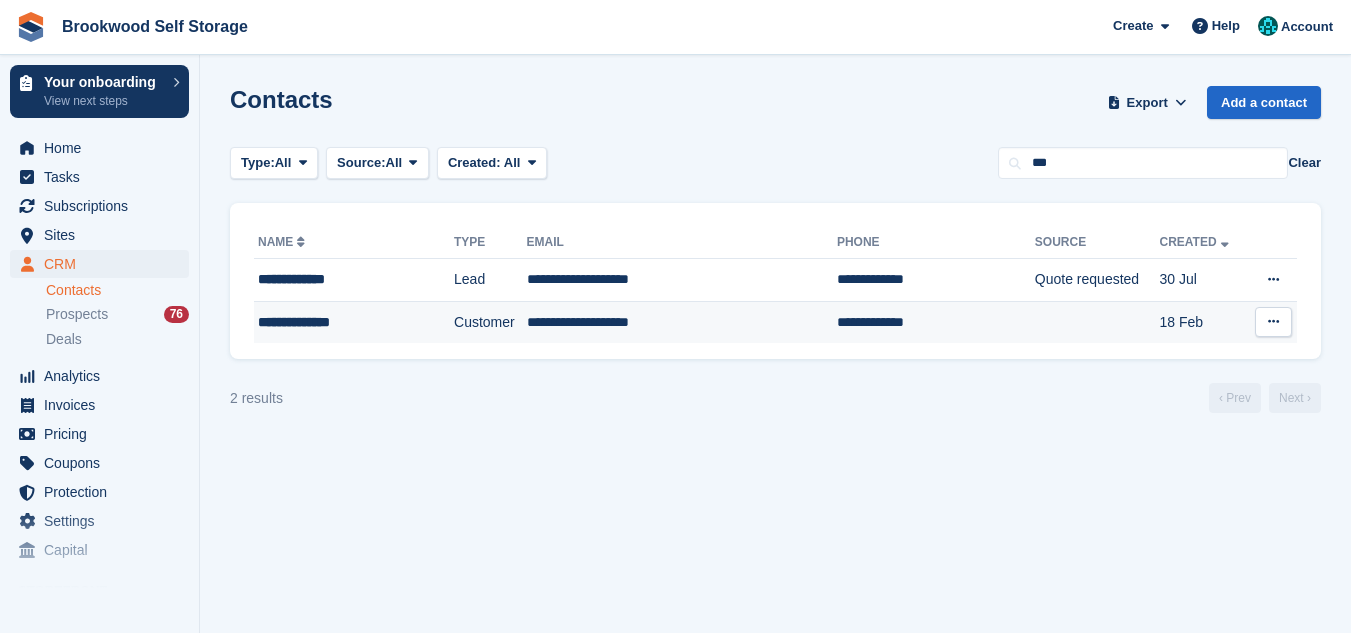 click on "**********" at bounding box center (682, 322) 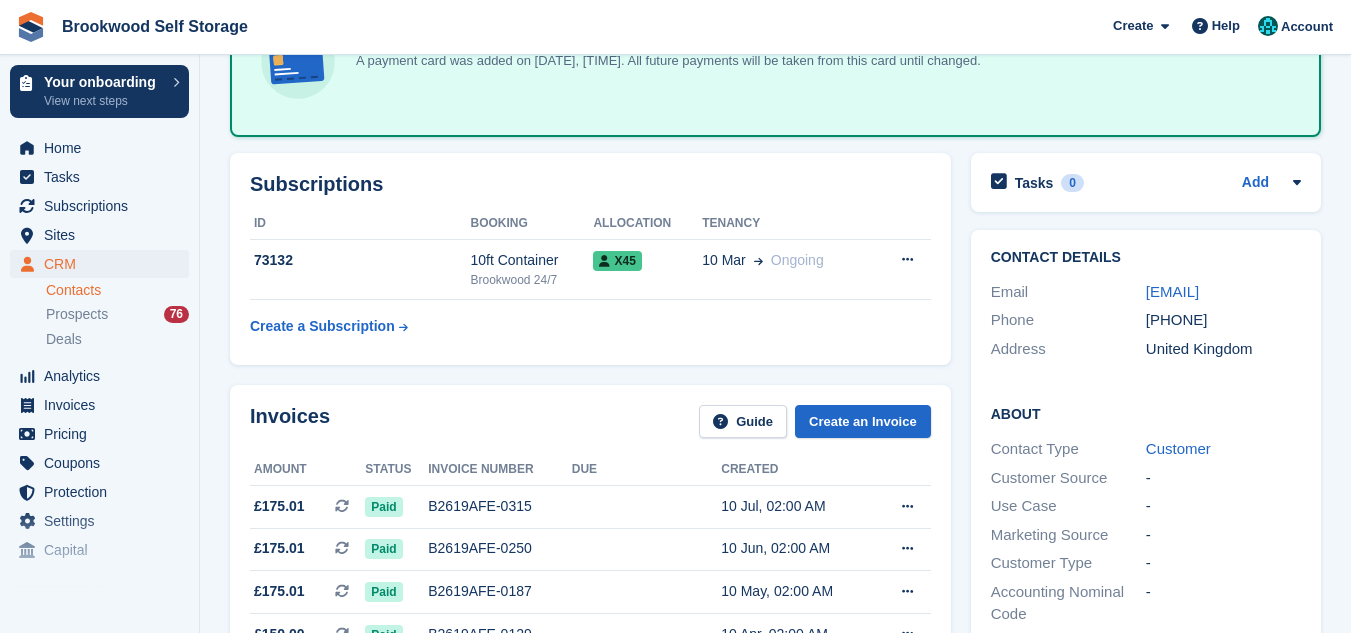 scroll, scrollTop: 200, scrollLeft: 0, axis: vertical 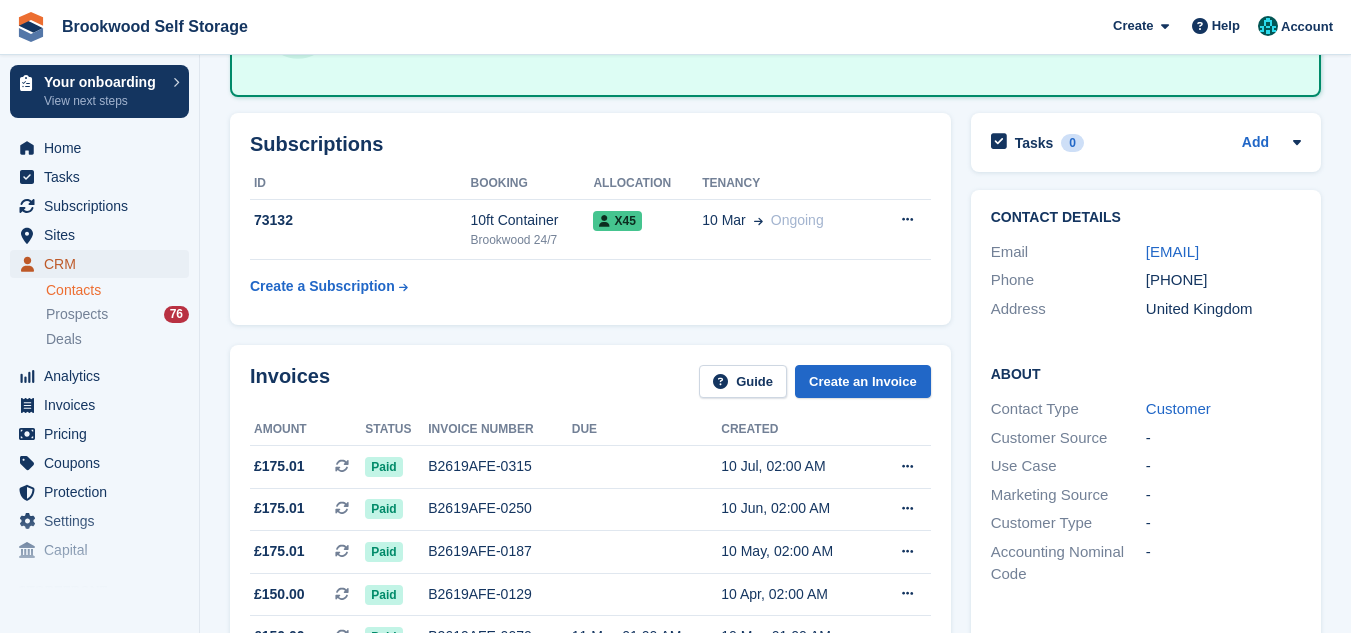 click on "CRM" at bounding box center (104, 264) 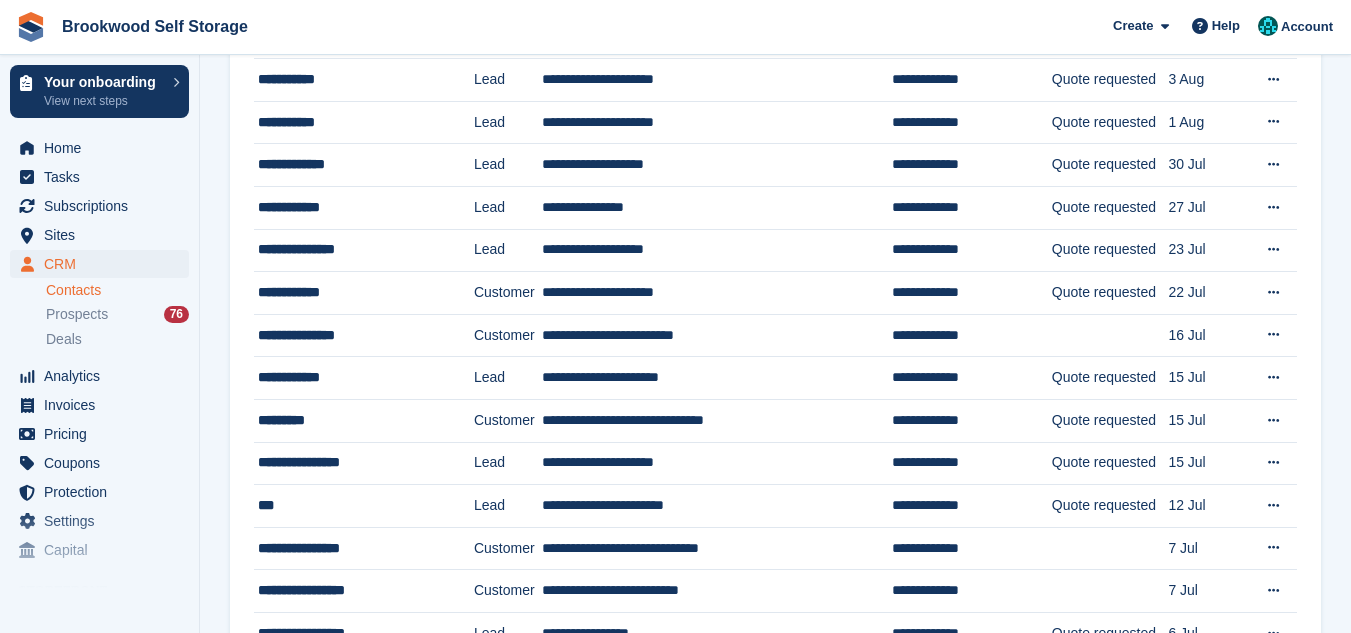 scroll, scrollTop: 0, scrollLeft: 0, axis: both 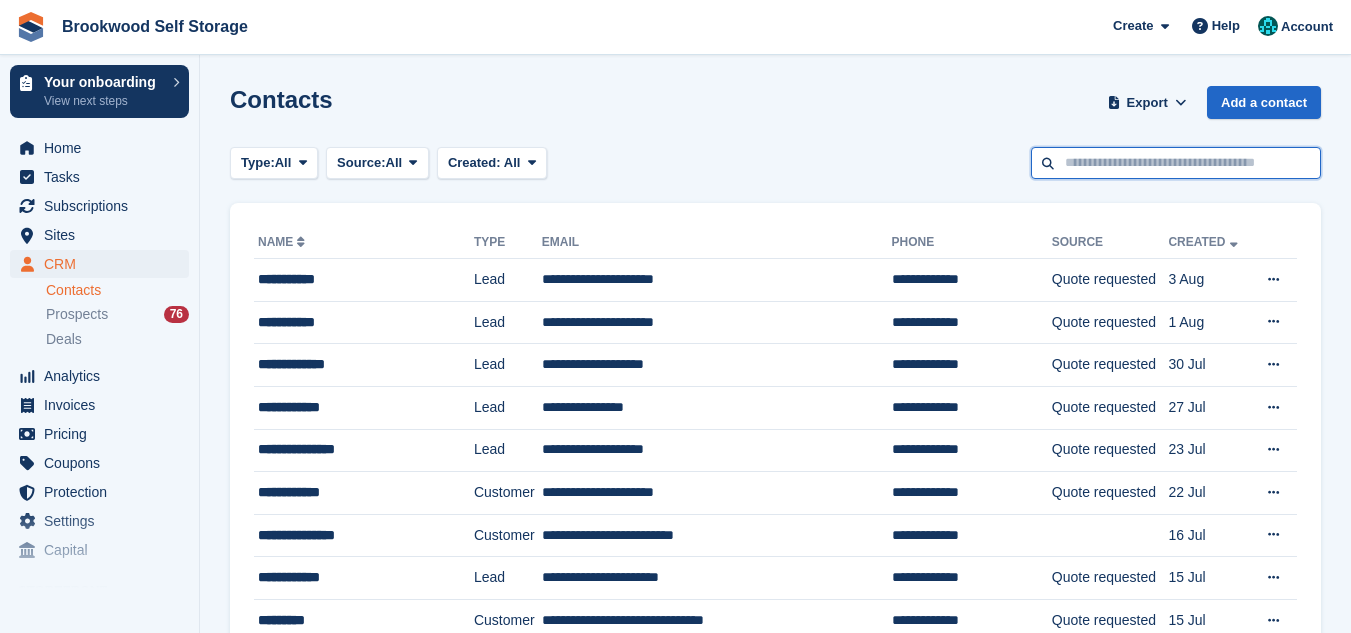 click at bounding box center [1176, 163] 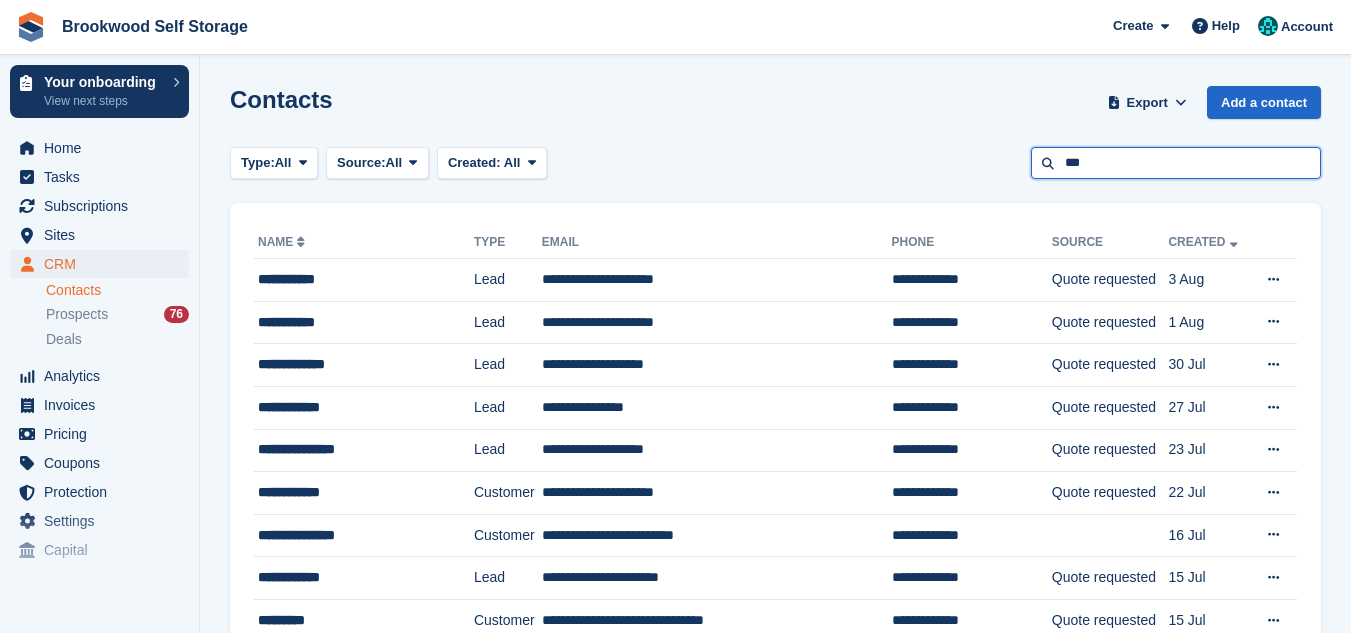 type on "***" 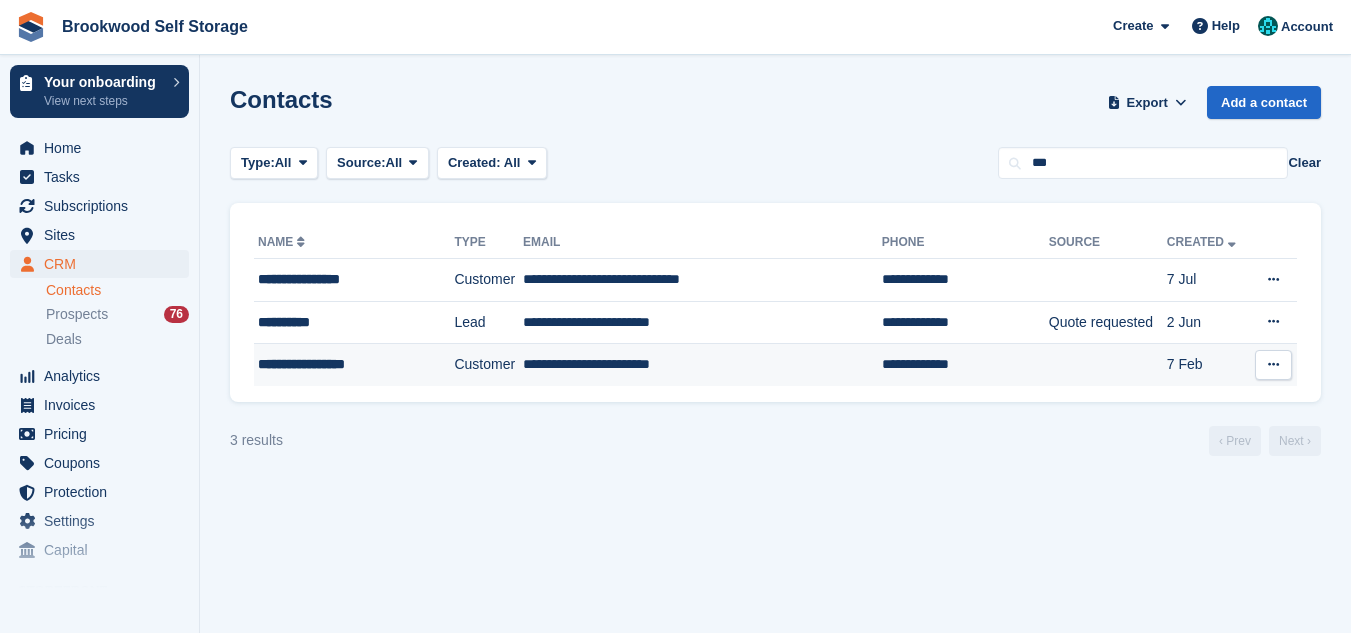 click on "**********" at bounding box center [702, 365] 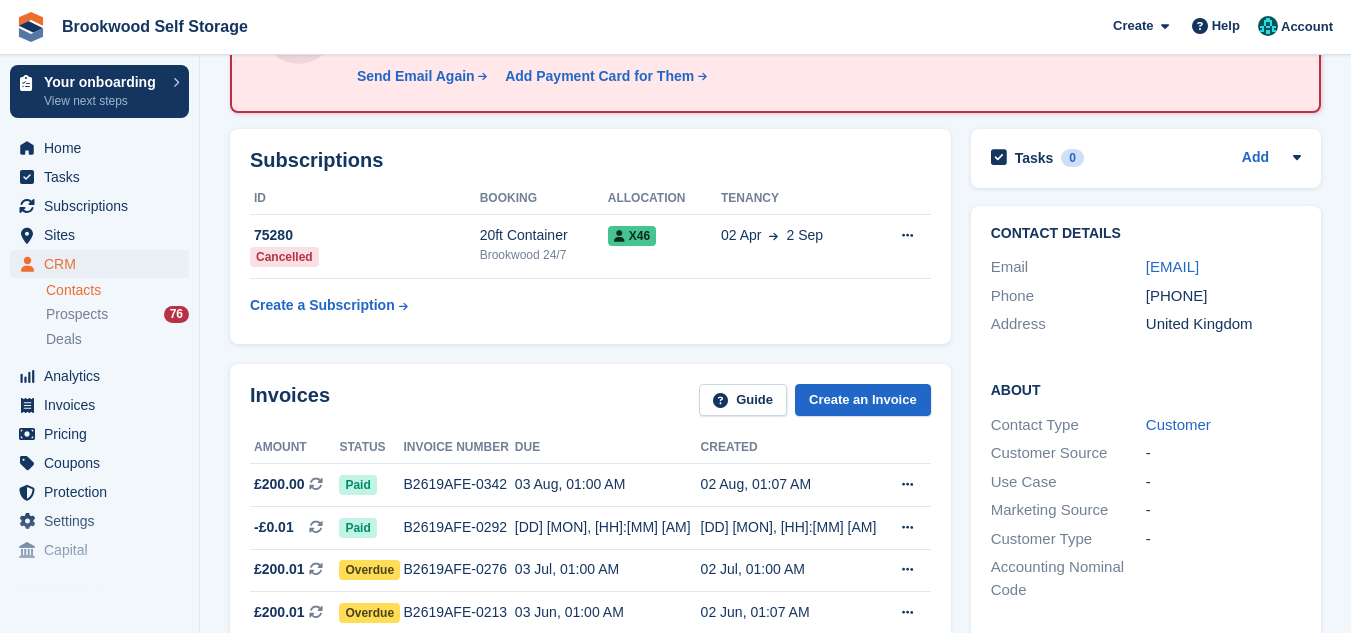 scroll, scrollTop: 200, scrollLeft: 0, axis: vertical 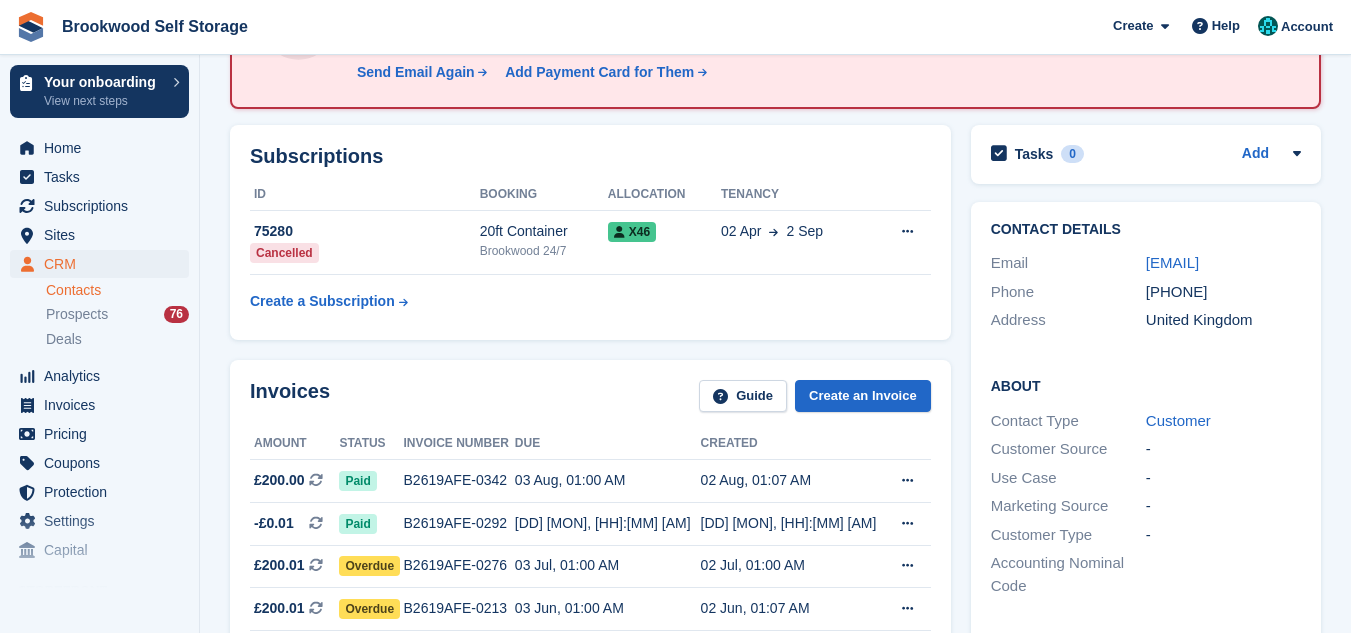 click on "CRM
CRM" at bounding box center (99, 264) 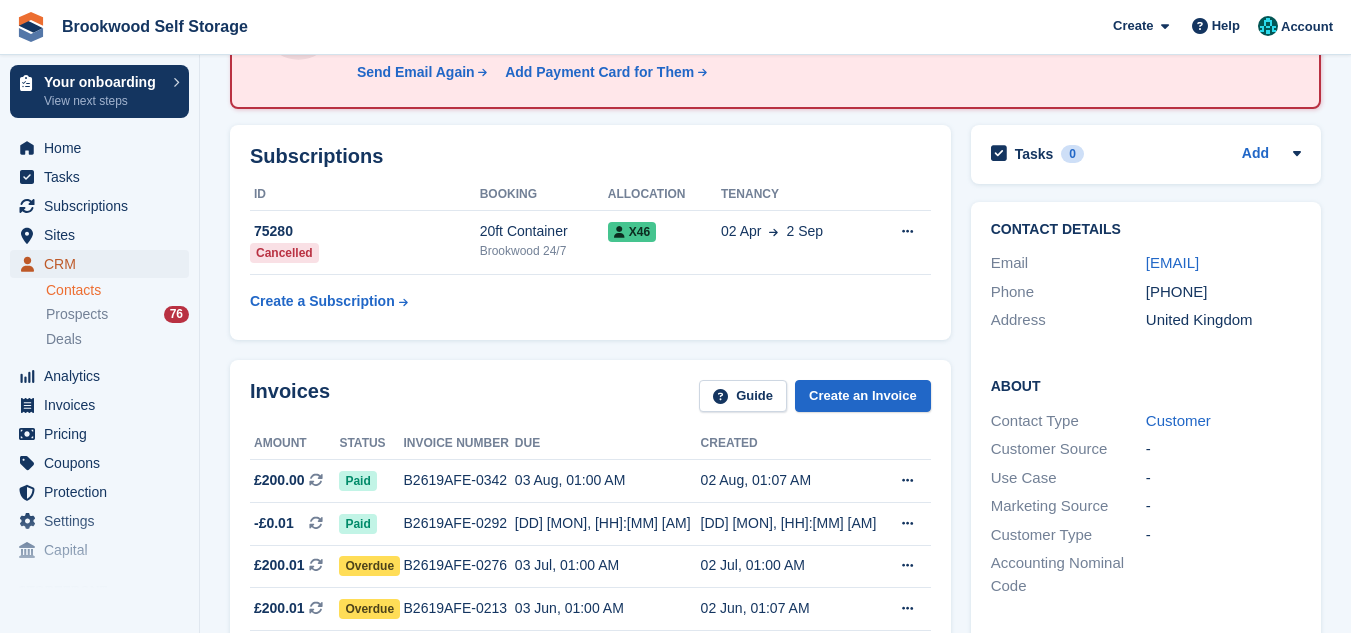 click on "CRM" at bounding box center [104, 264] 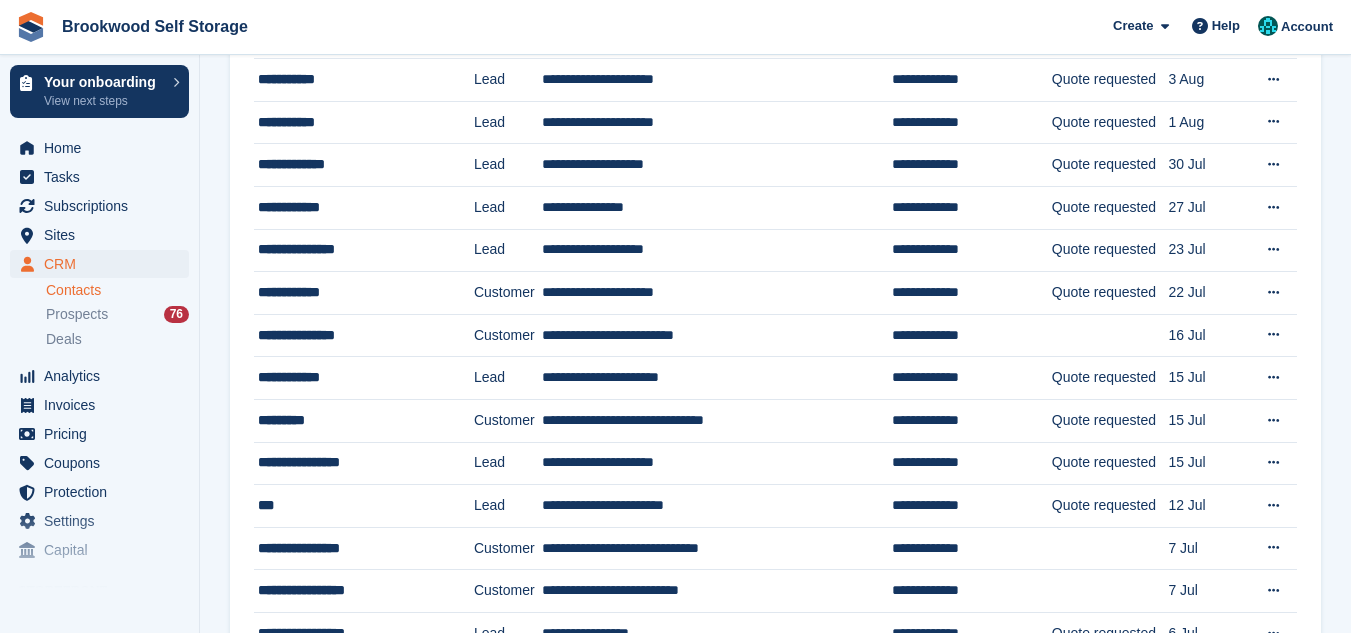 scroll, scrollTop: 0, scrollLeft: 0, axis: both 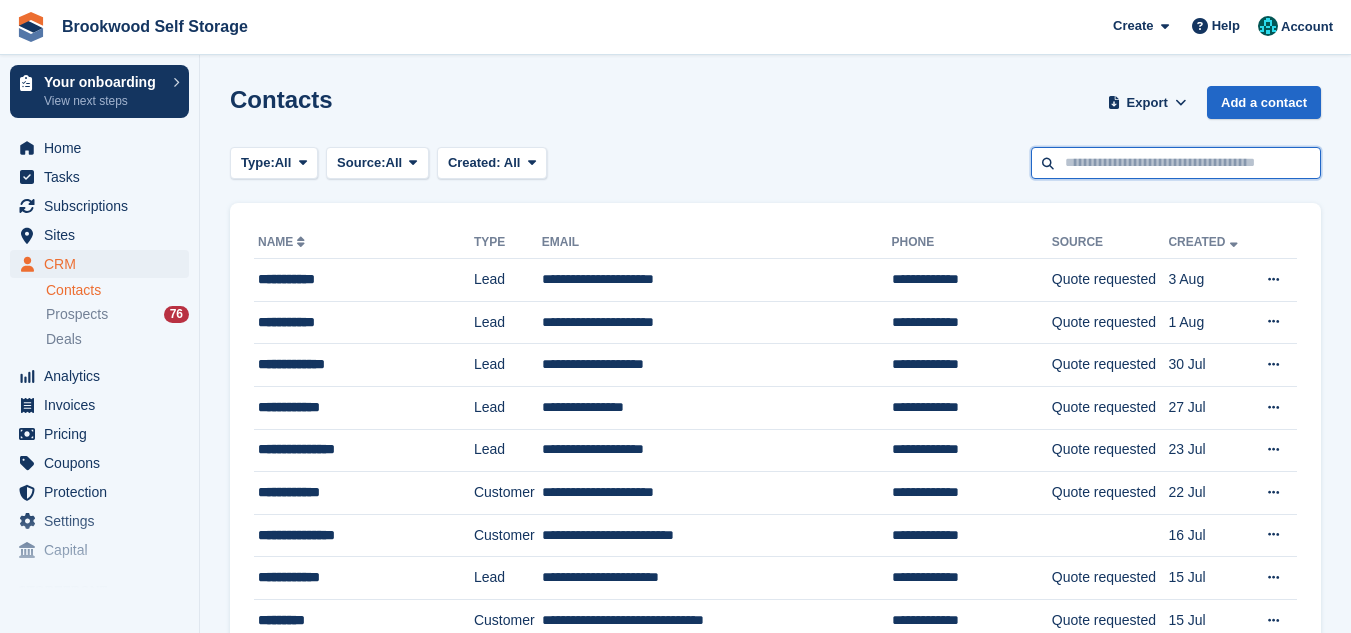 click at bounding box center [1176, 163] 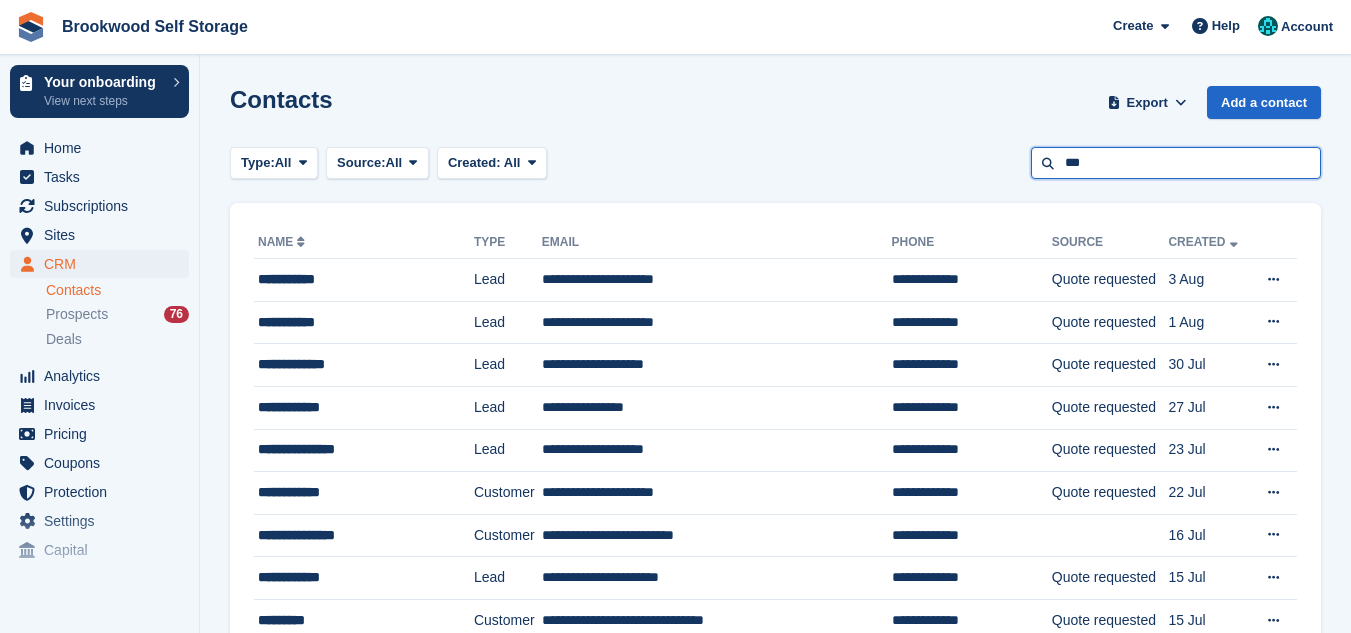 type on "***" 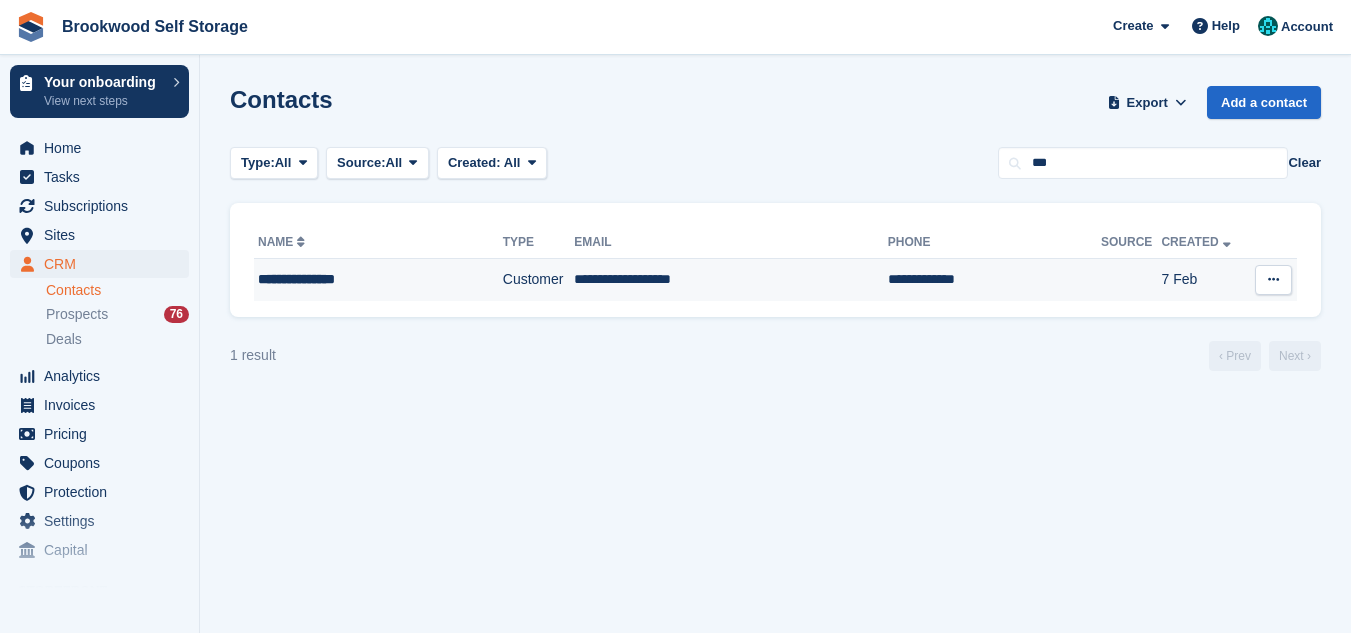 click on "**********" at bounding box center [731, 280] 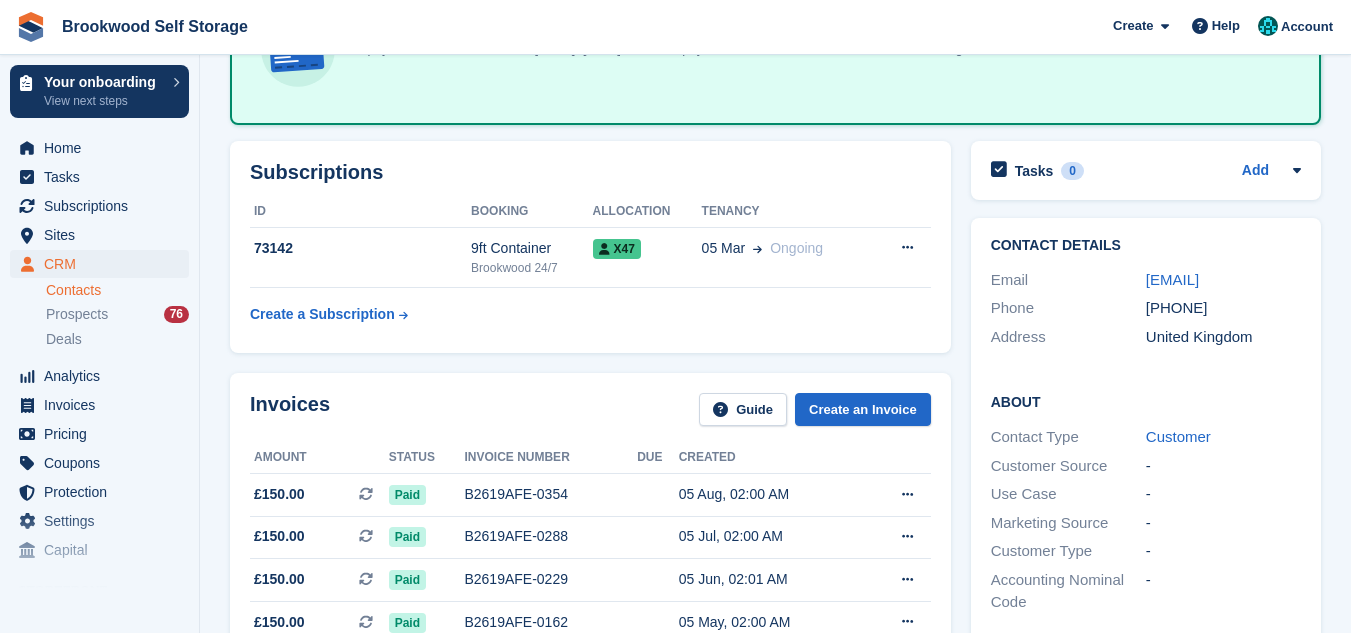 scroll, scrollTop: 200, scrollLeft: 0, axis: vertical 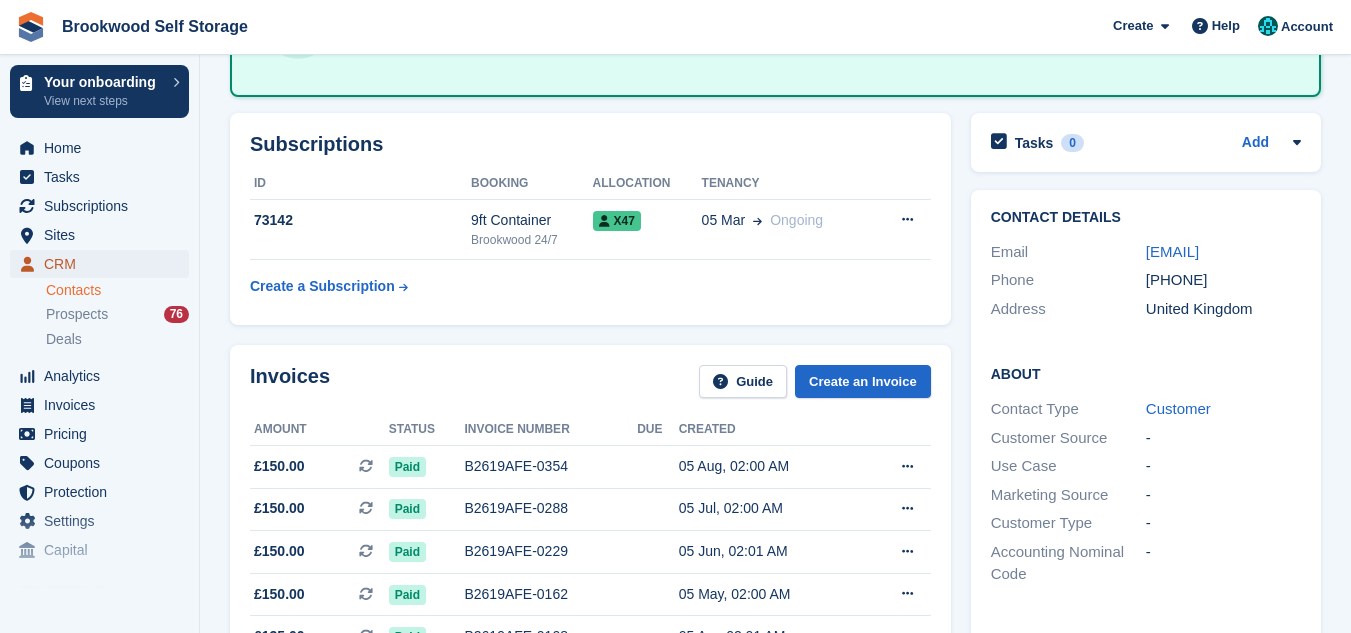 click on "CRM" at bounding box center [104, 264] 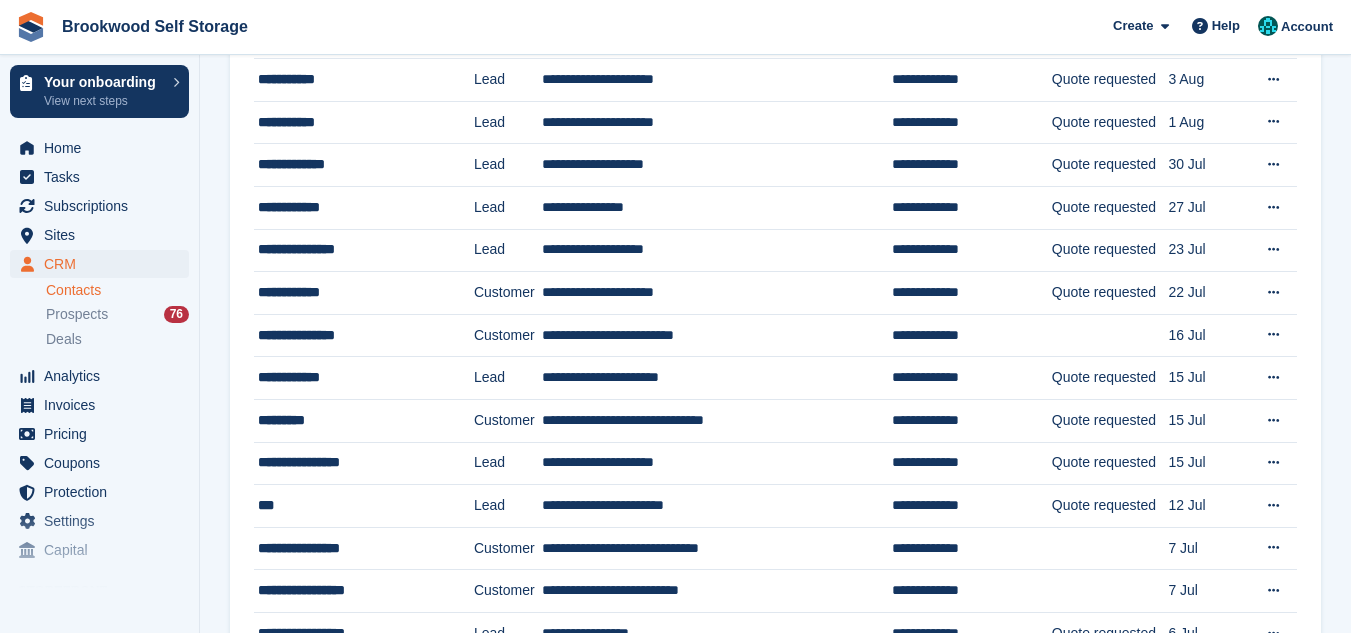 scroll, scrollTop: 0, scrollLeft: 0, axis: both 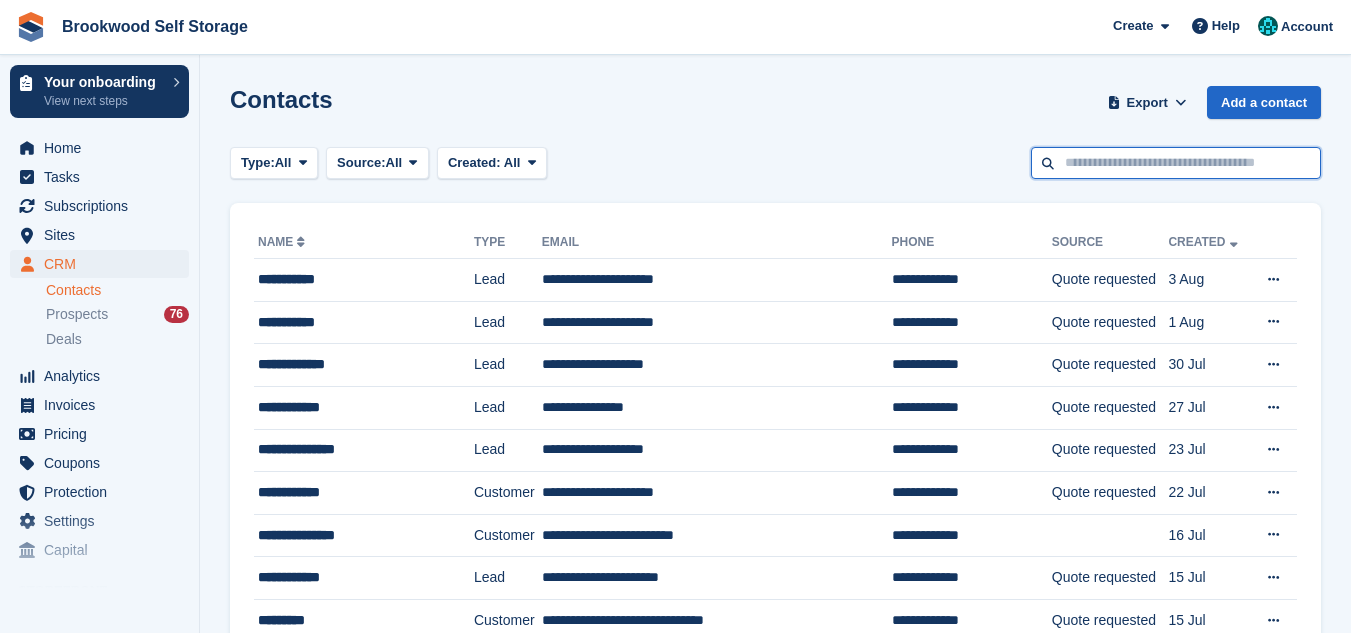 click at bounding box center (1176, 163) 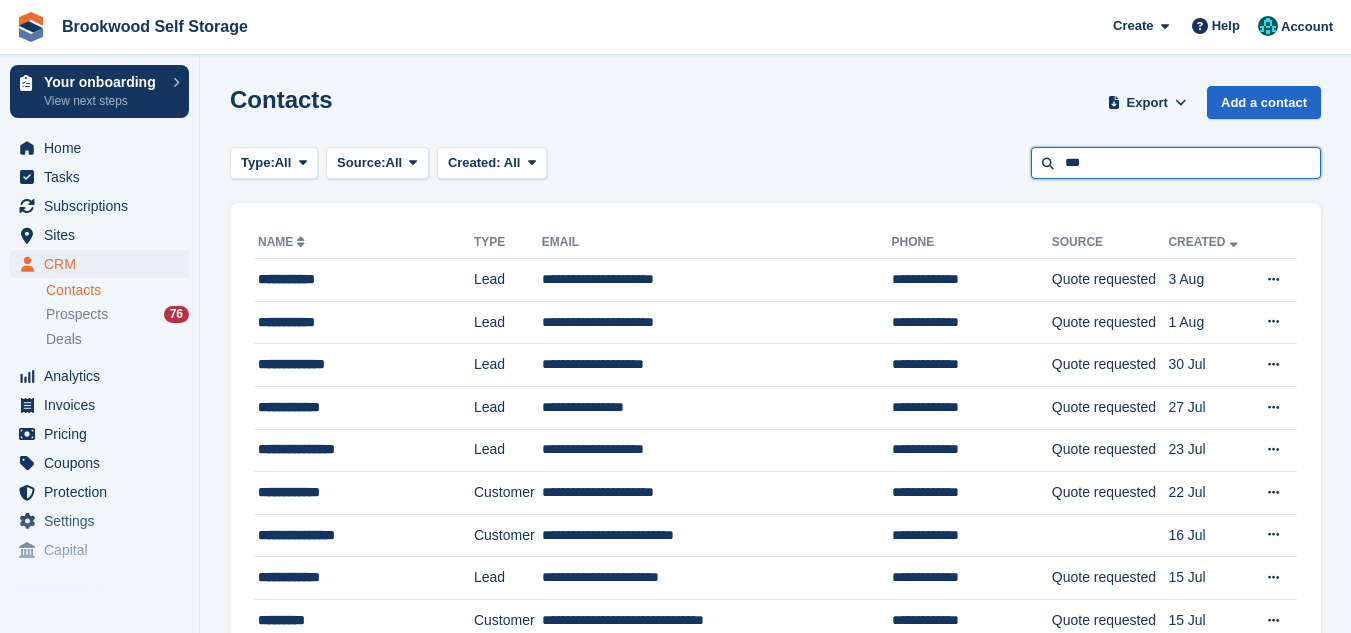 type on "***" 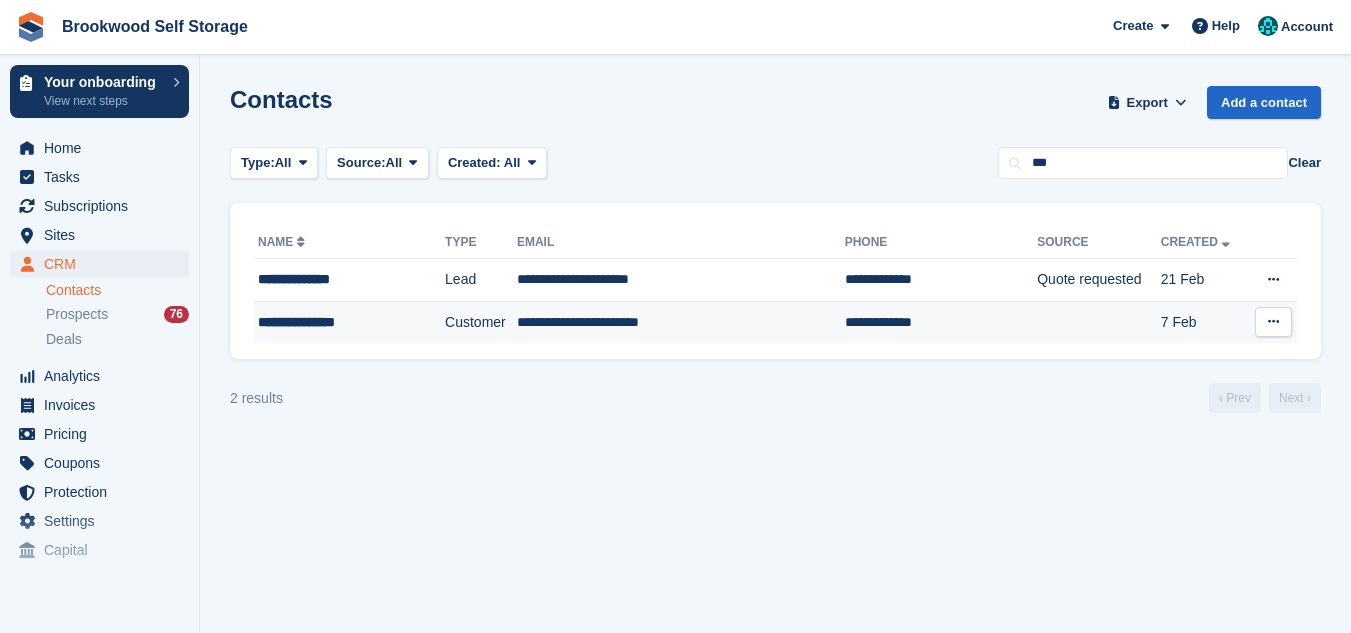 click on "**********" at bounding box center [681, 322] 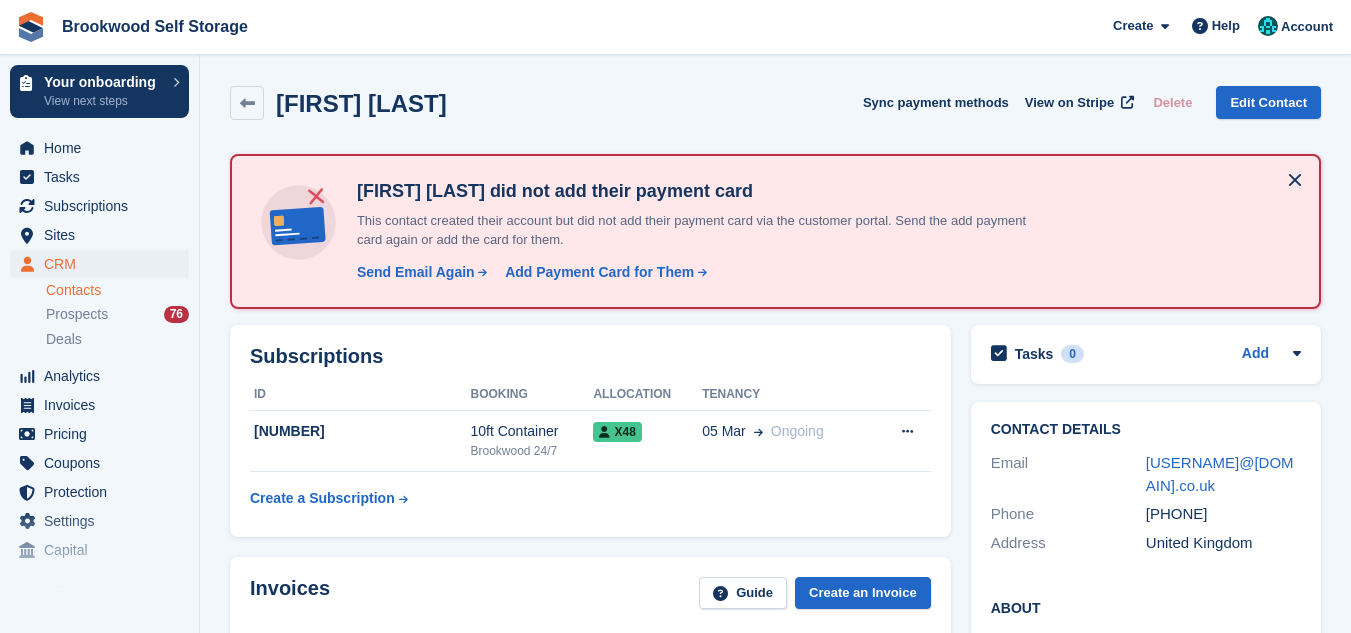 scroll, scrollTop: 0, scrollLeft: 0, axis: both 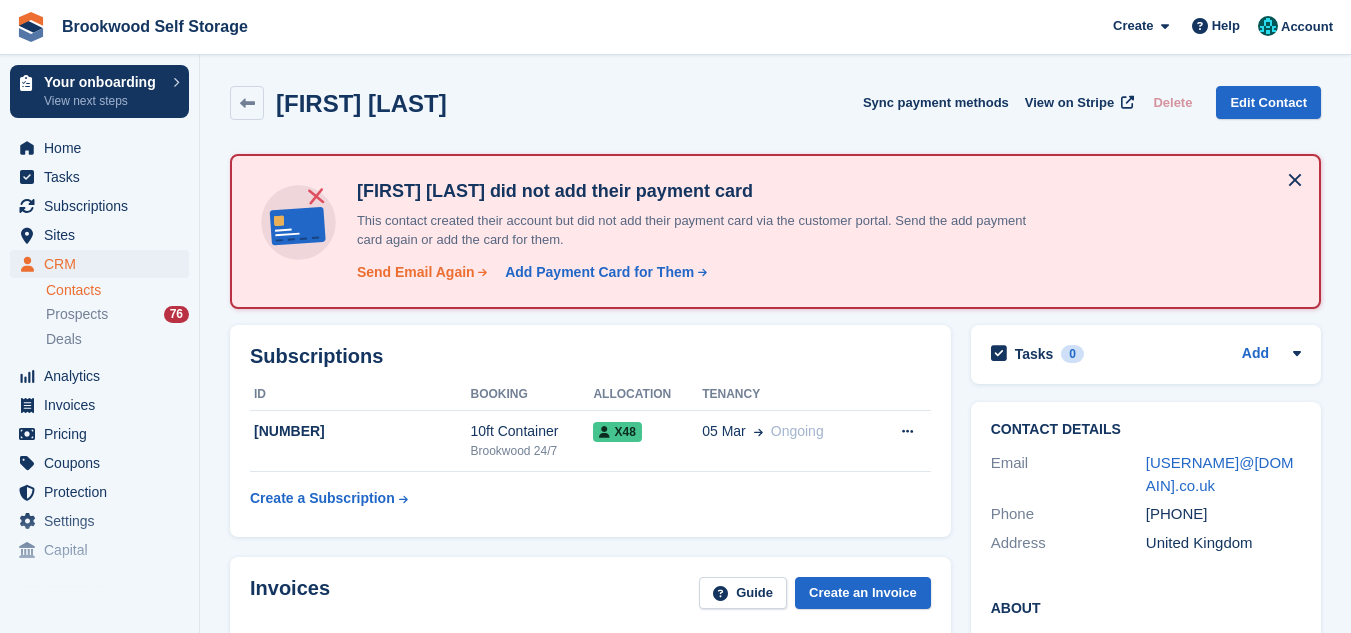 click on "Send Email Again" at bounding box center (416, 272) 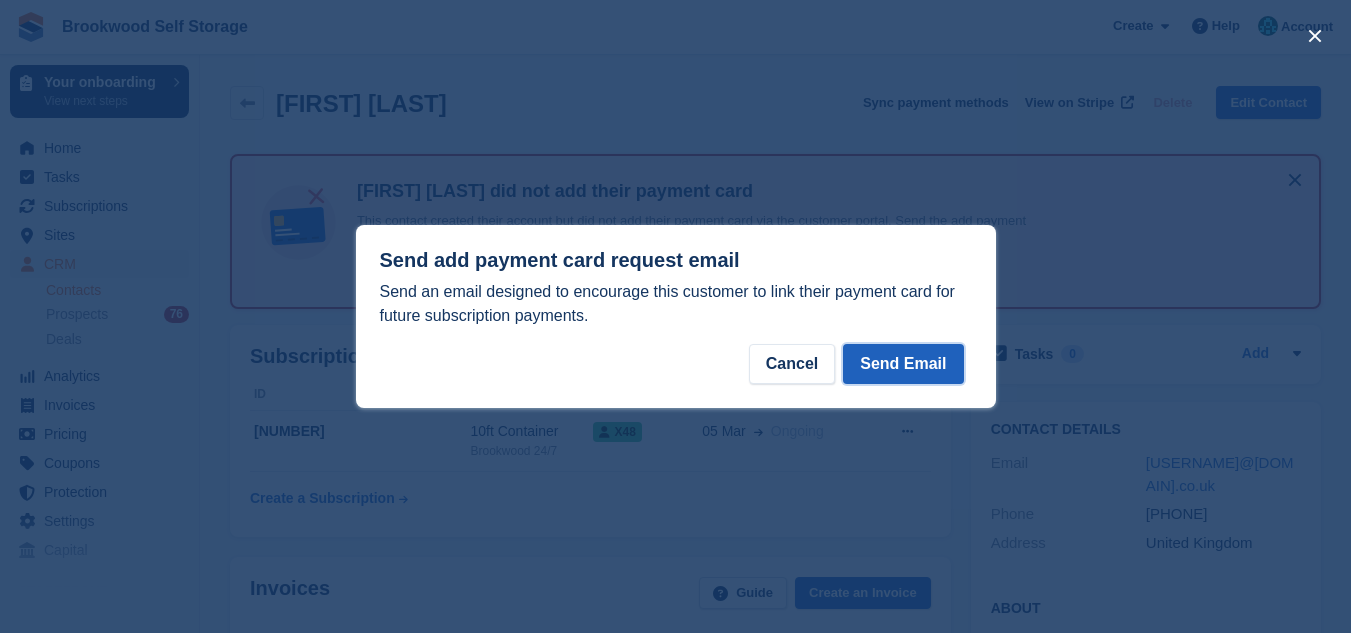 click on "Send Email" at bounding box center (903, 364) 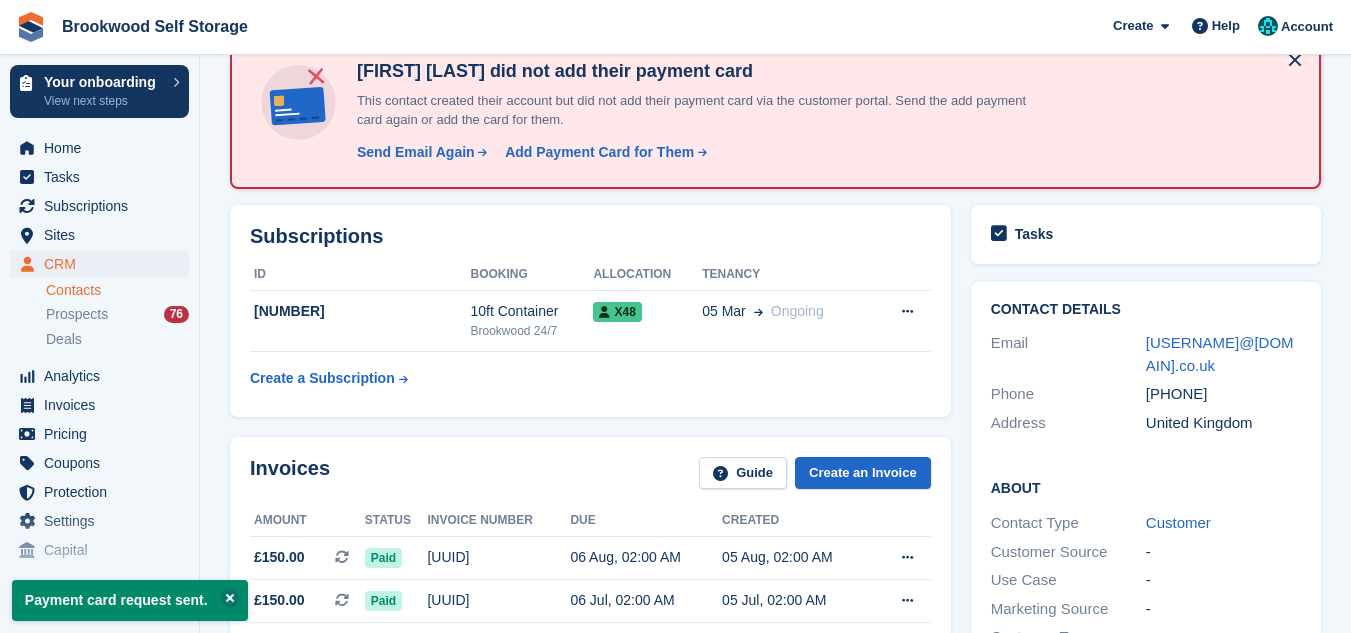 scroll, scrollTop: 160, scrollLeft: 0, axis: vertical 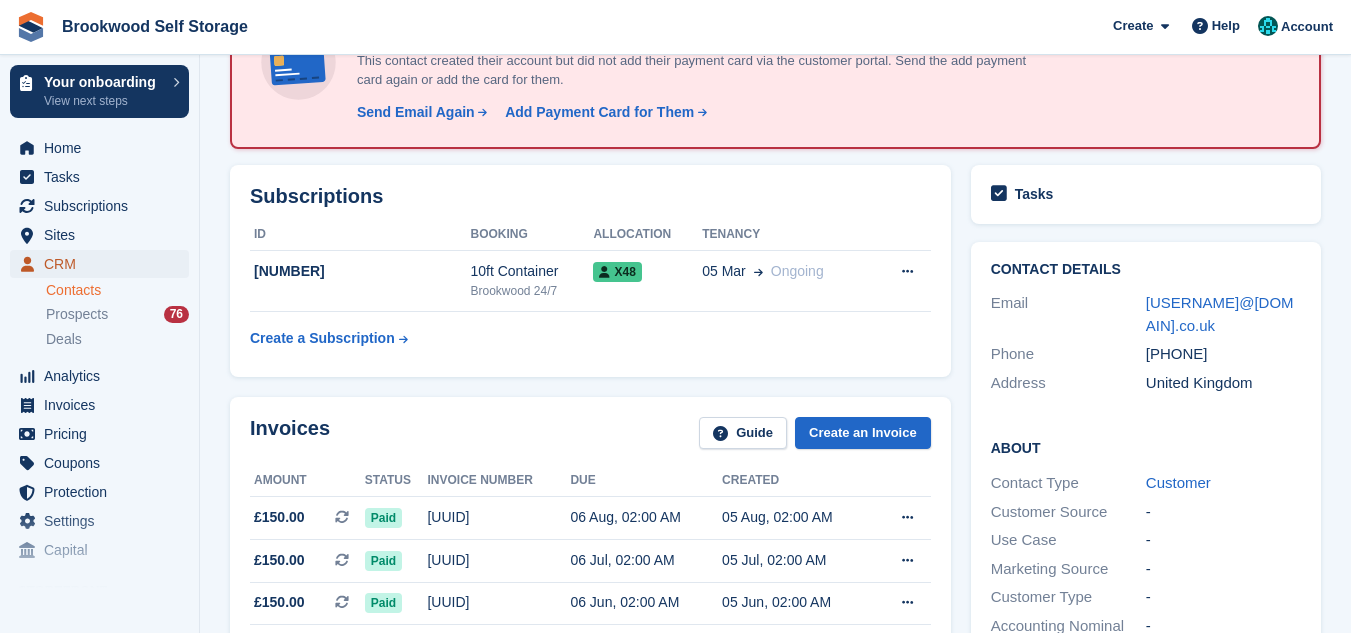 click on "CRM" at bounding box center (104, 264) 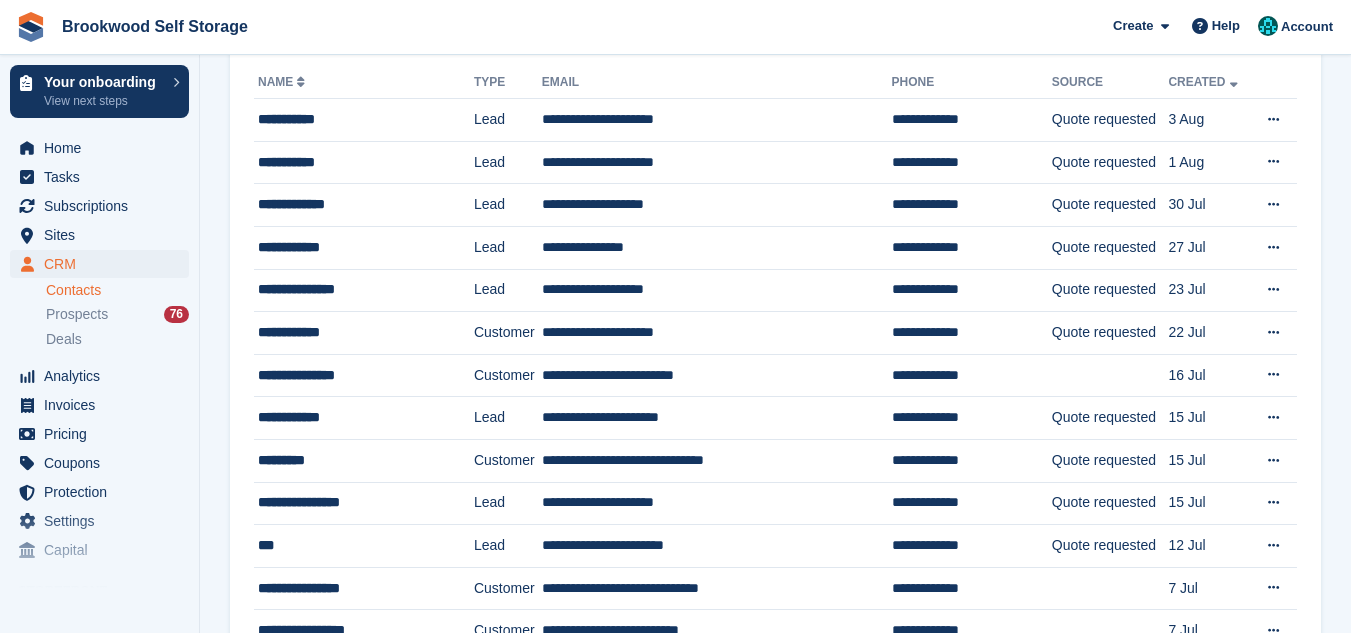 scroll, scrollTop: 0, scrollLeft: 0, axis: both 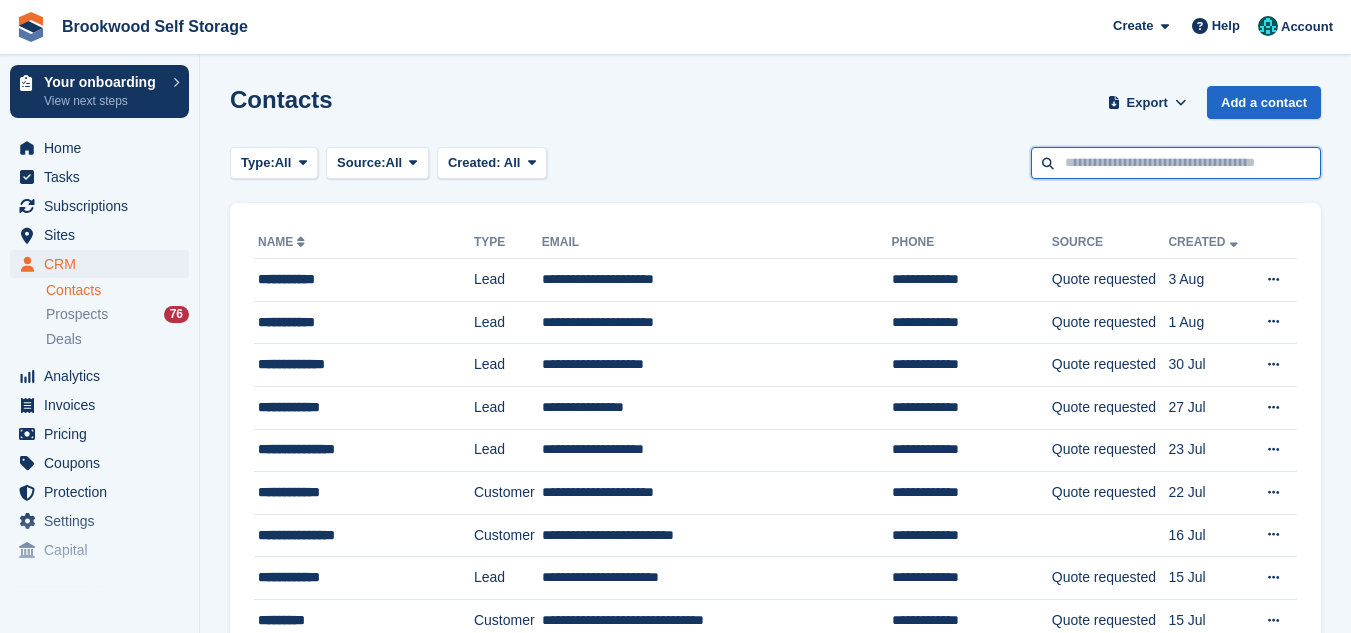 click at bounding box center [1176, 163] 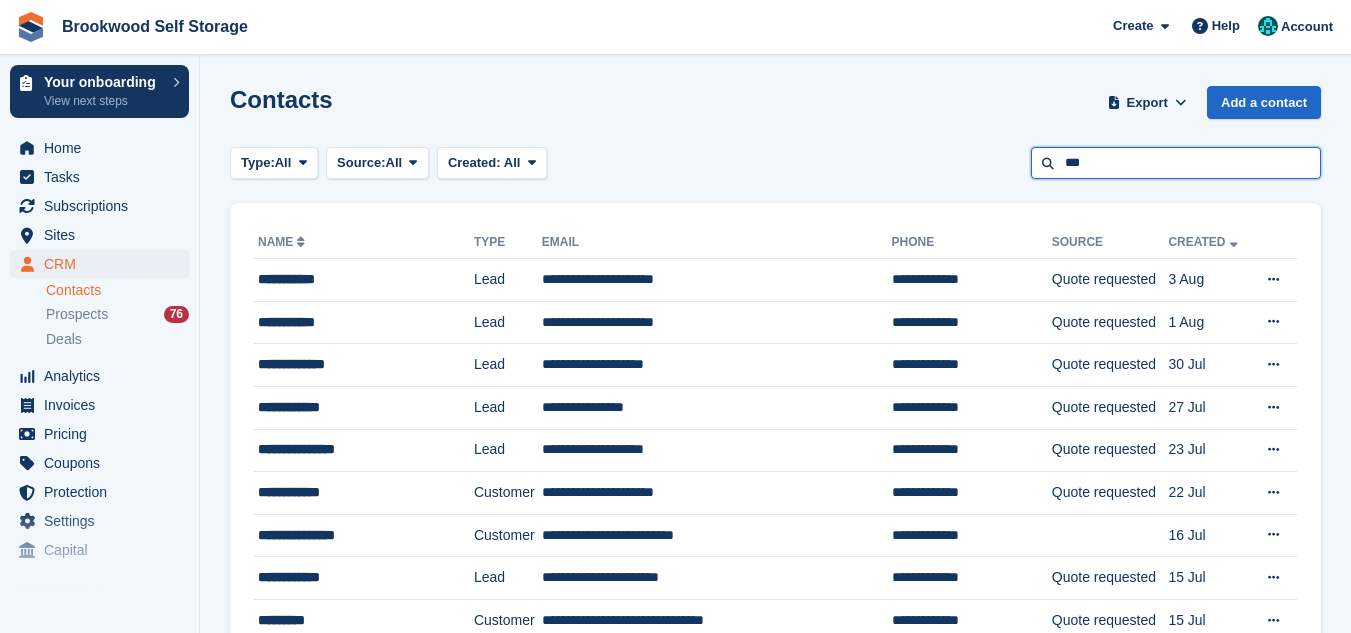 type on "***" 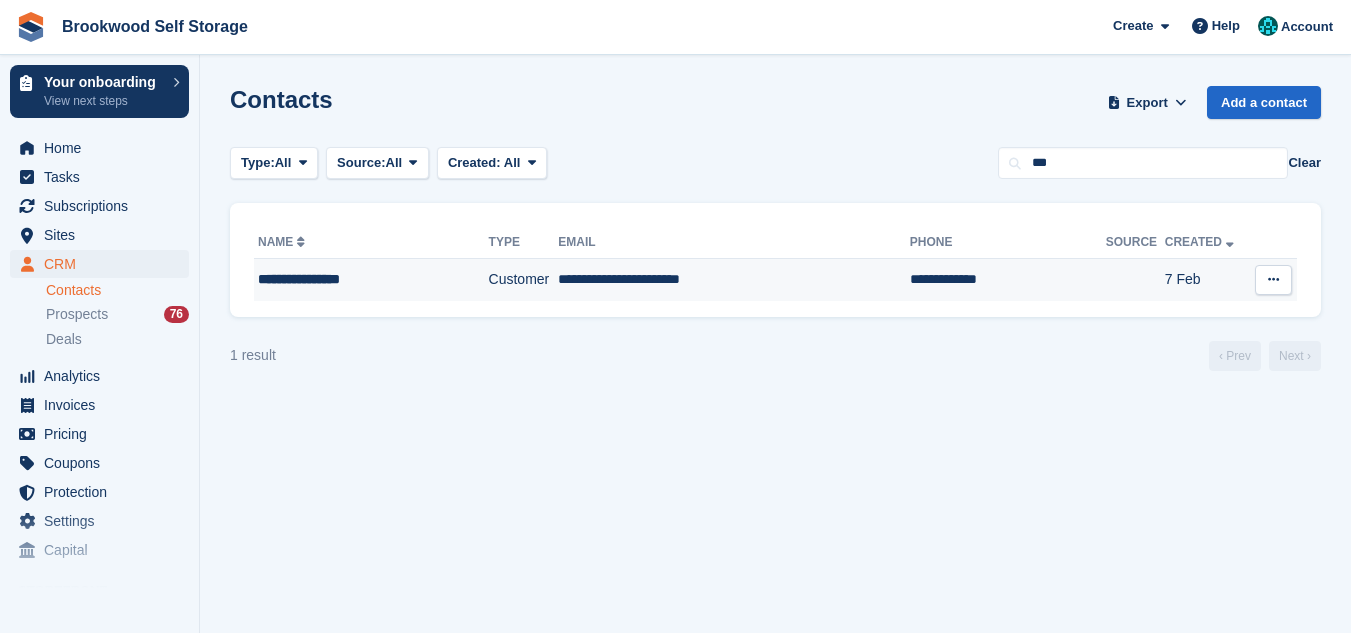 click on "**********" at bounding box center (734, 280) 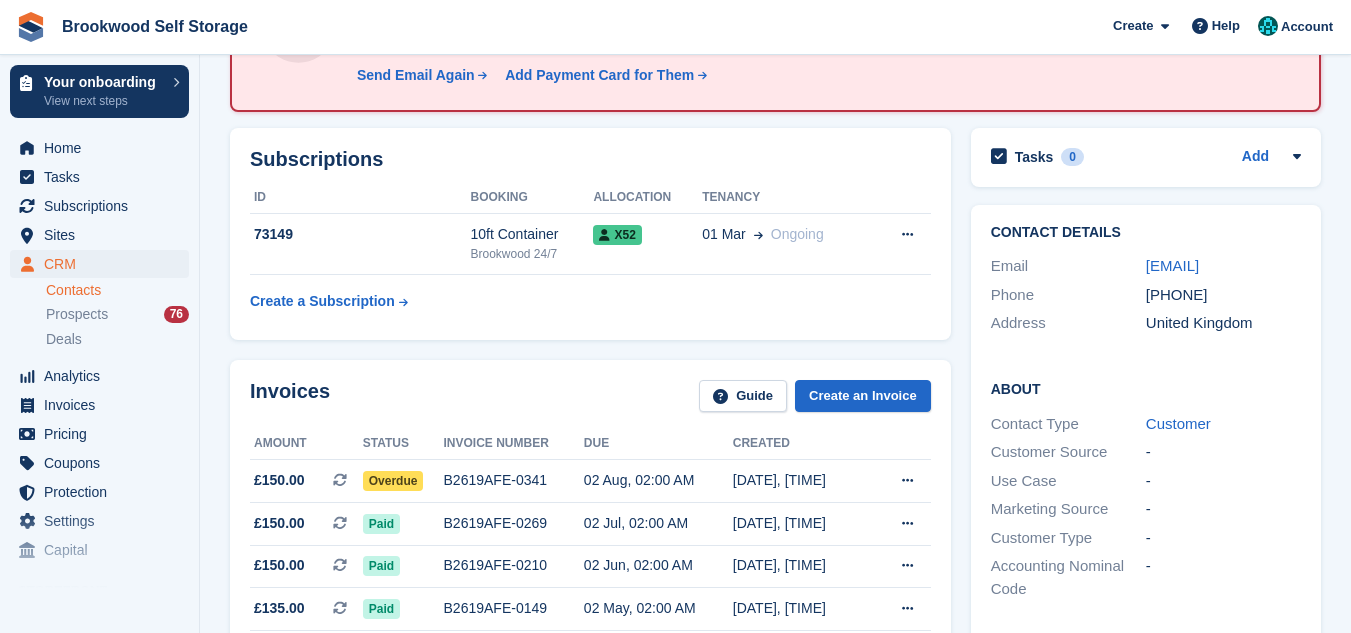 scroll, scrollTop: 200, scrollLeft: 0, axis: vertical 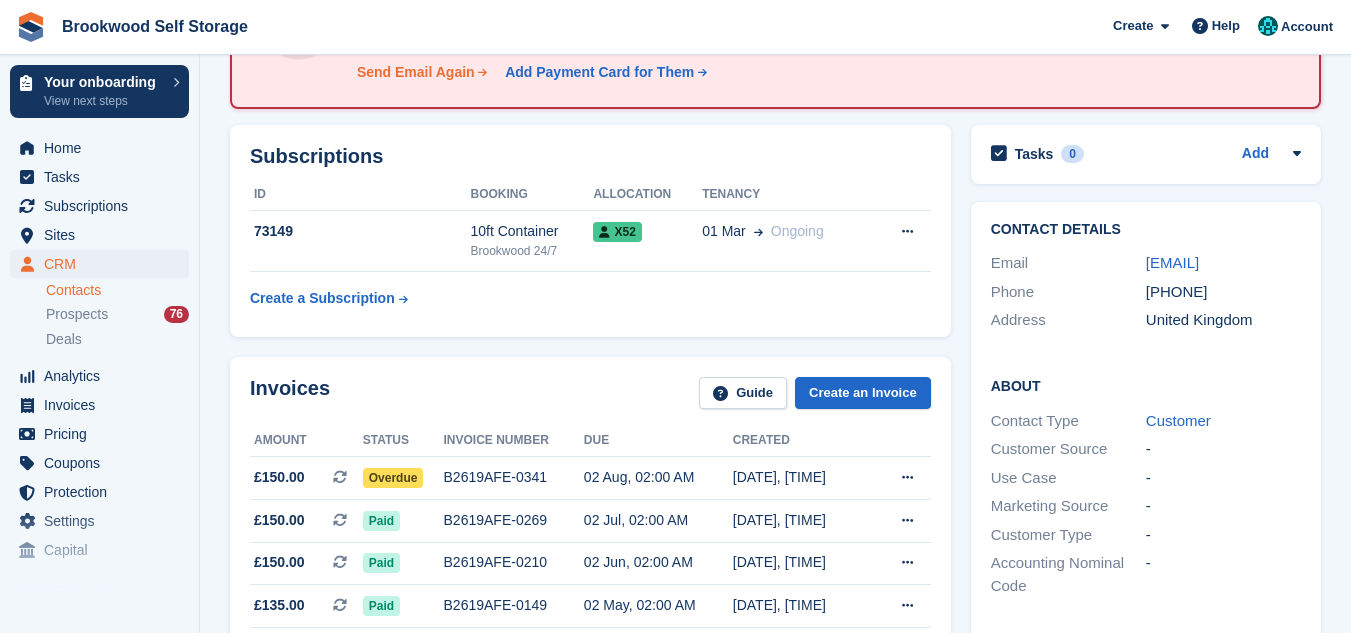 click on "Send Email Again" at bounding box center (416, 72) 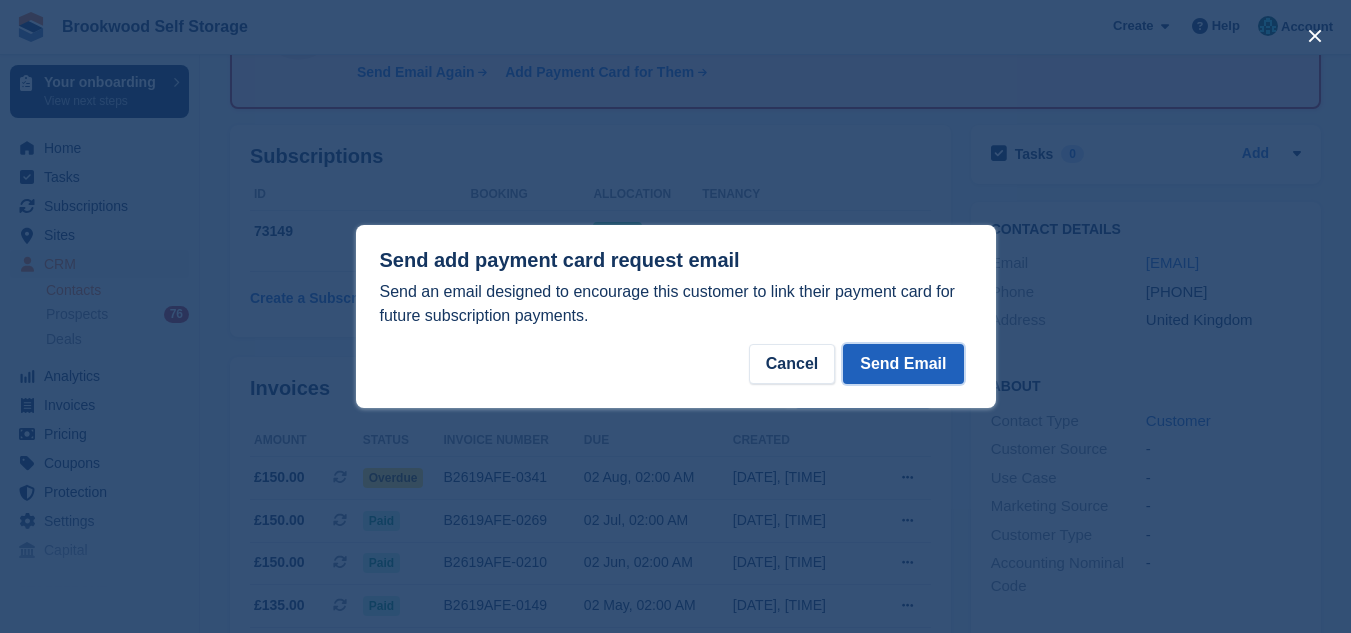 click on "Send Email" at bounding box center [903, 364] 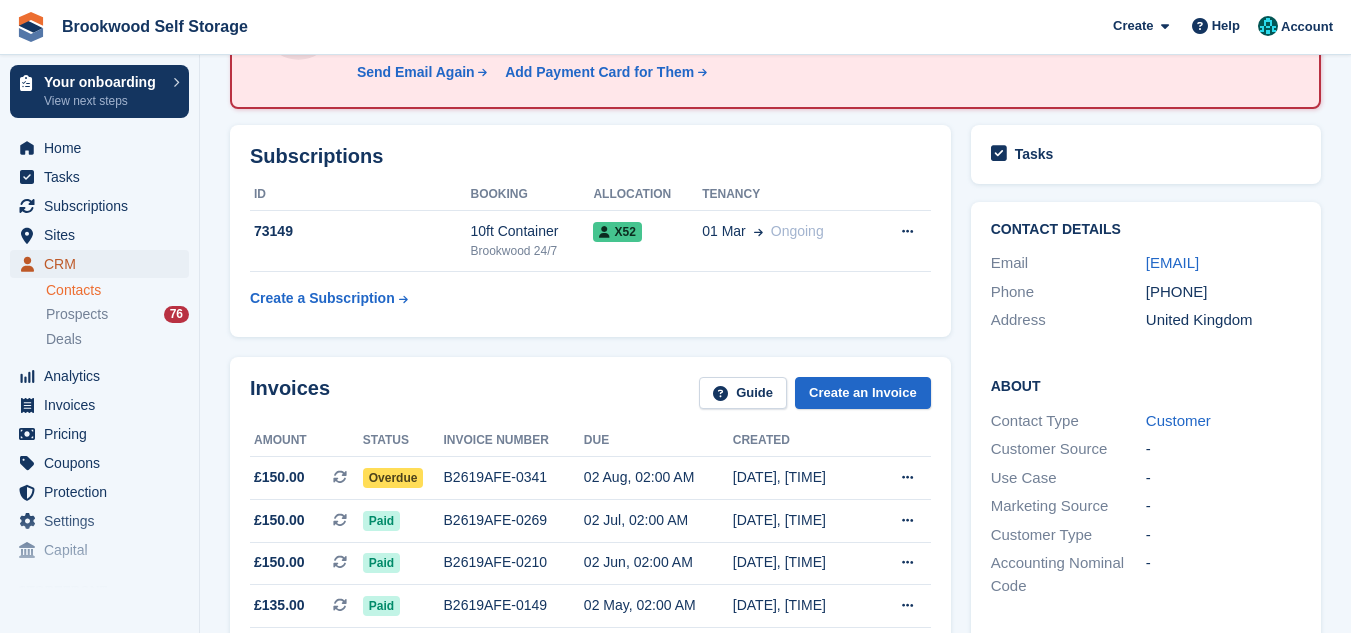 click on "CRM" at bounding box center (104, 264) 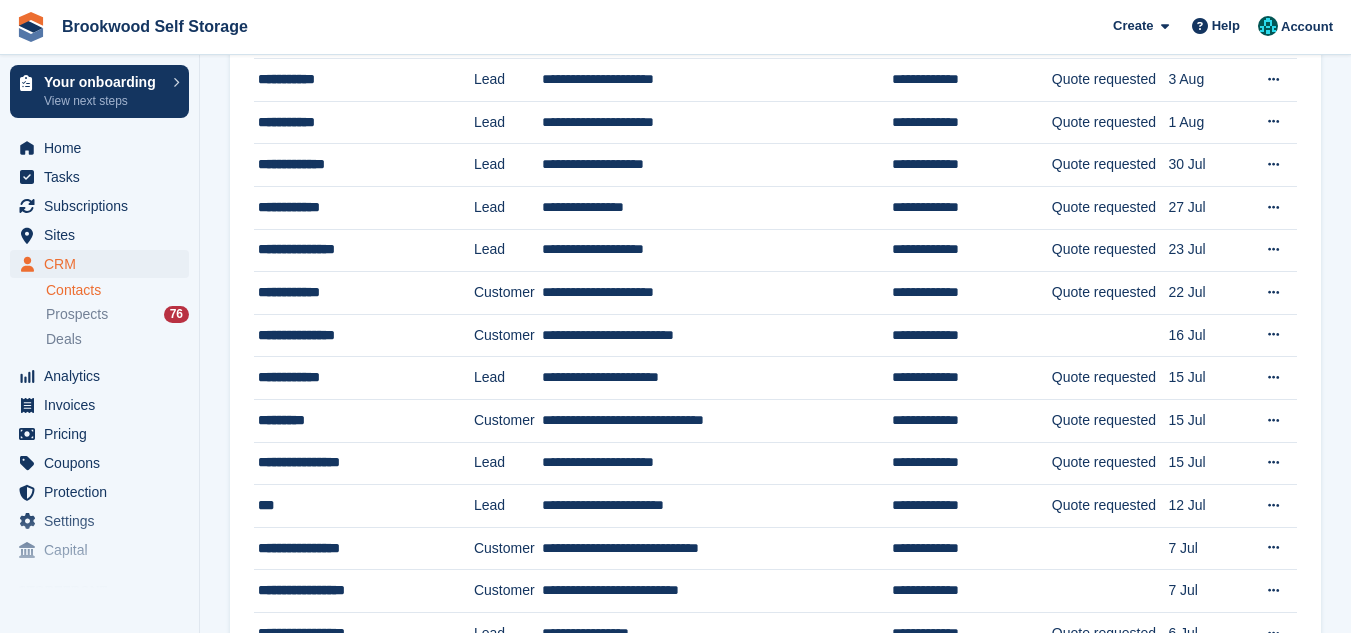 scroll, scrollTop: 0, scrollLeft: 0, axis: both 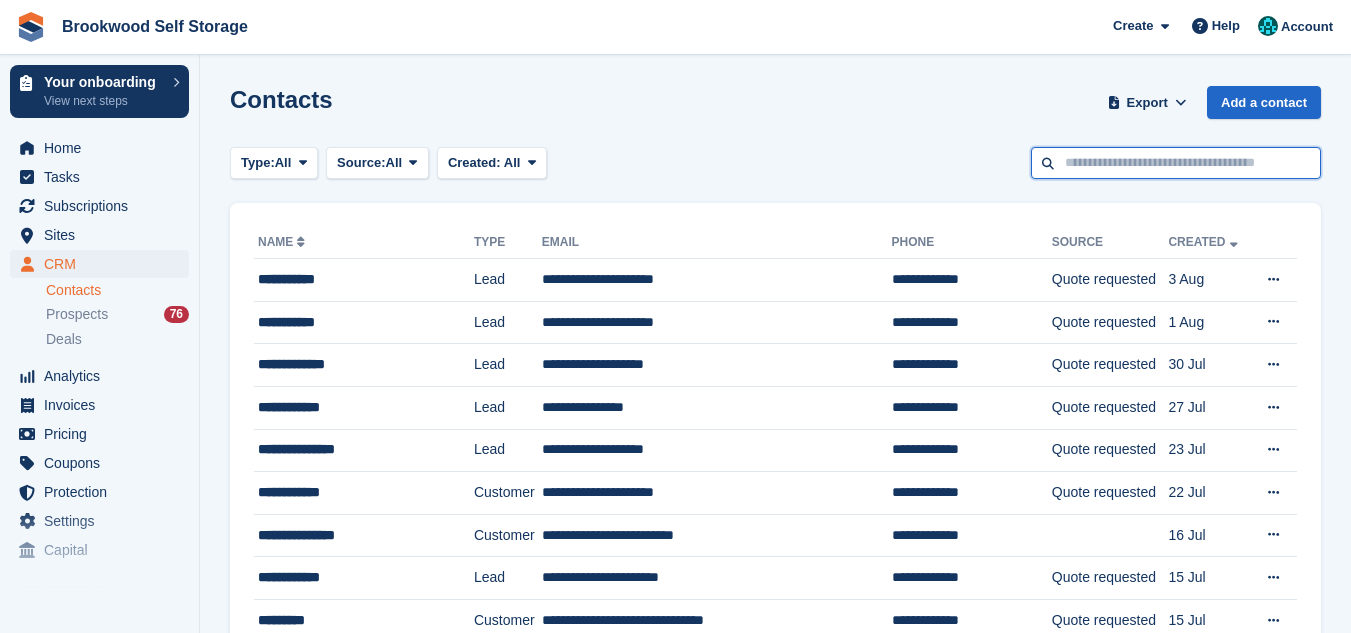 click at bounding box center [1176, 163] 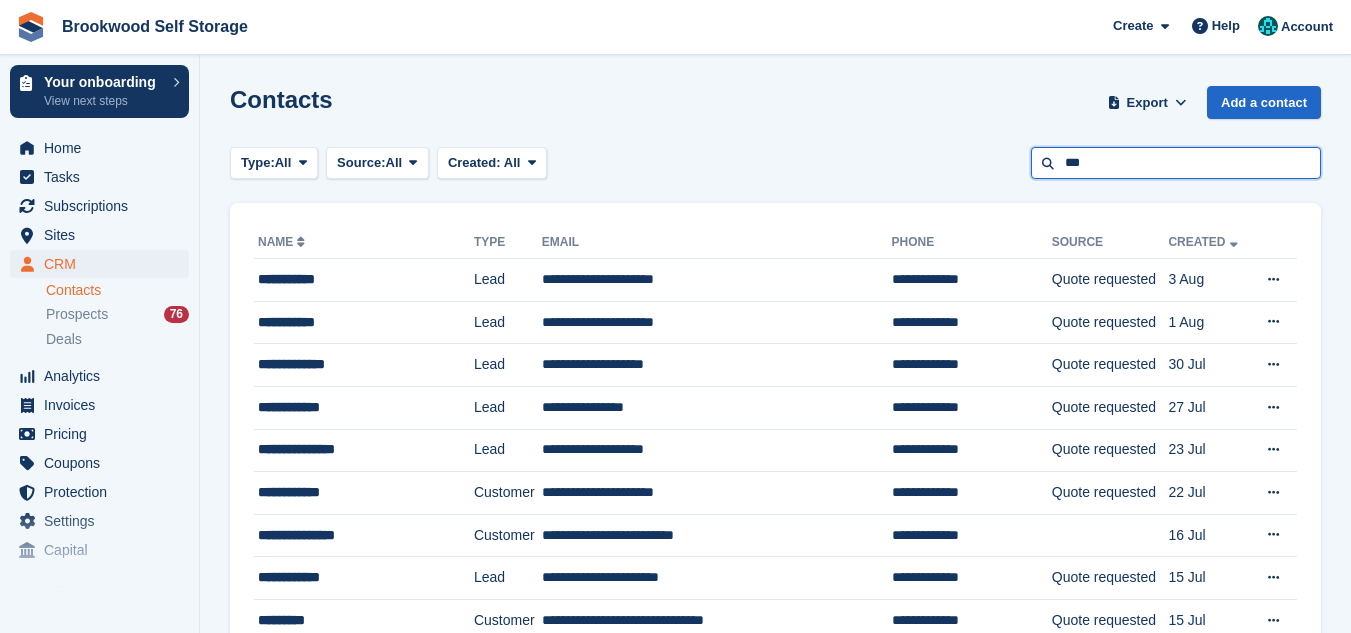 type on "***" 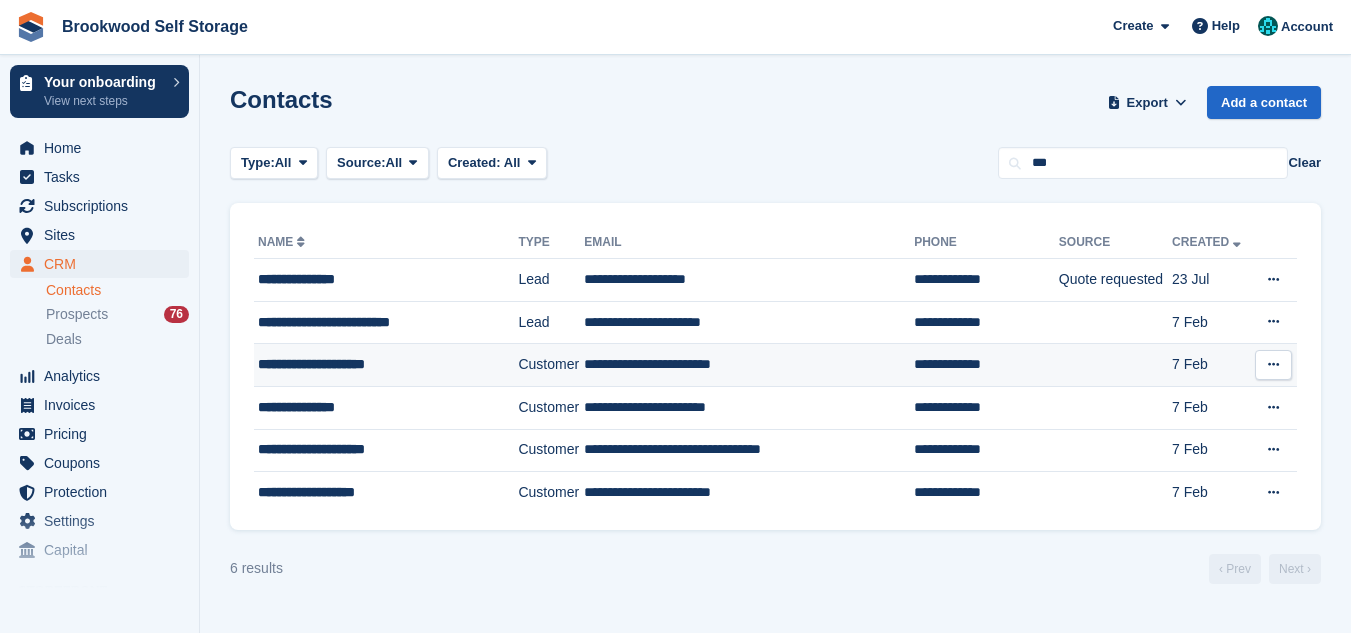 click on "**********" at bounding box center [749, 365] 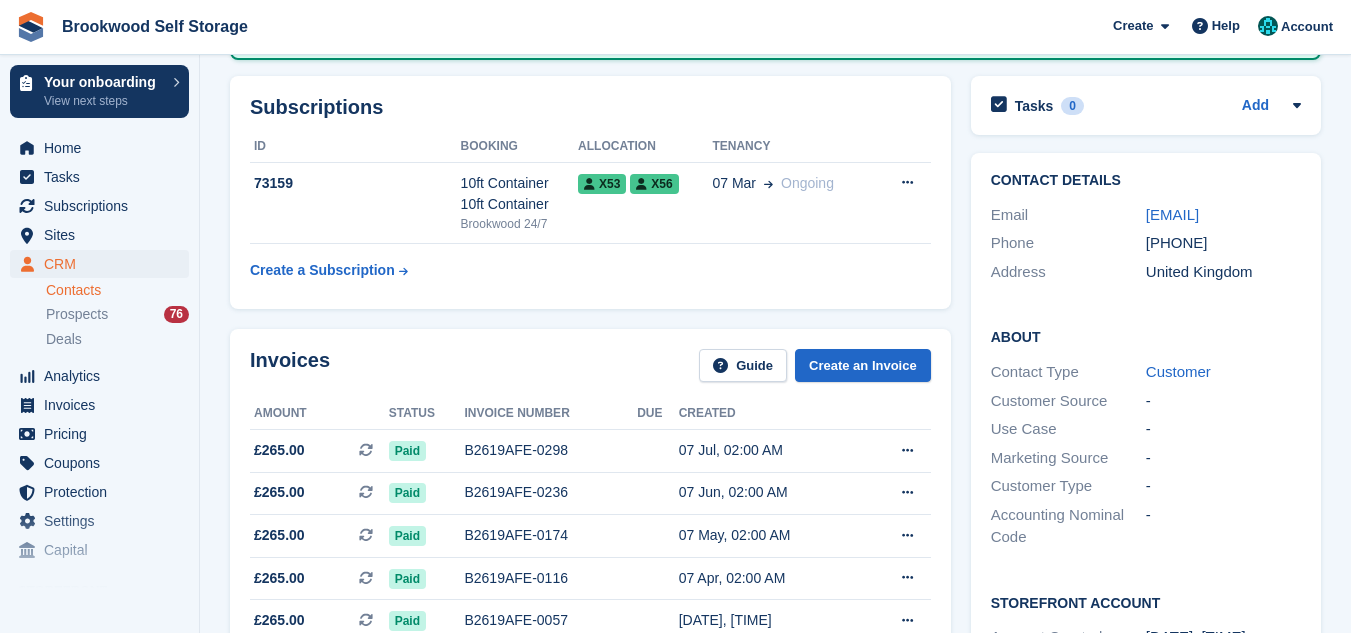 scroll, scrollTop: 240, scrollLeft: 0, axis: vertical 